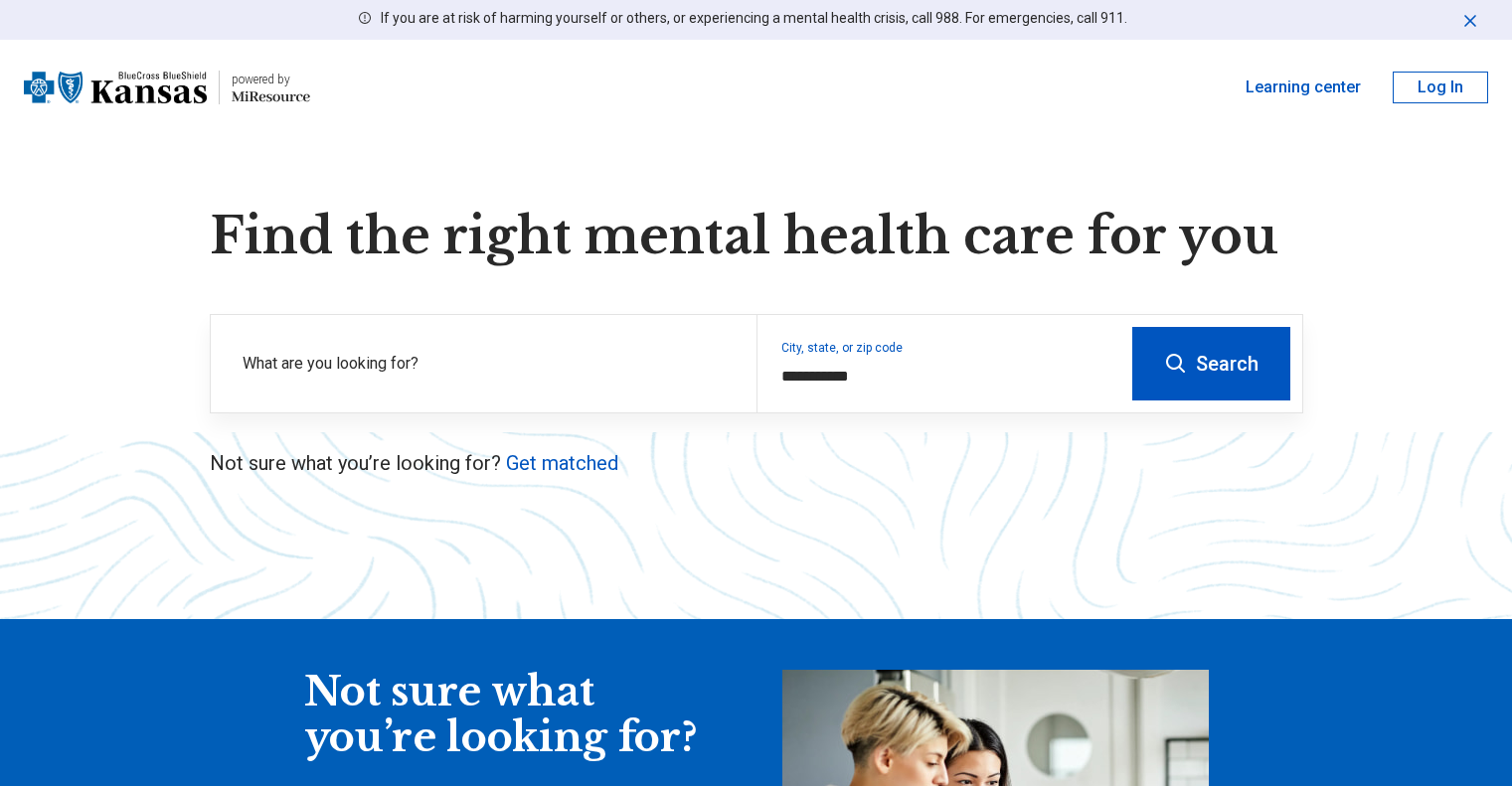 scroll, scrollTop: 0, scrollLeft: 0, axis: both 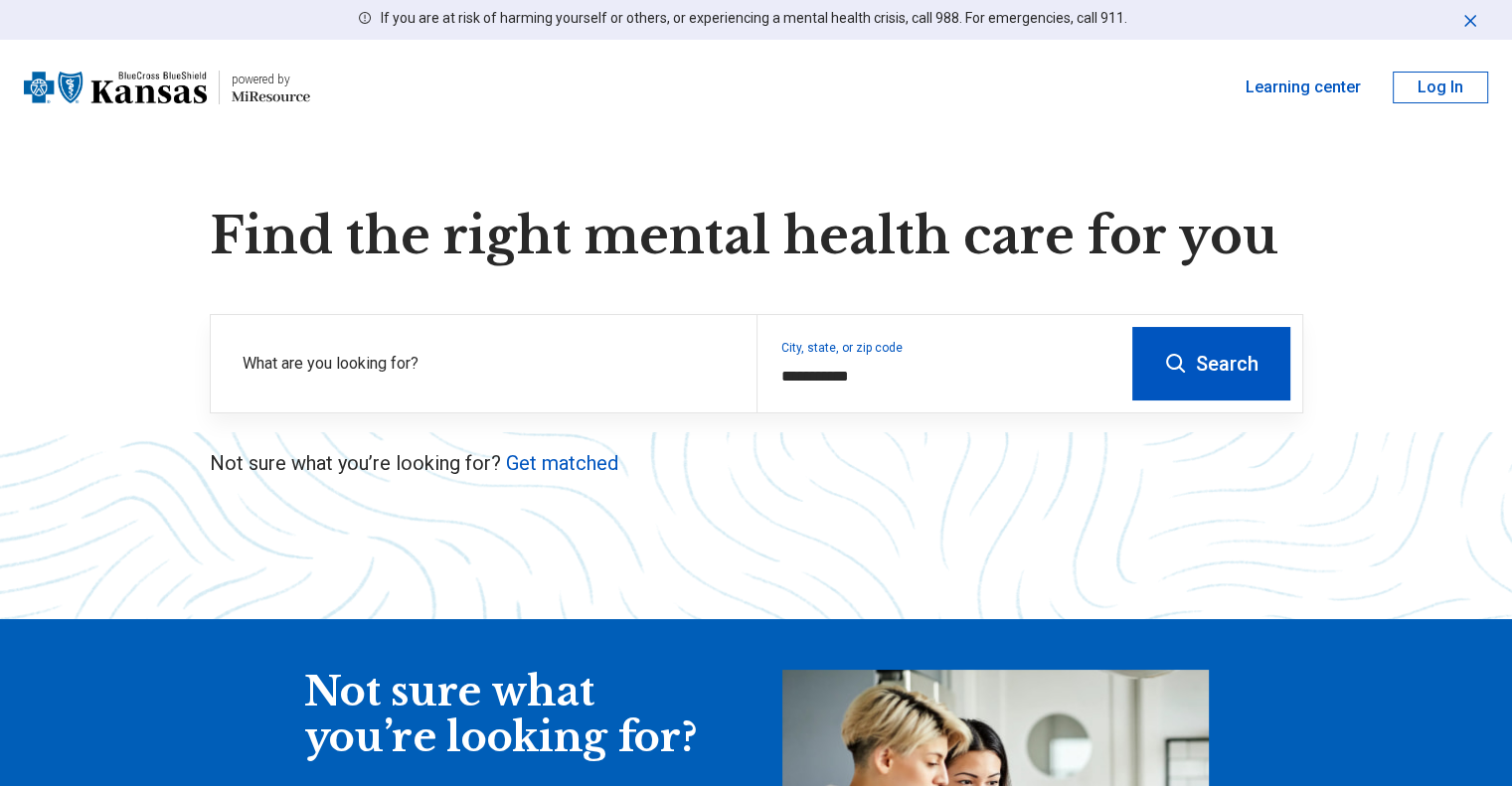 type 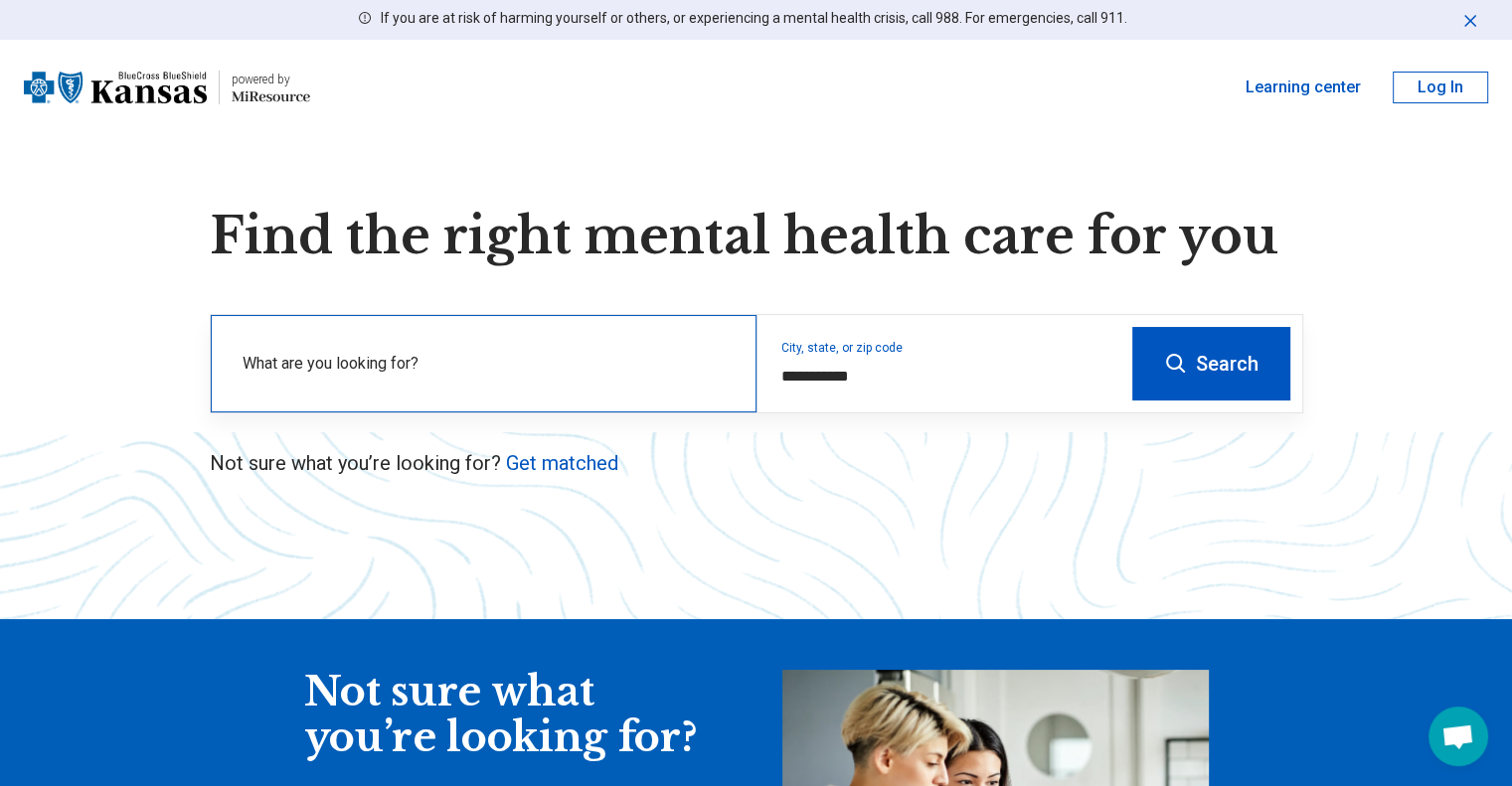click on "What are you looking for?" at bounding box center (487, 364) 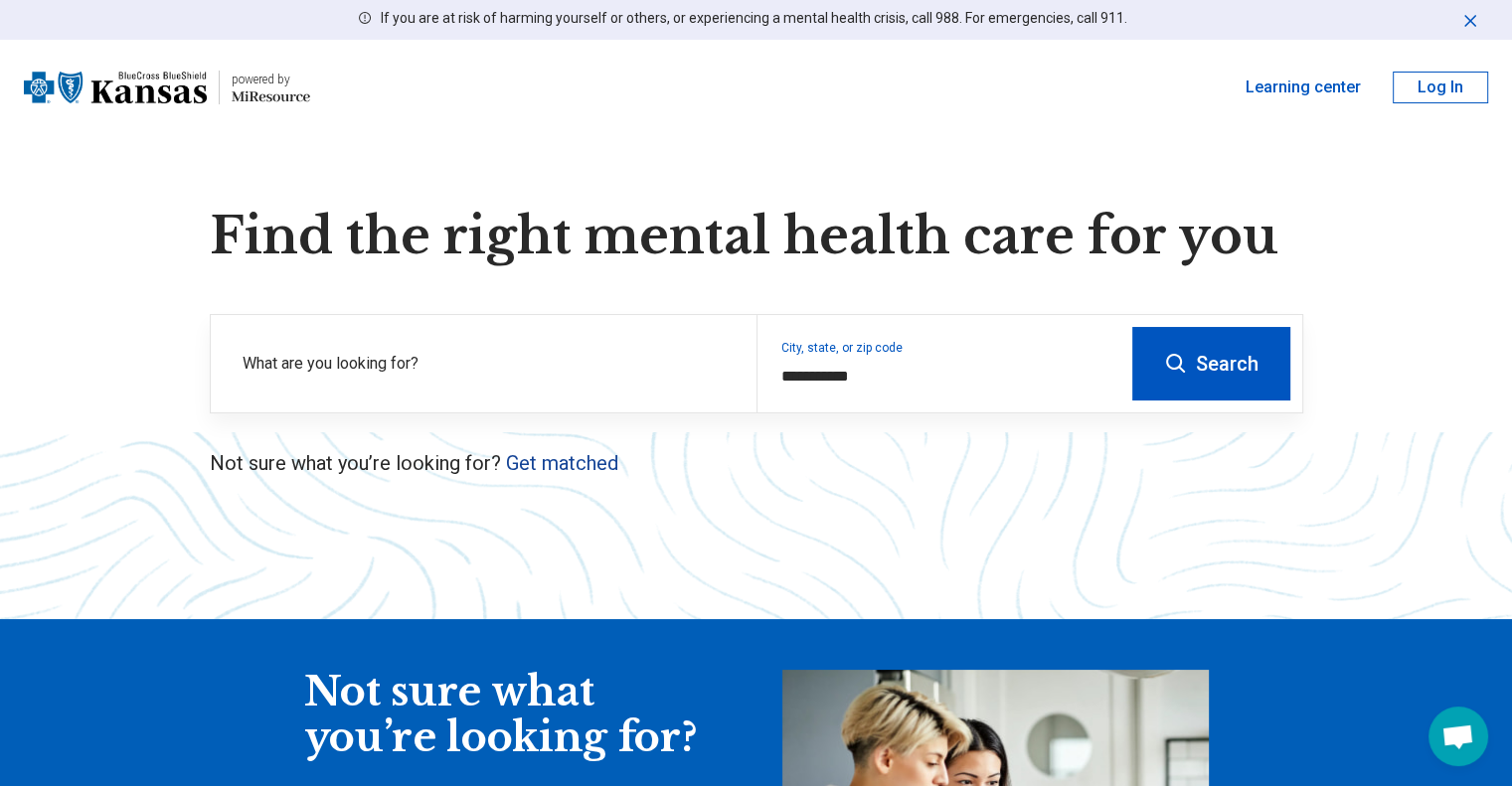 click on "Get matched" at bounding box center (562, 463) 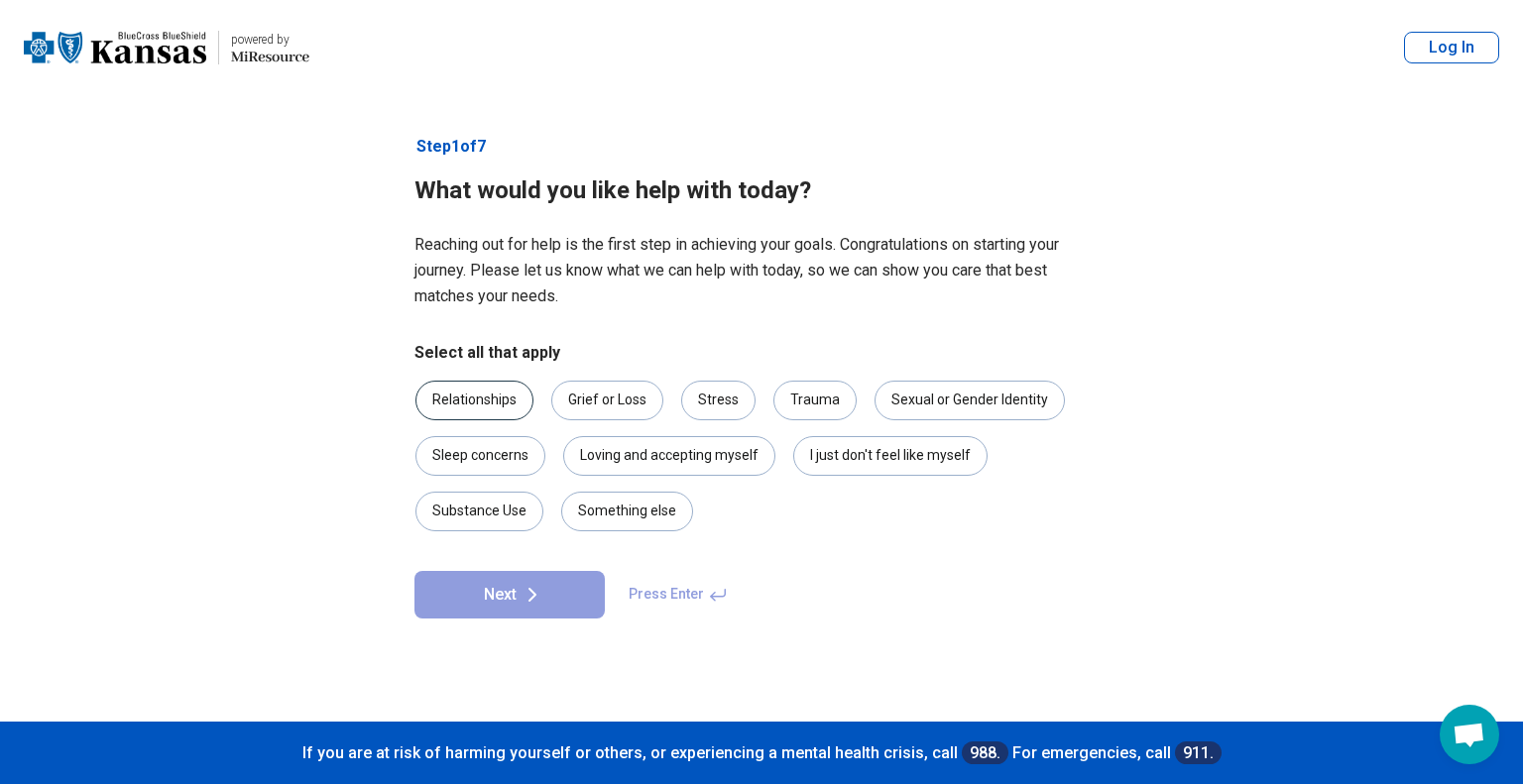click on "Relationships" at bounding box center (474, 400) 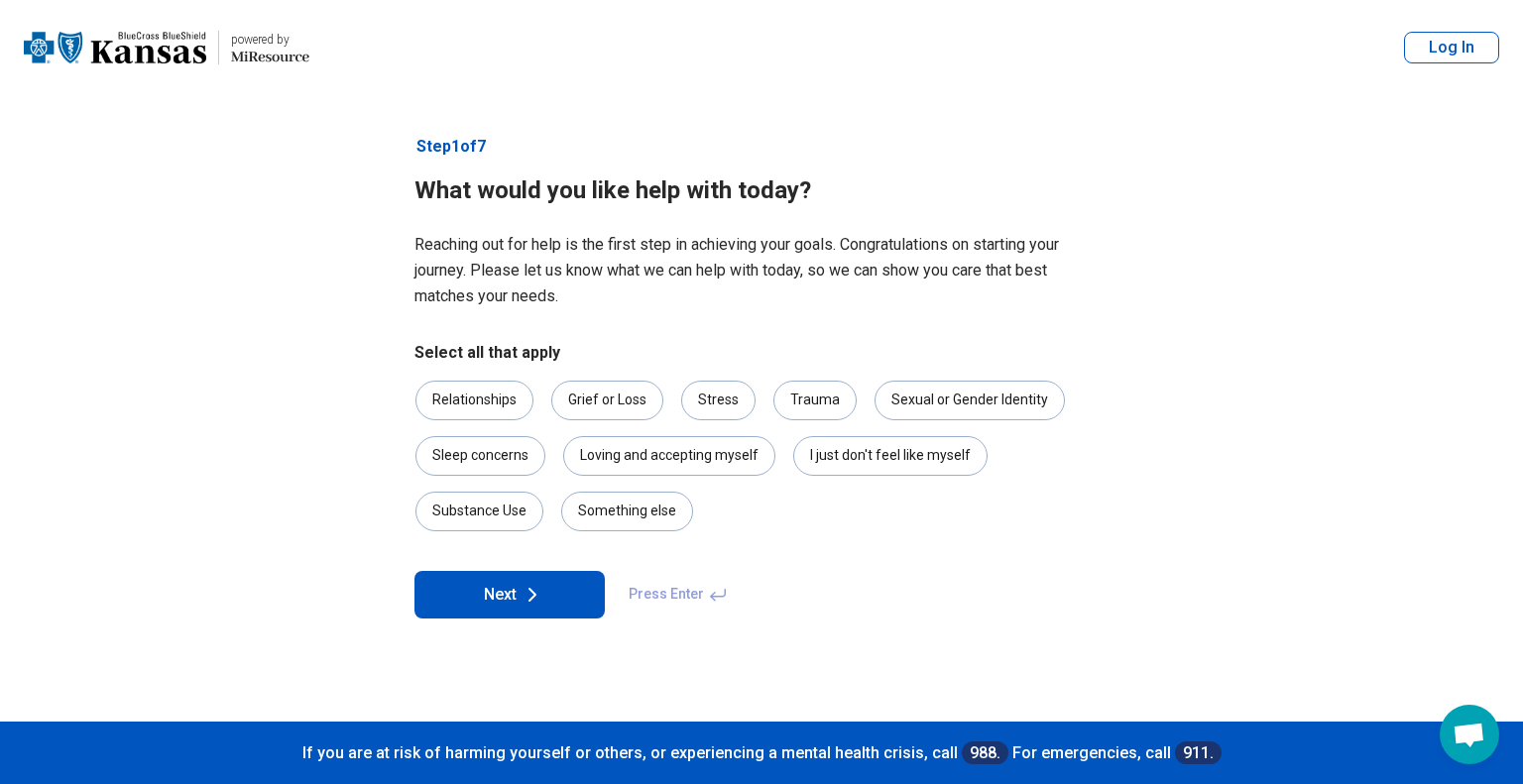 click on "Next" at bounding box center (510, 595) 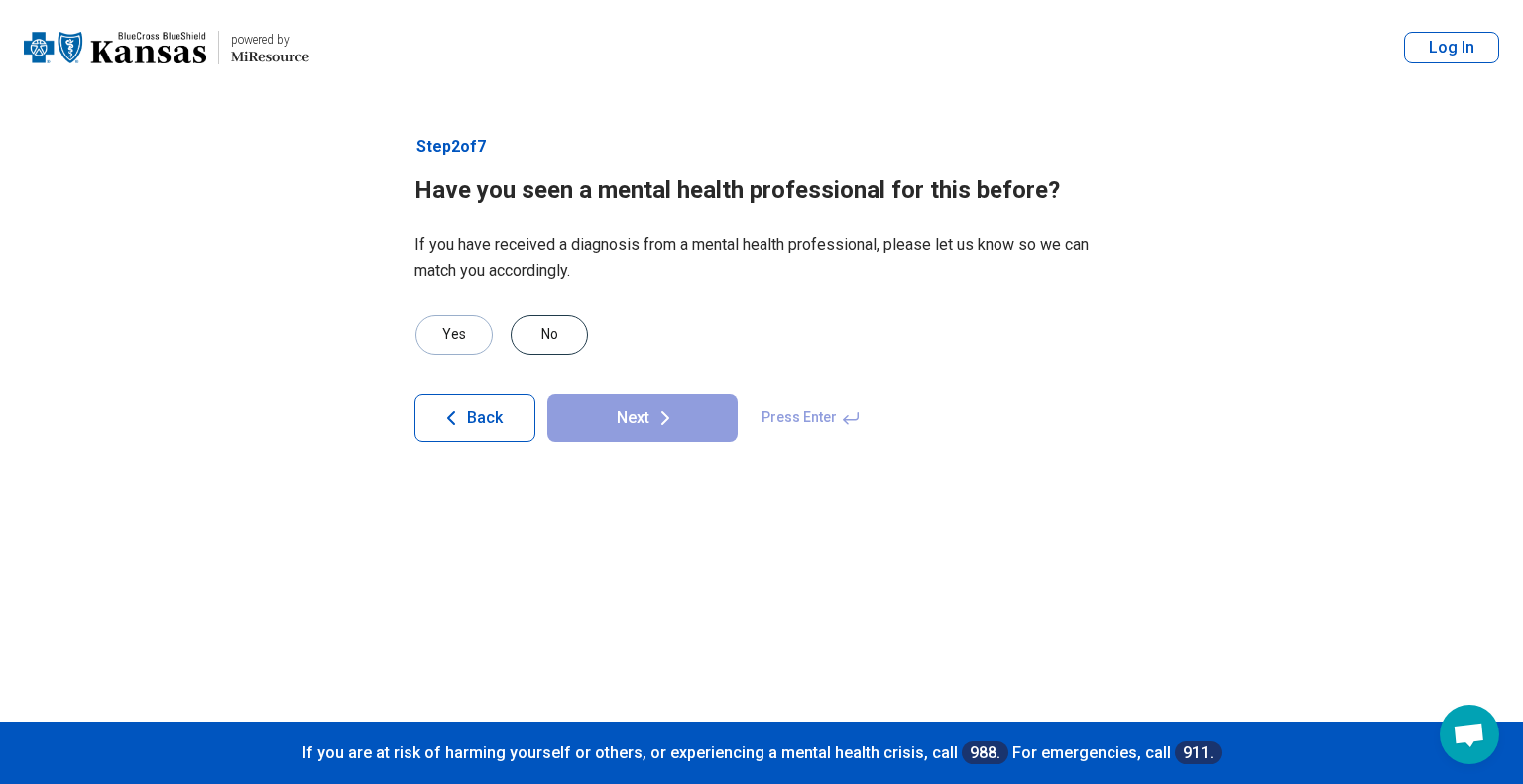 click on "No" at bounding box center [549, 335] 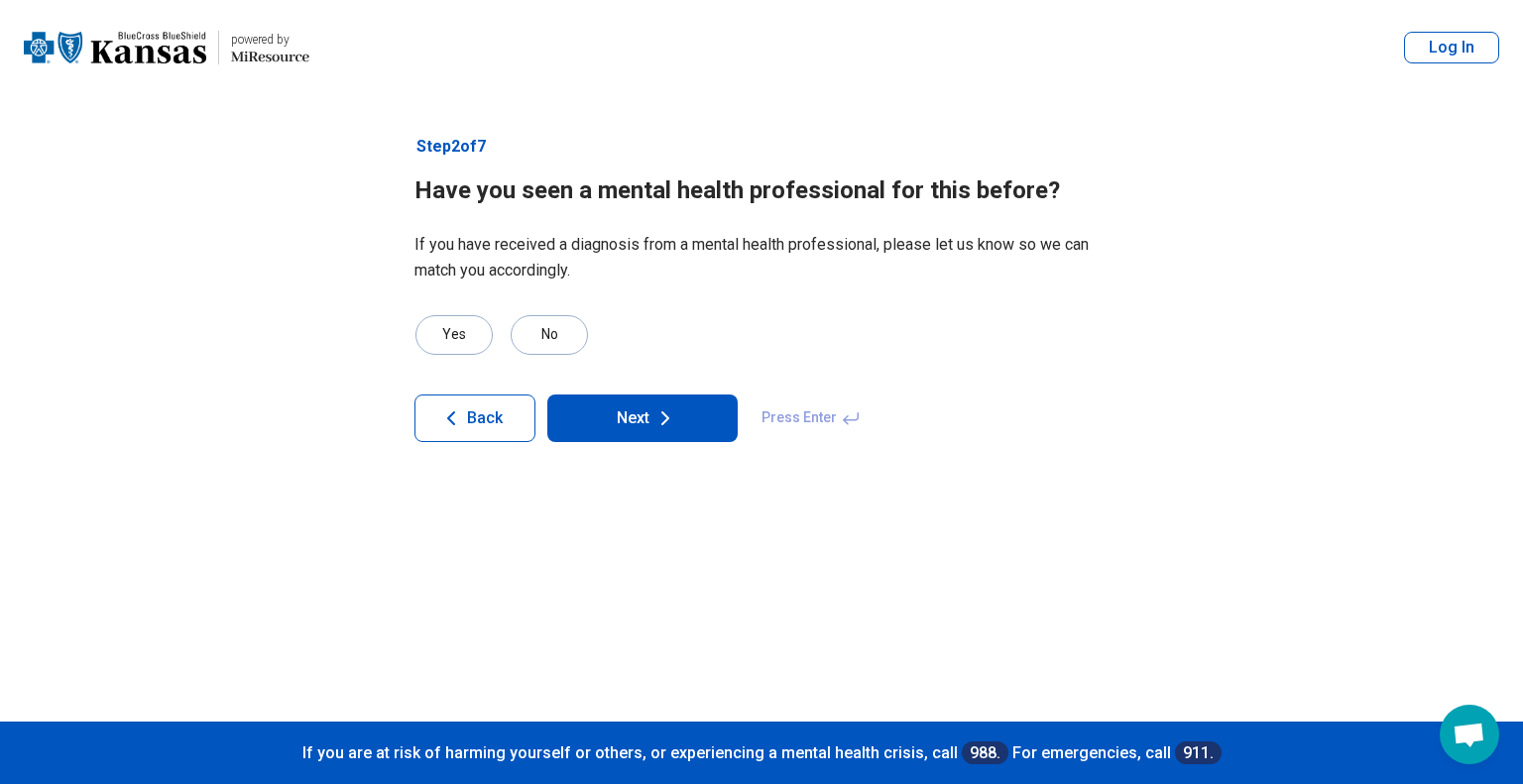 click on "Next" at bounding box center [643, 418] 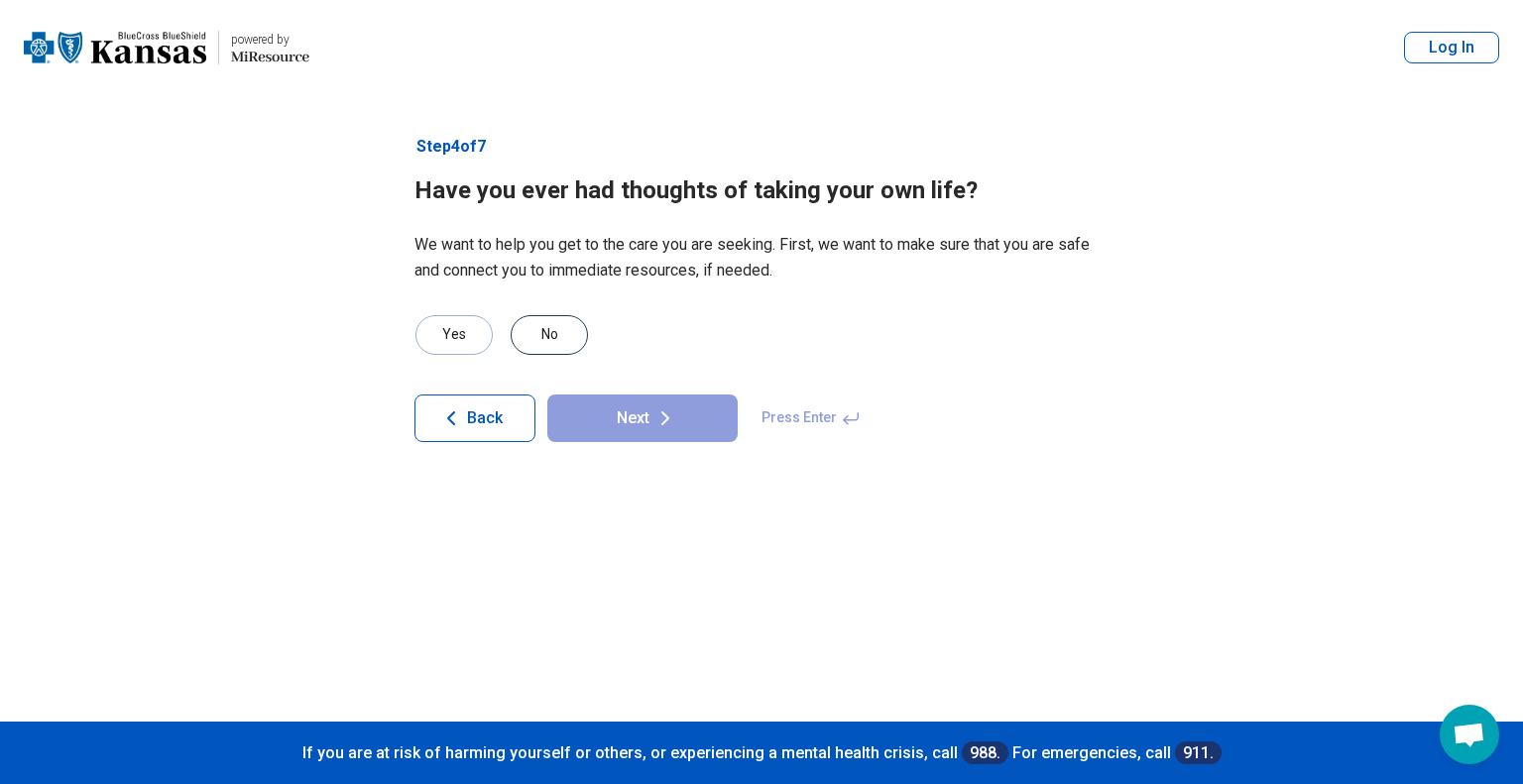 click on "No" at bounding box center (549, 335) 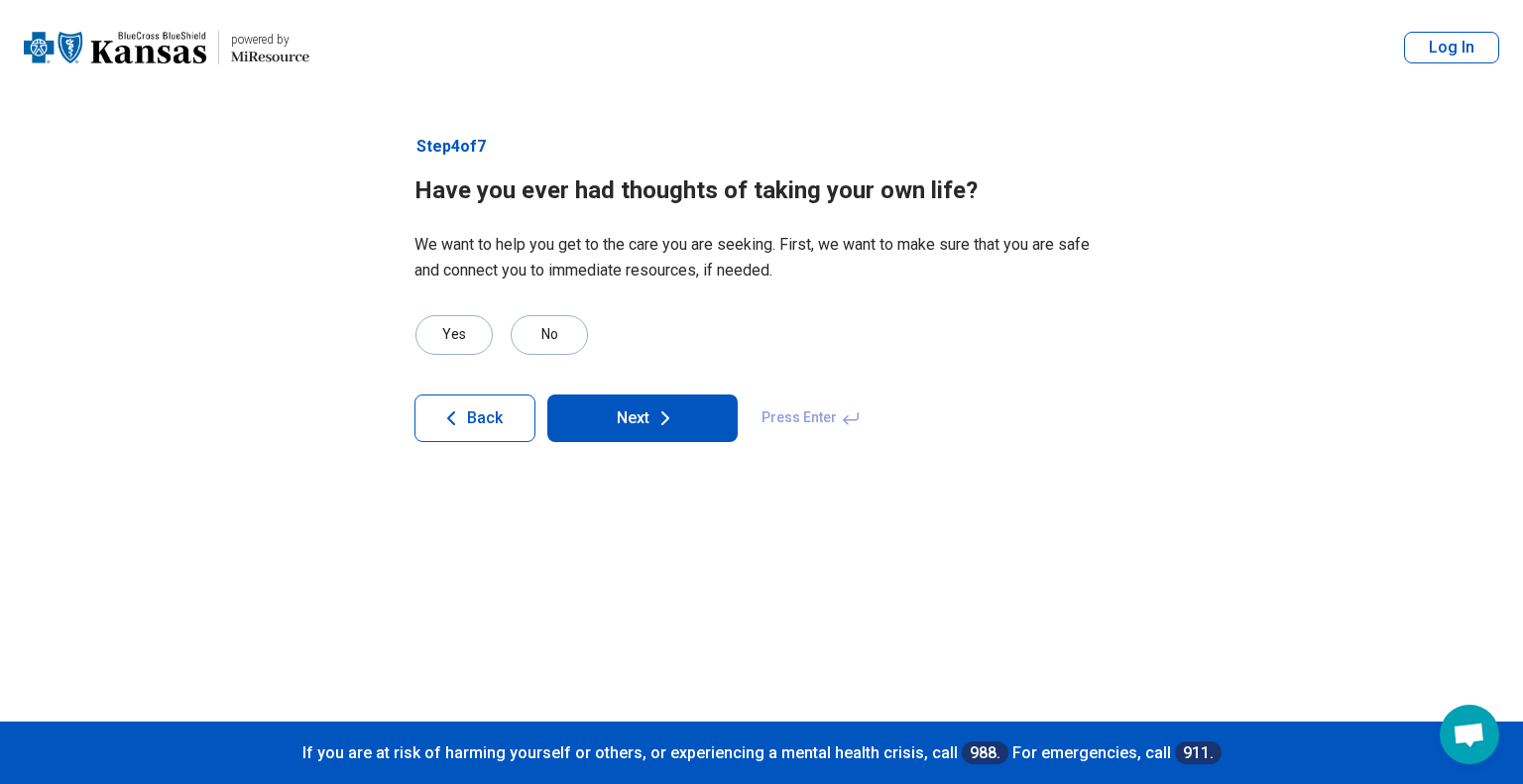 click on "Next" at bounding box center [643, 418] 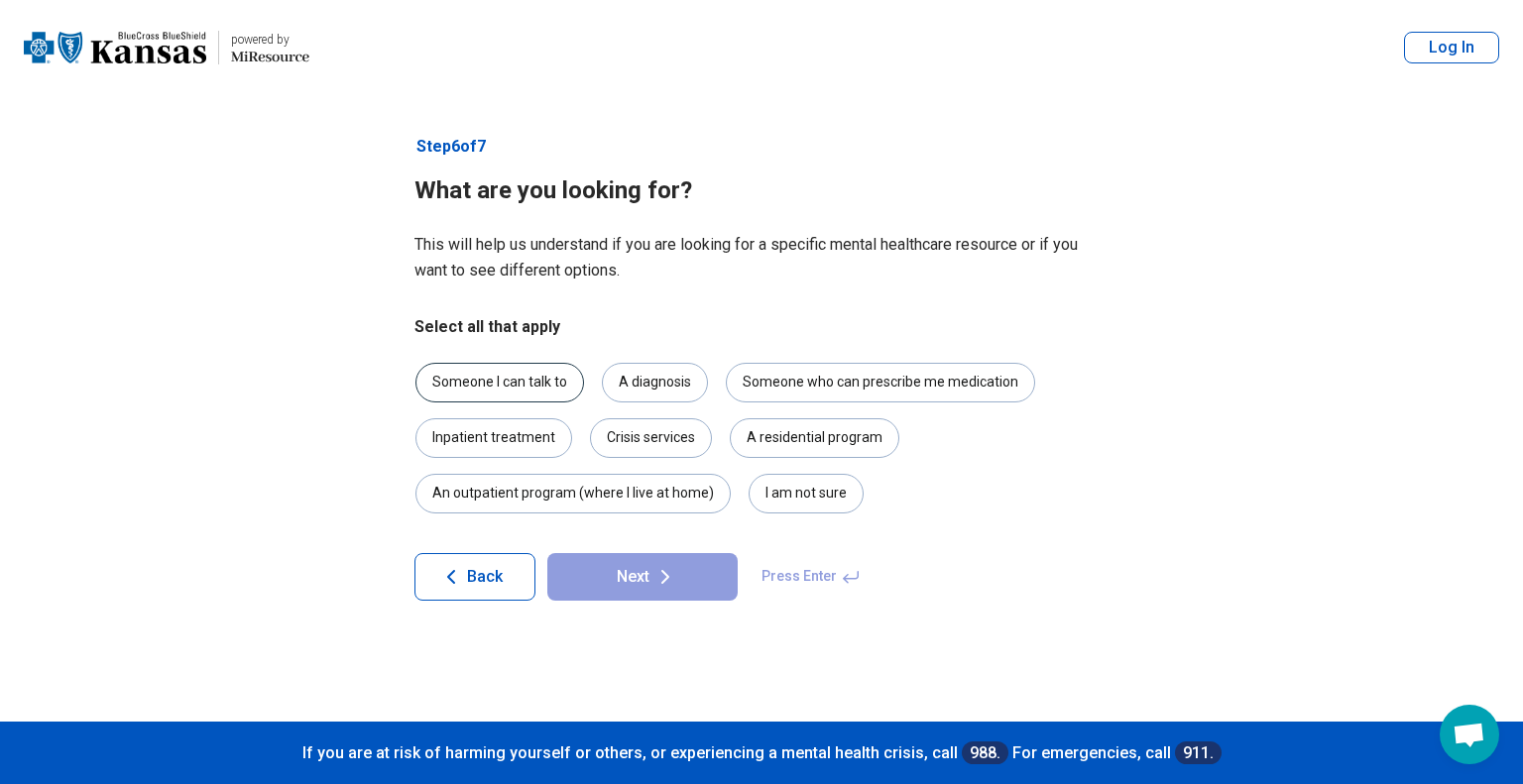 click on "Someone I can talk to" at bounding box center [500, 383] 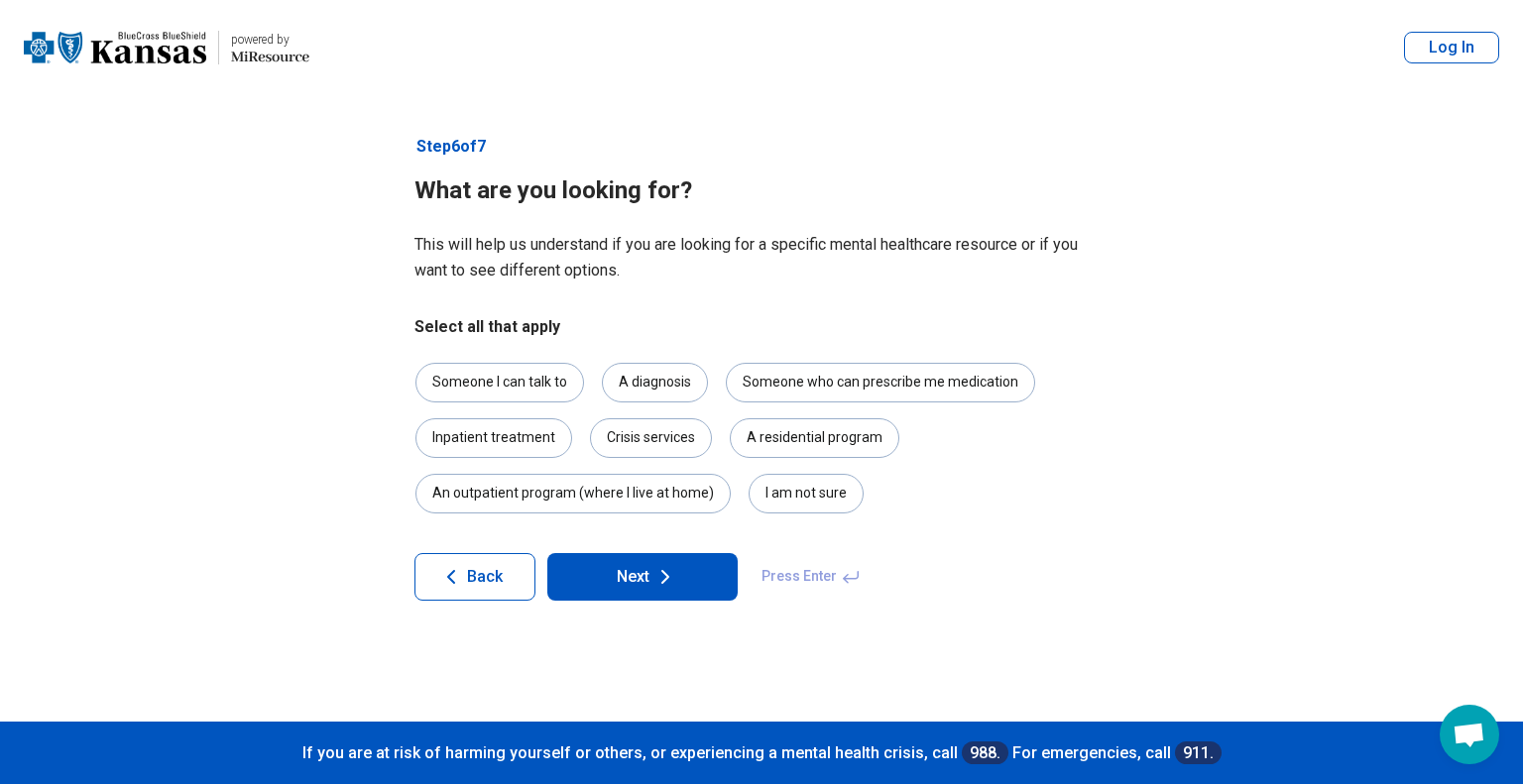 click on "Next" at bounding box center [643, 577] 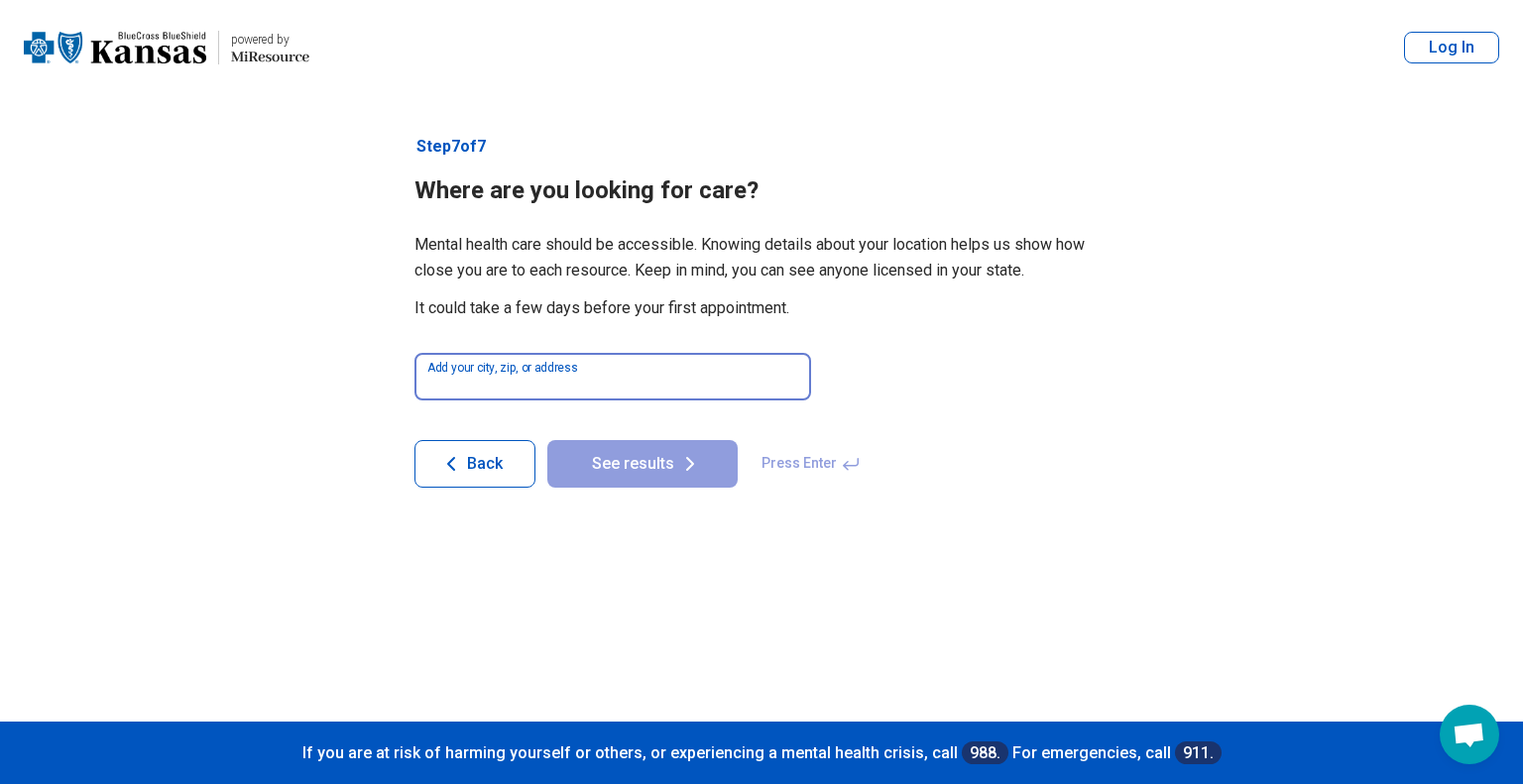 click at bounding box center (613, 377) 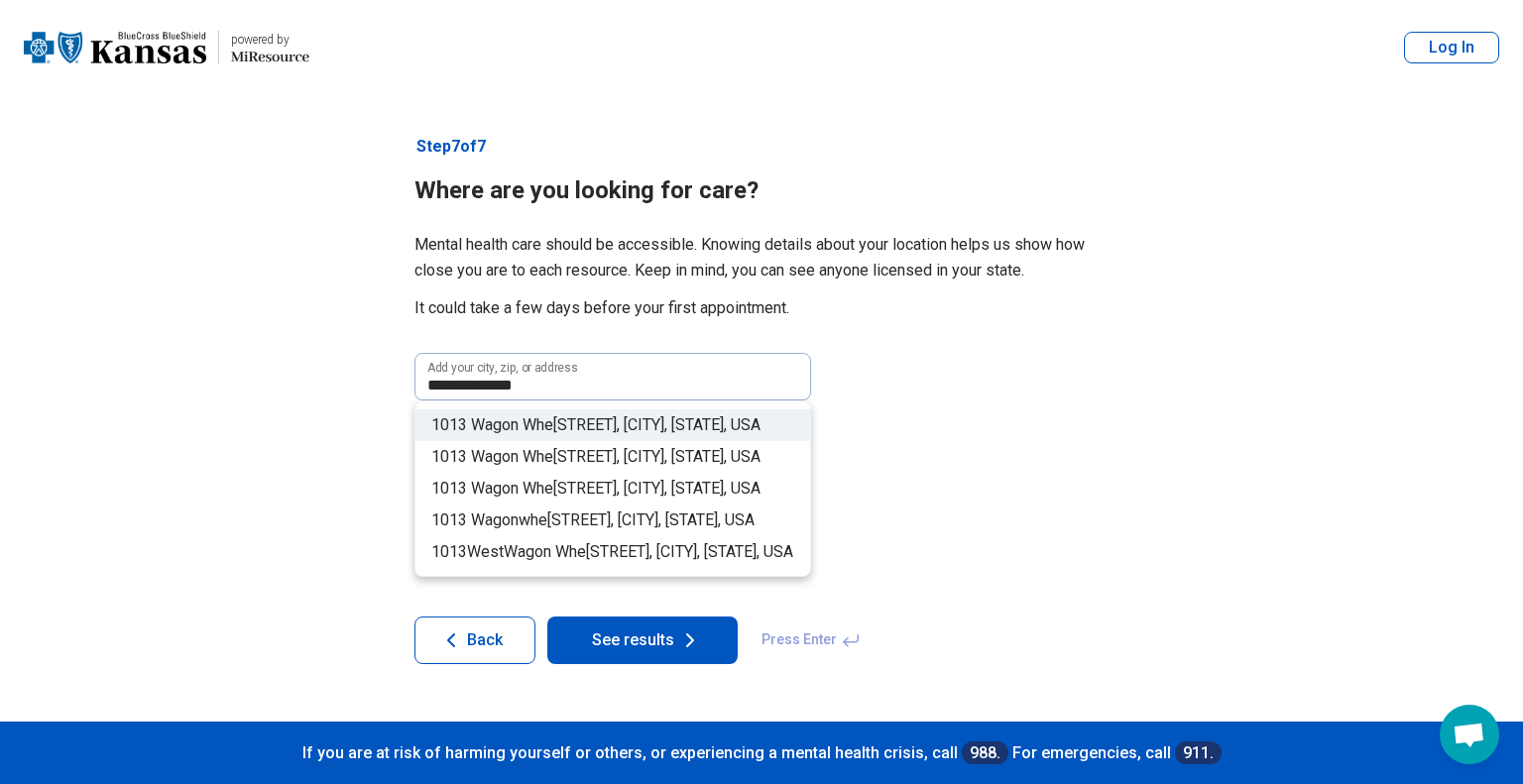 click on "el Road, Lawrence, KS, USA" at bounding box center (656, 424) 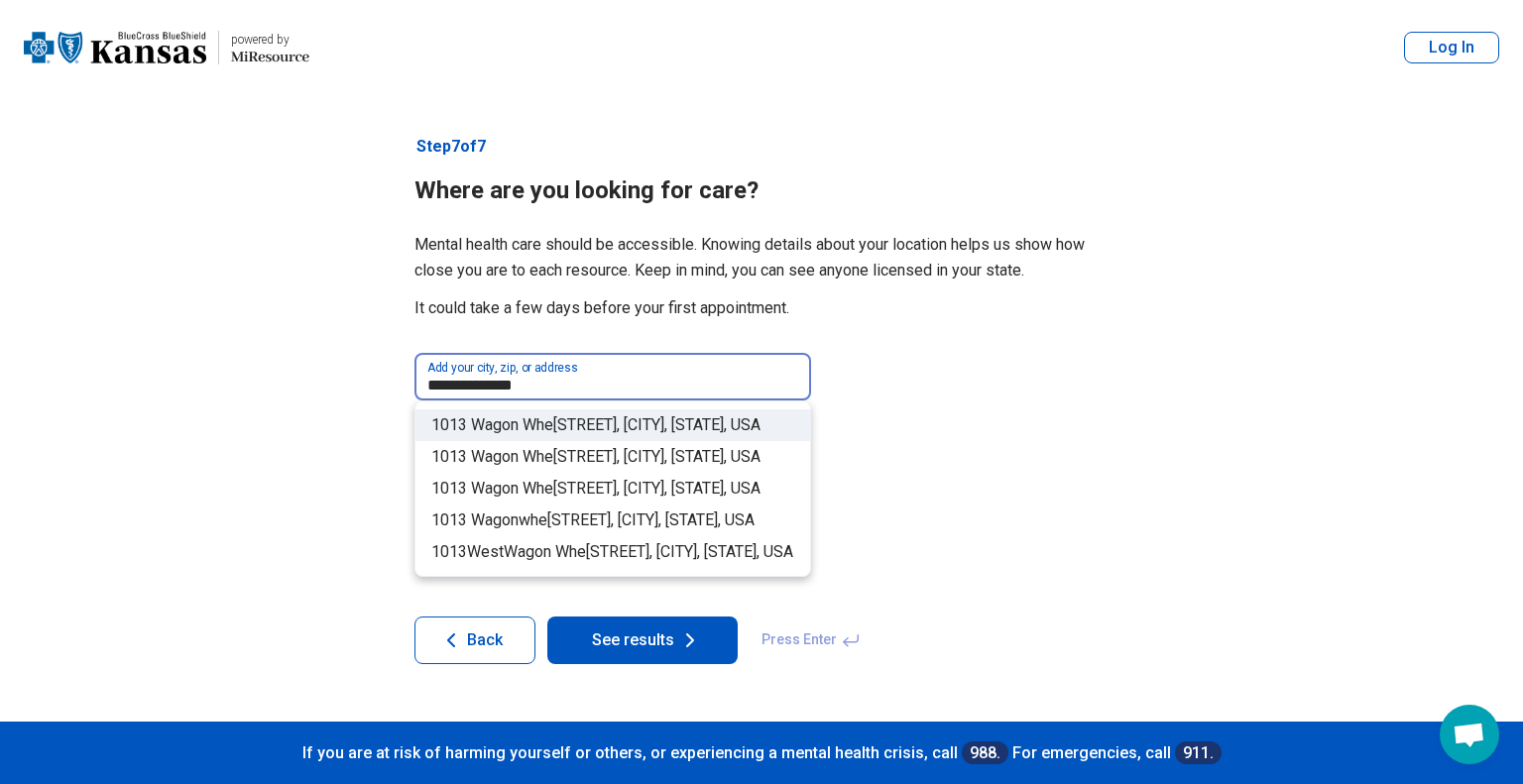 type on "**********" 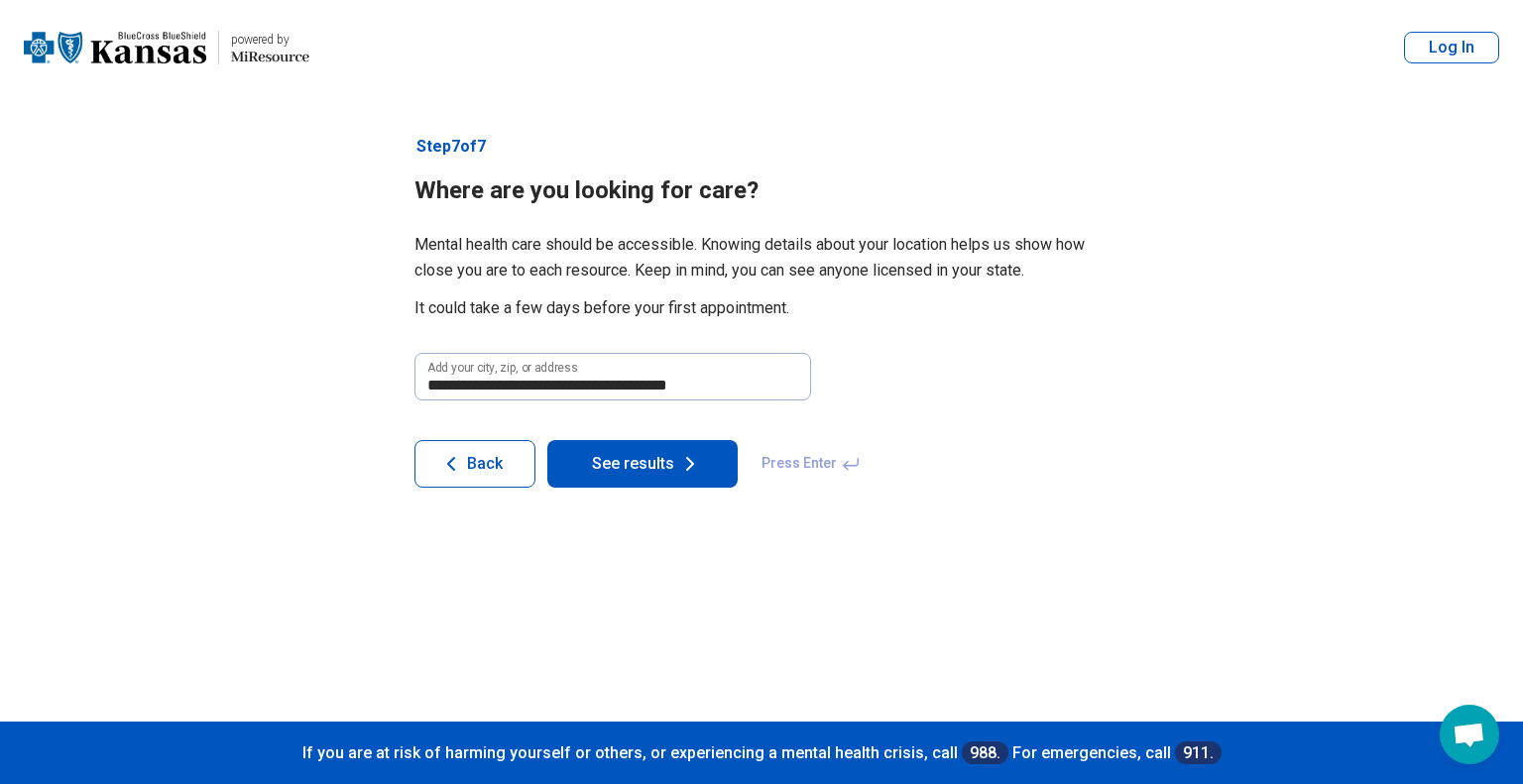click on "See results" at bounding box center (643, 464) 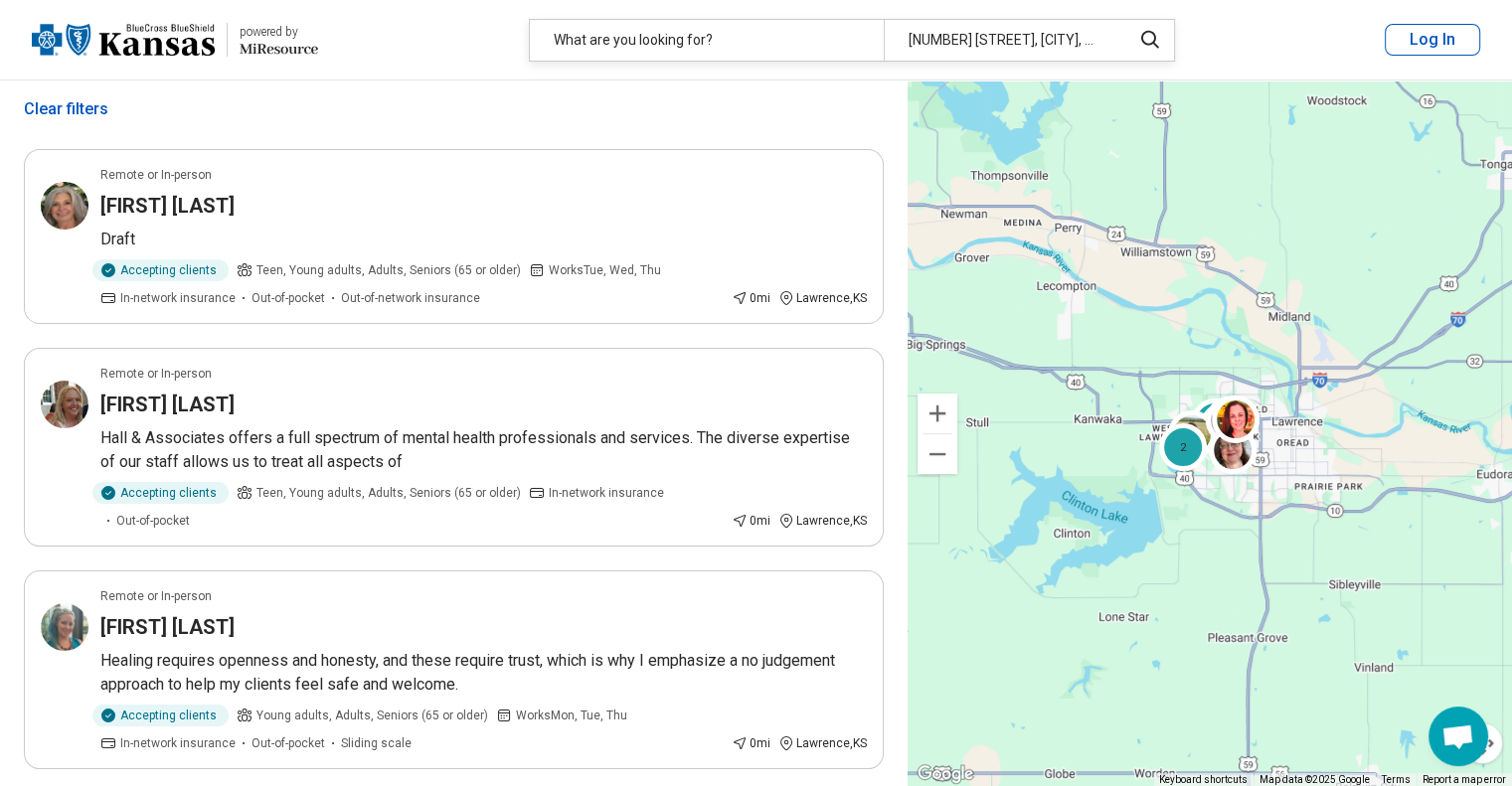 scroll, scrollTop: 115, scrollLeft: 0, axis: vertical 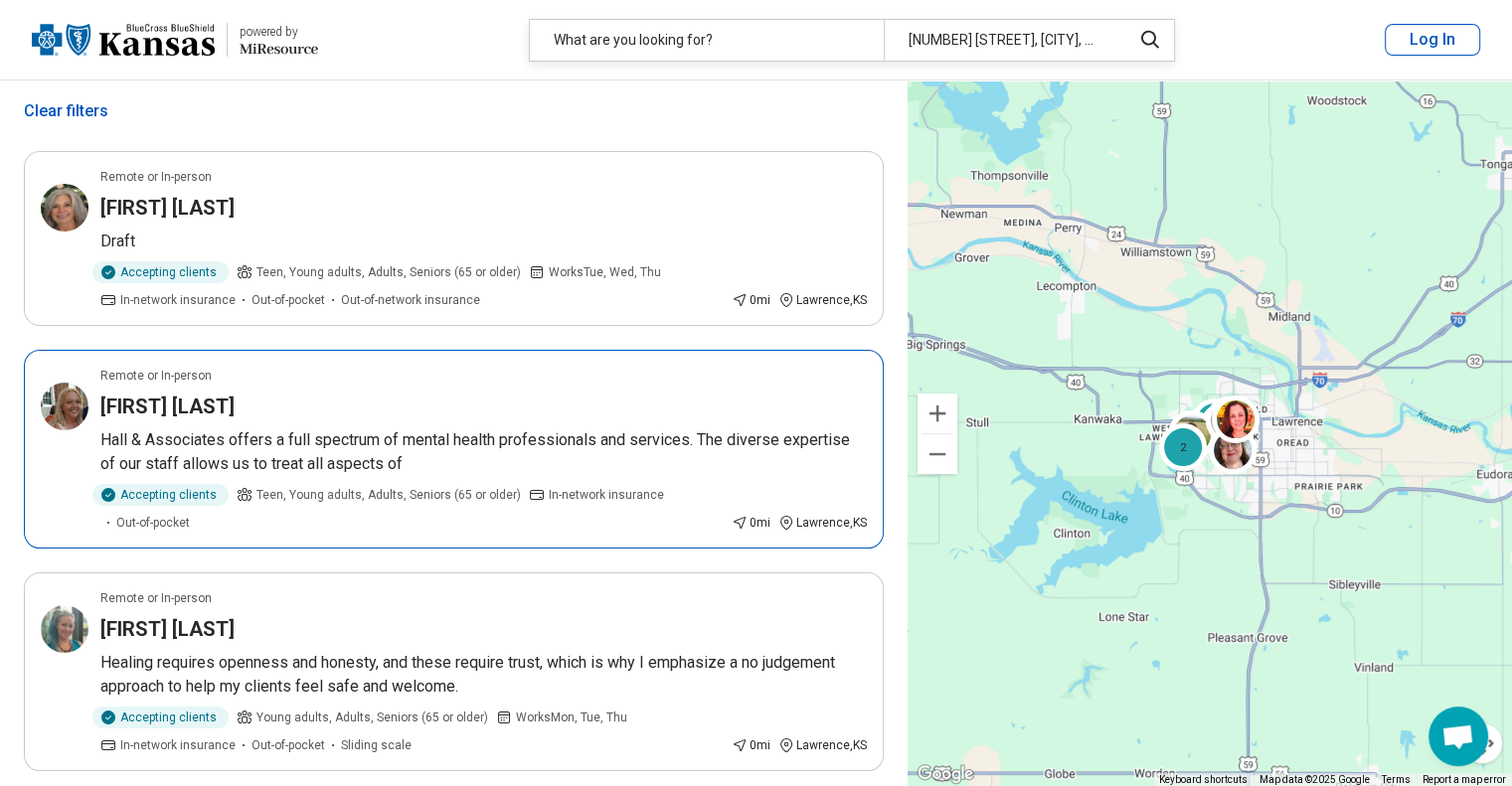 click on "[FIRST] [LAST]" at bounding box center (167, 406) 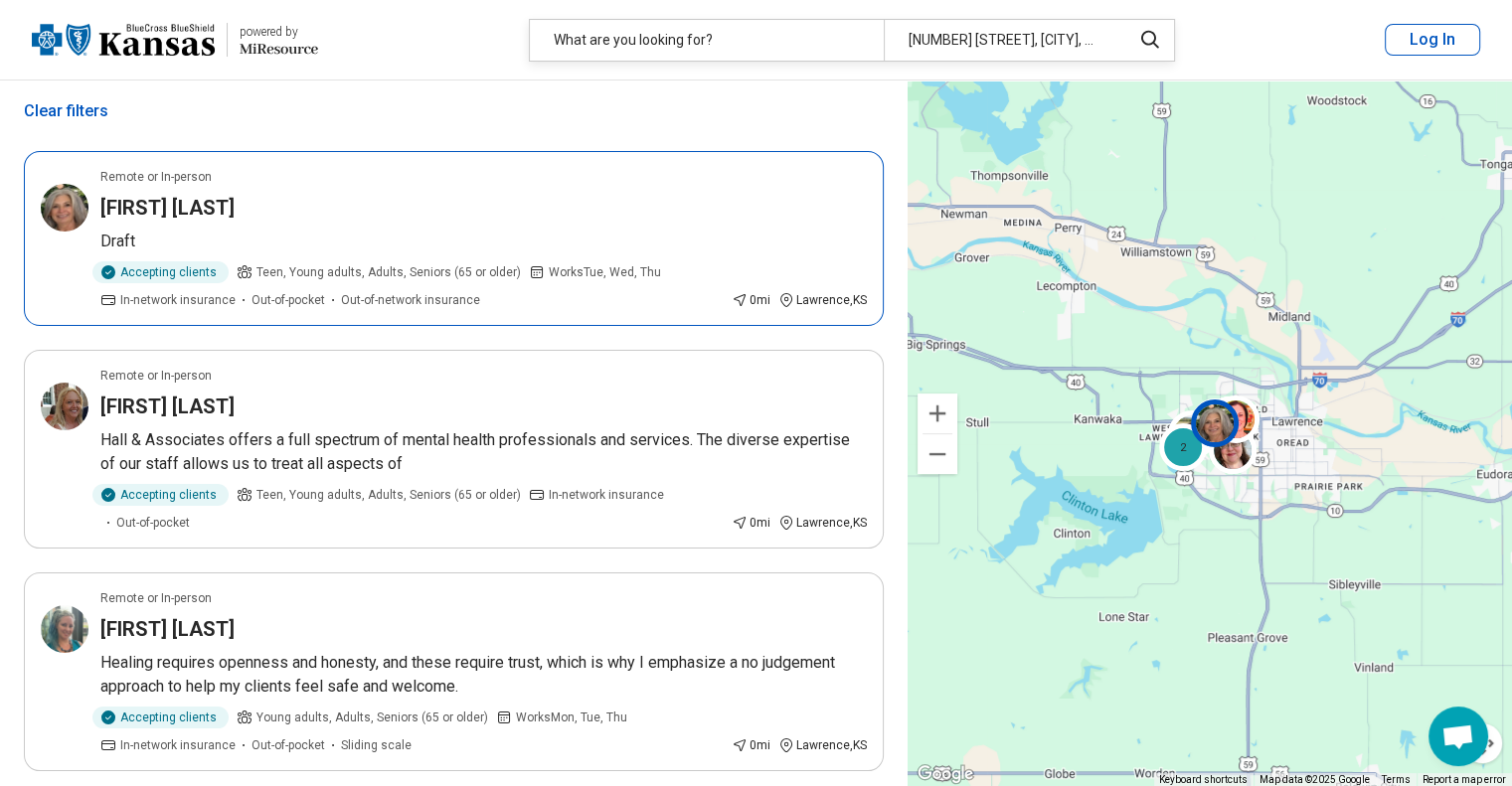 click on "Draft" at bounding box center [483, 241] 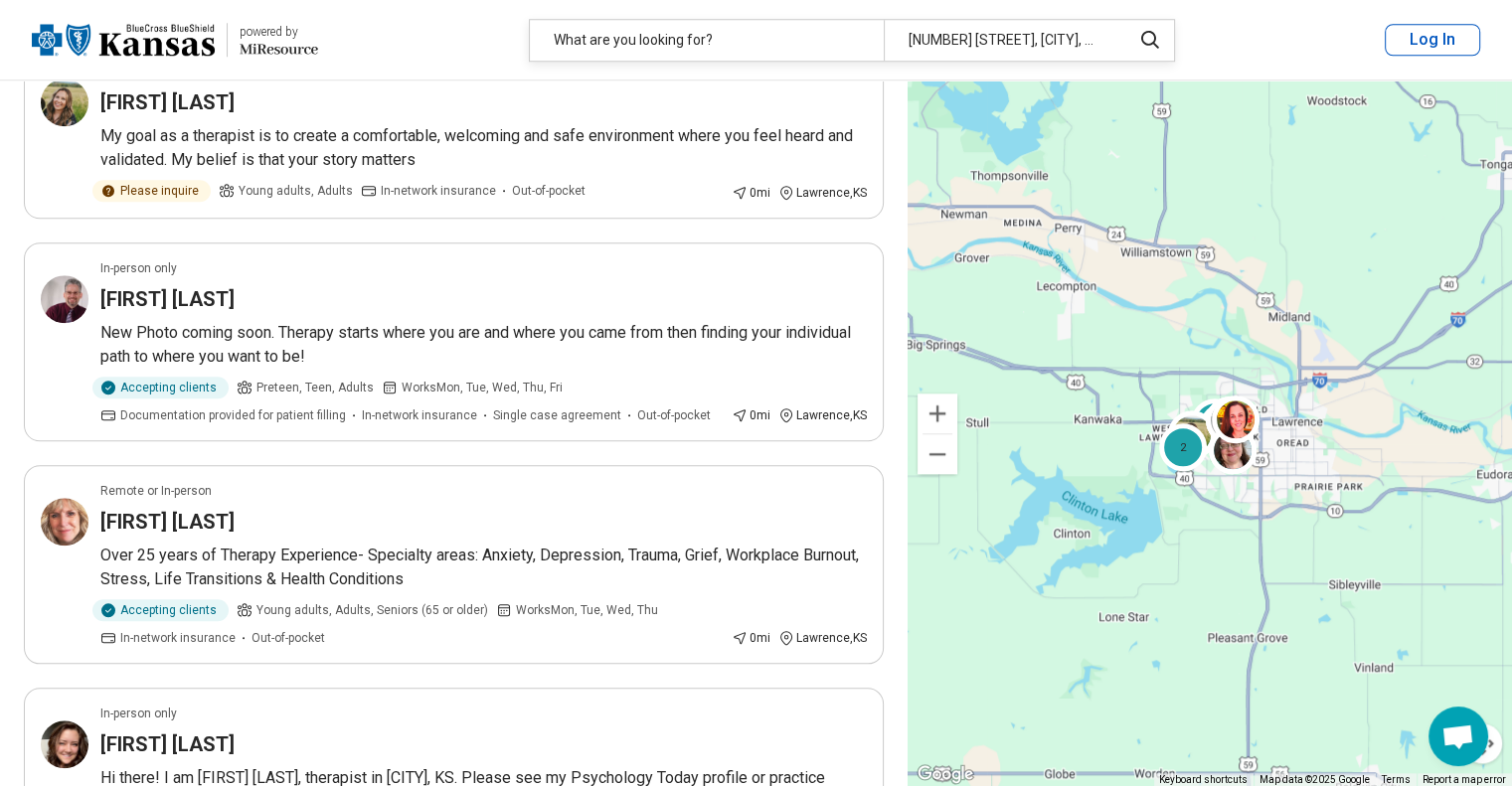 scroll, scrollTop: 1907, scrollLeft: 0, axis: vertical 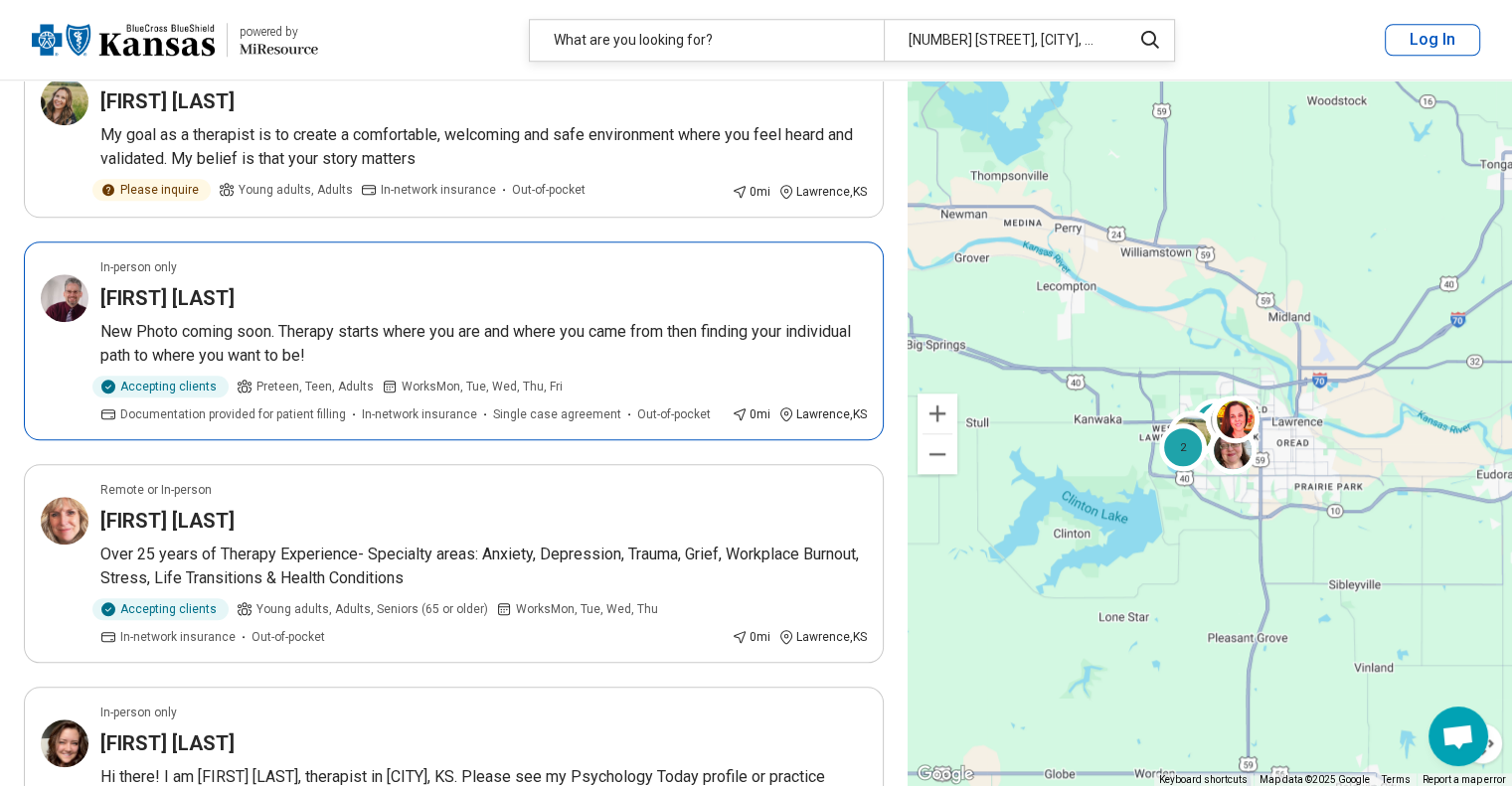 click on "Gregory Tangari" at bounding box center (483, 298) 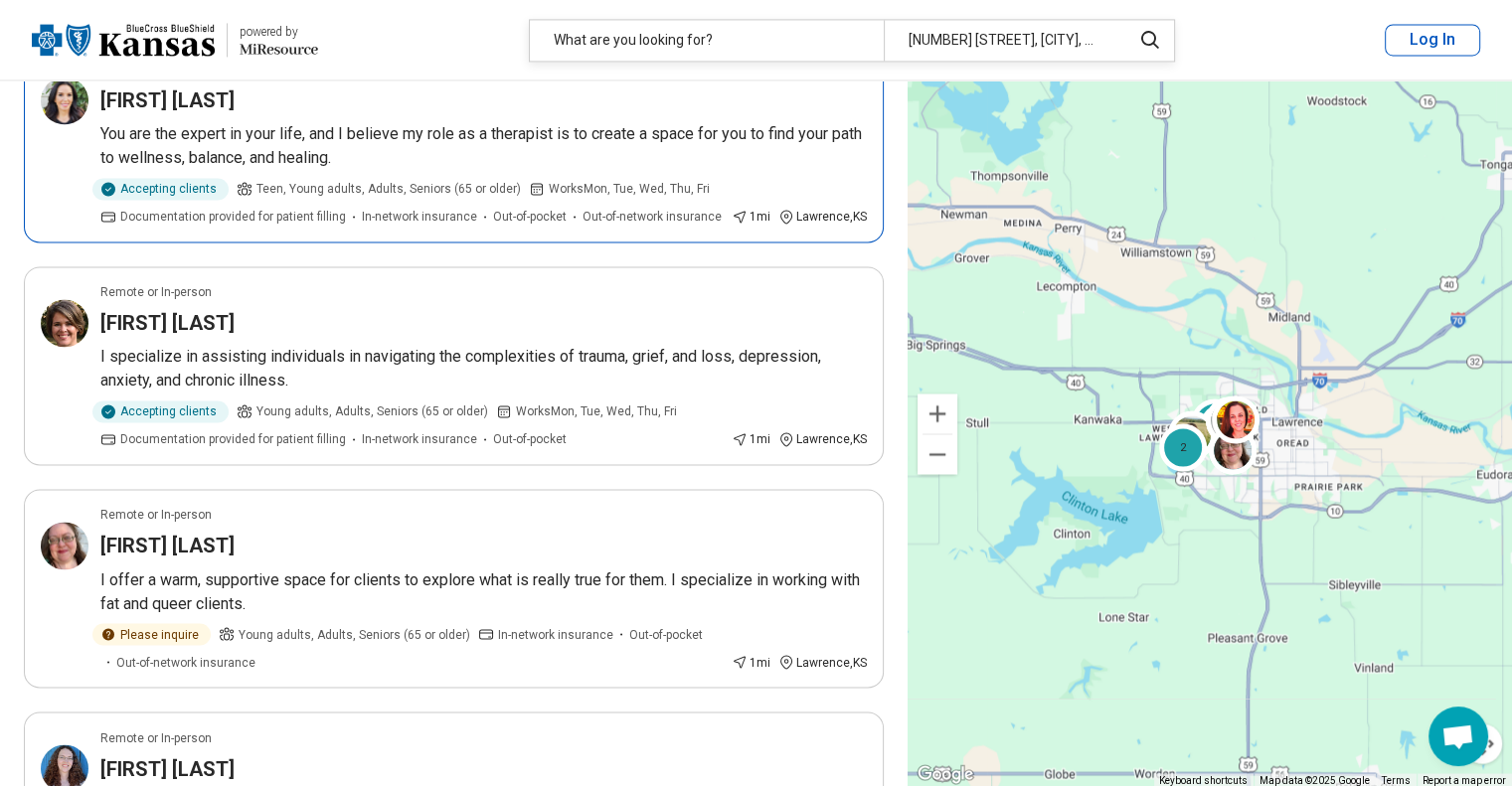 scroll, scrollTop: 3199, scrollLeft: 0, axis: vertical 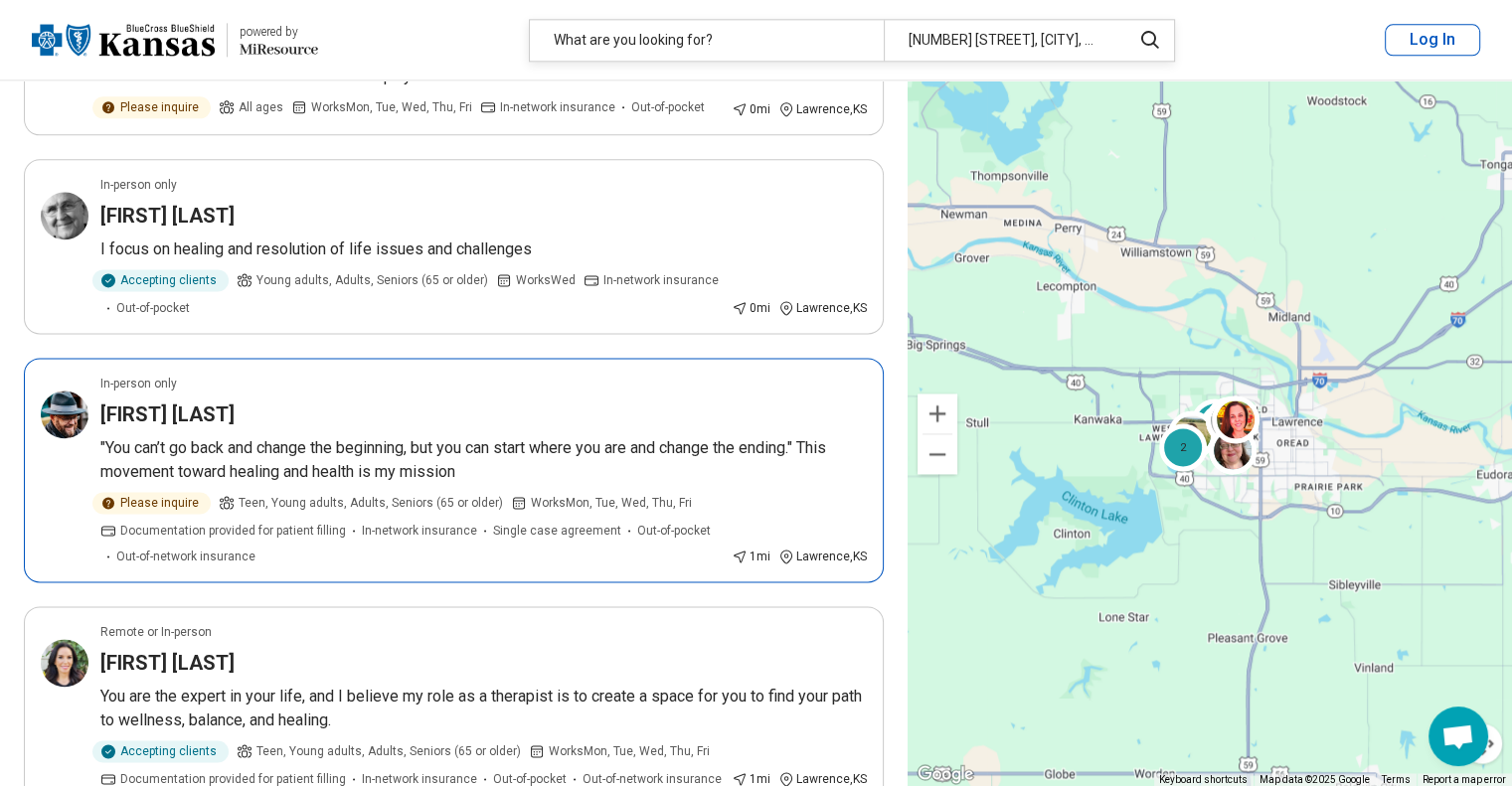 click on "Jeremiah Johnson" at bounding box center (483, 414) 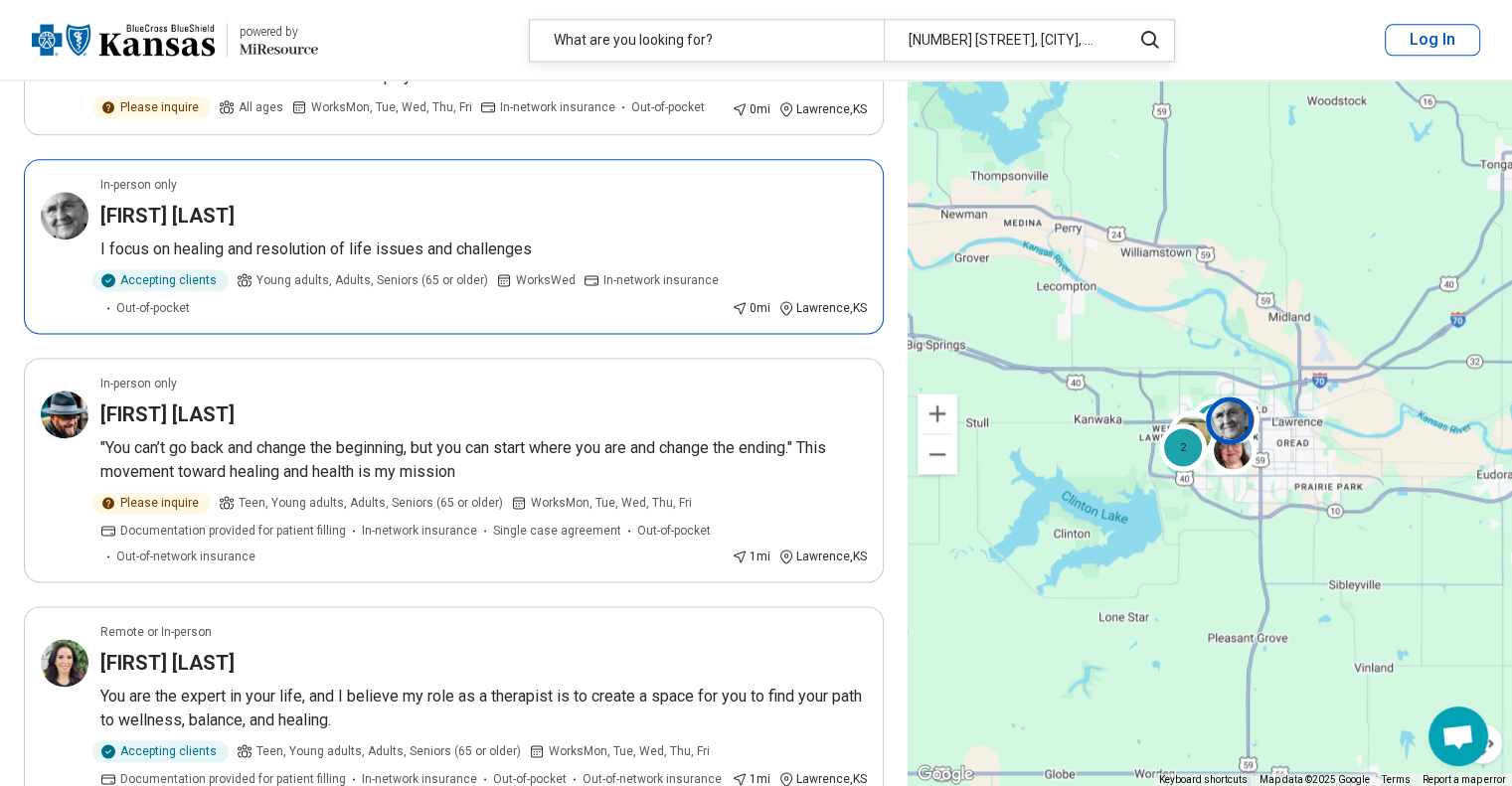 click on "Paul Cox" at bounding box center [483, 216] 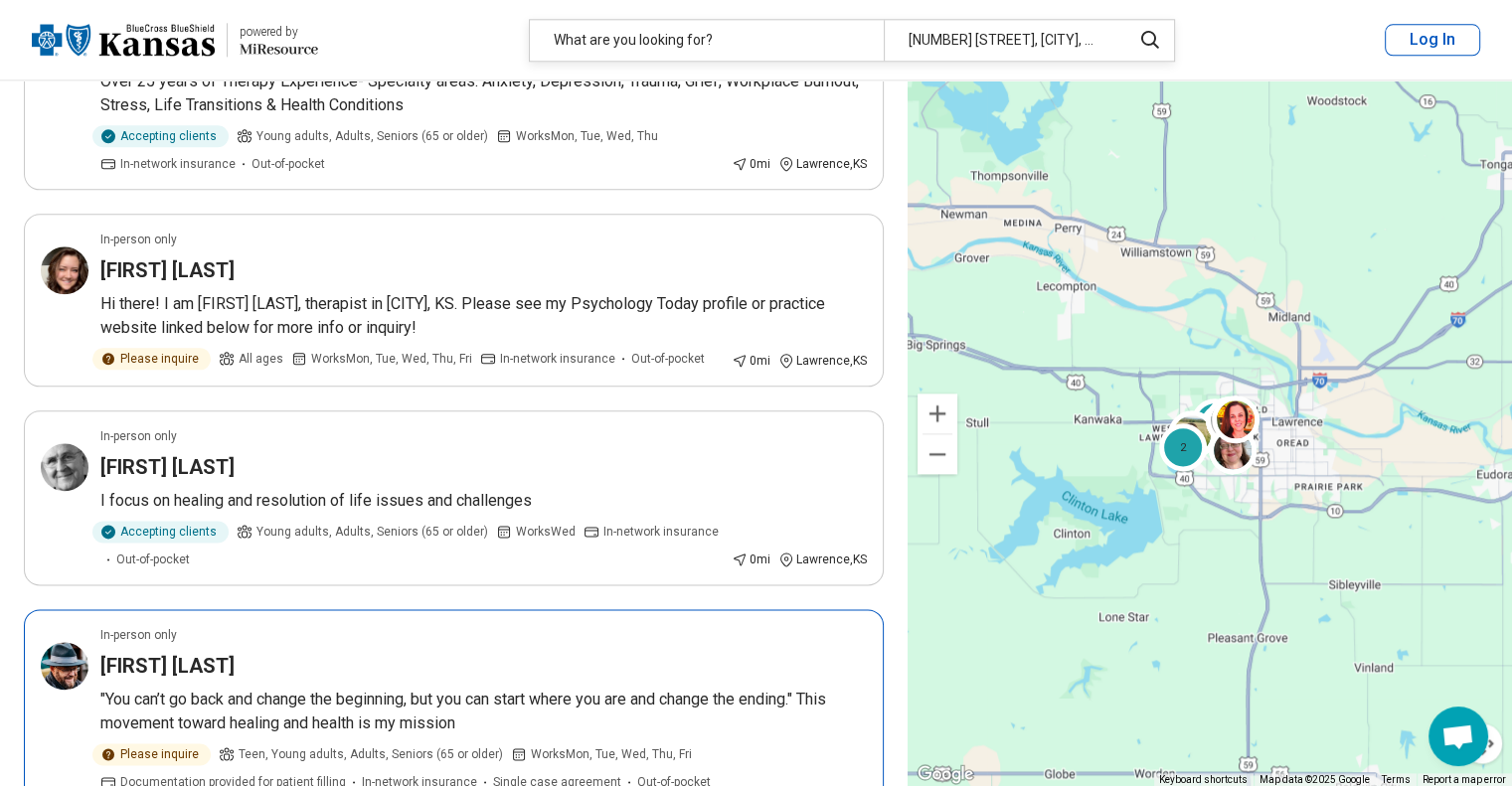 scroll, scrollTop: 2376, scrollLeft: 0, axis: vertical 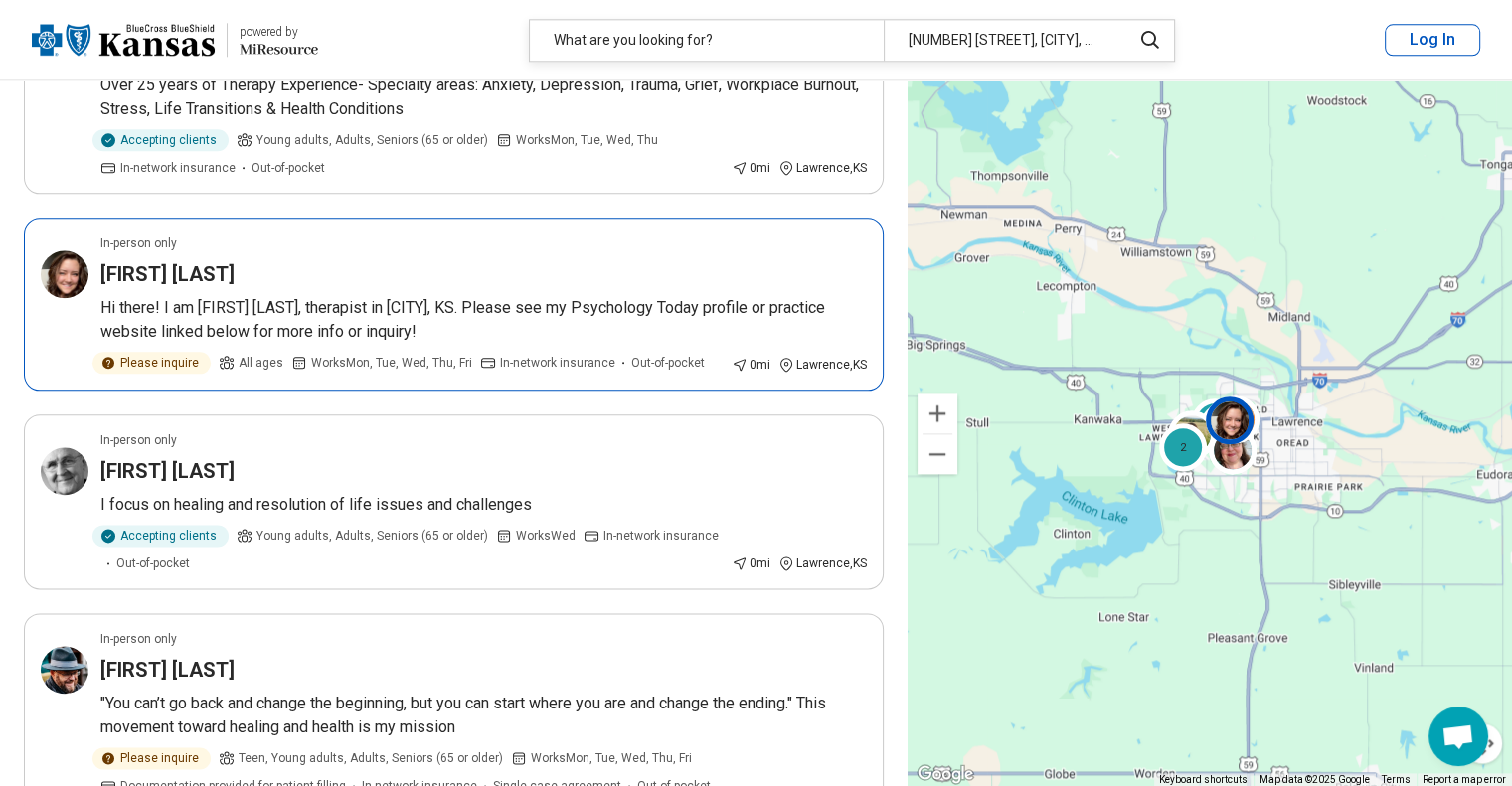 click on "Zoë Theobald" at bounding box center (483, 274) 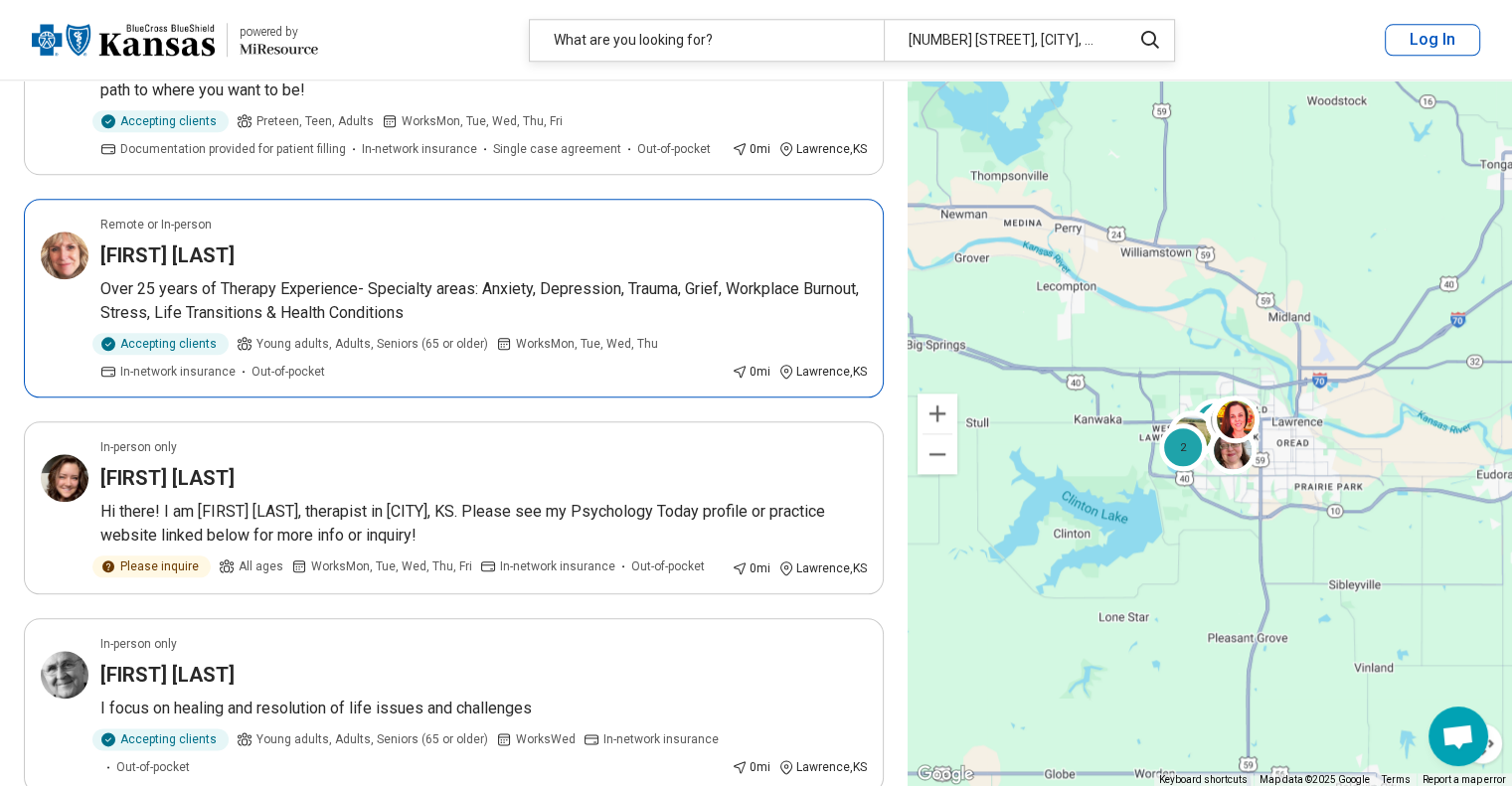 click on "Over 25 years of Therapy Experience-
Specialty areas: Anxiety, Depression, Trauma, Grief, Workplace Burnout, Stress, Life Transitions & Health Conditions" at bounding box center [483, 301] 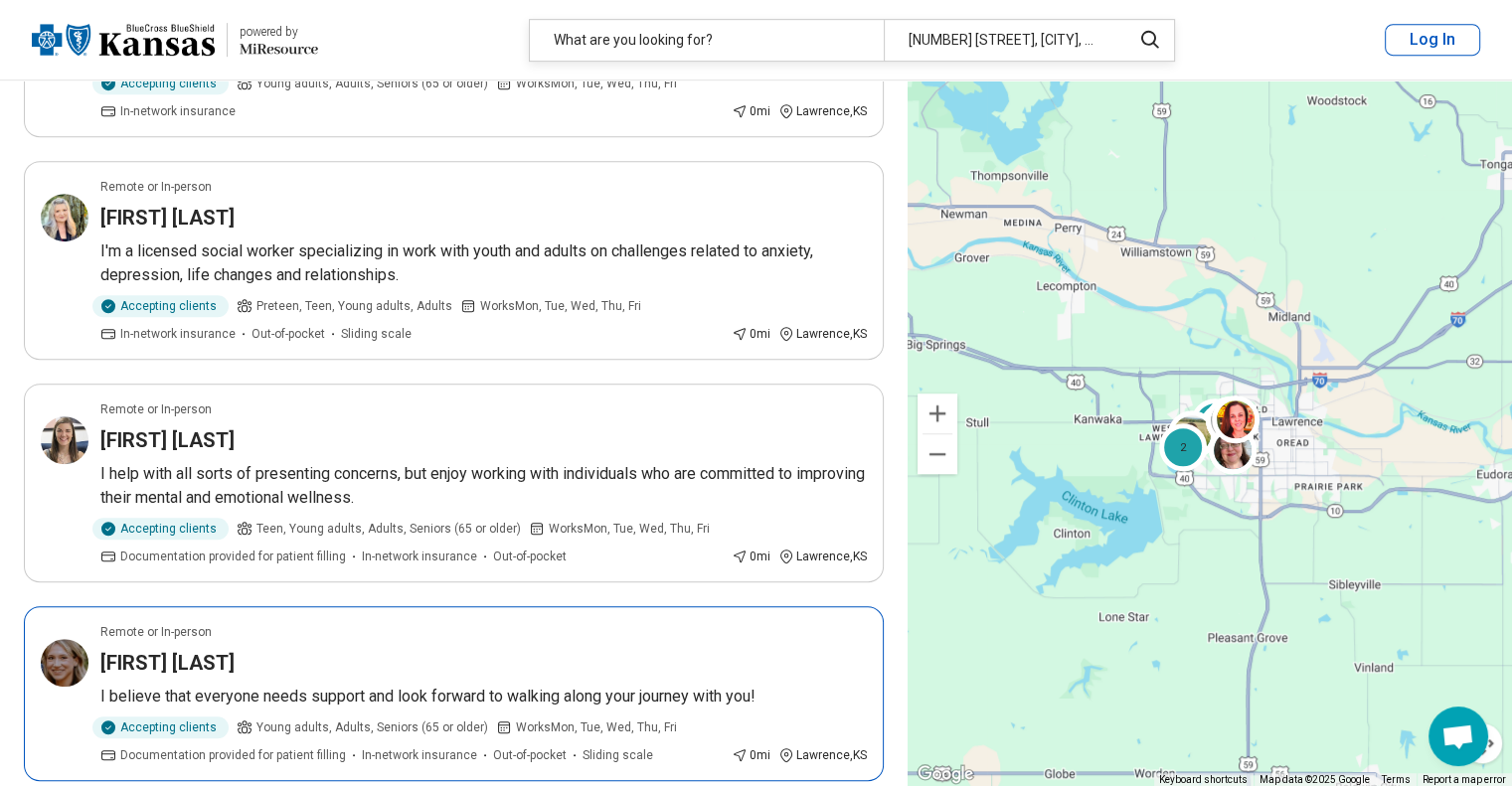scroll, scrollTop: 1139, scrollLeft: 0, axis: vertical 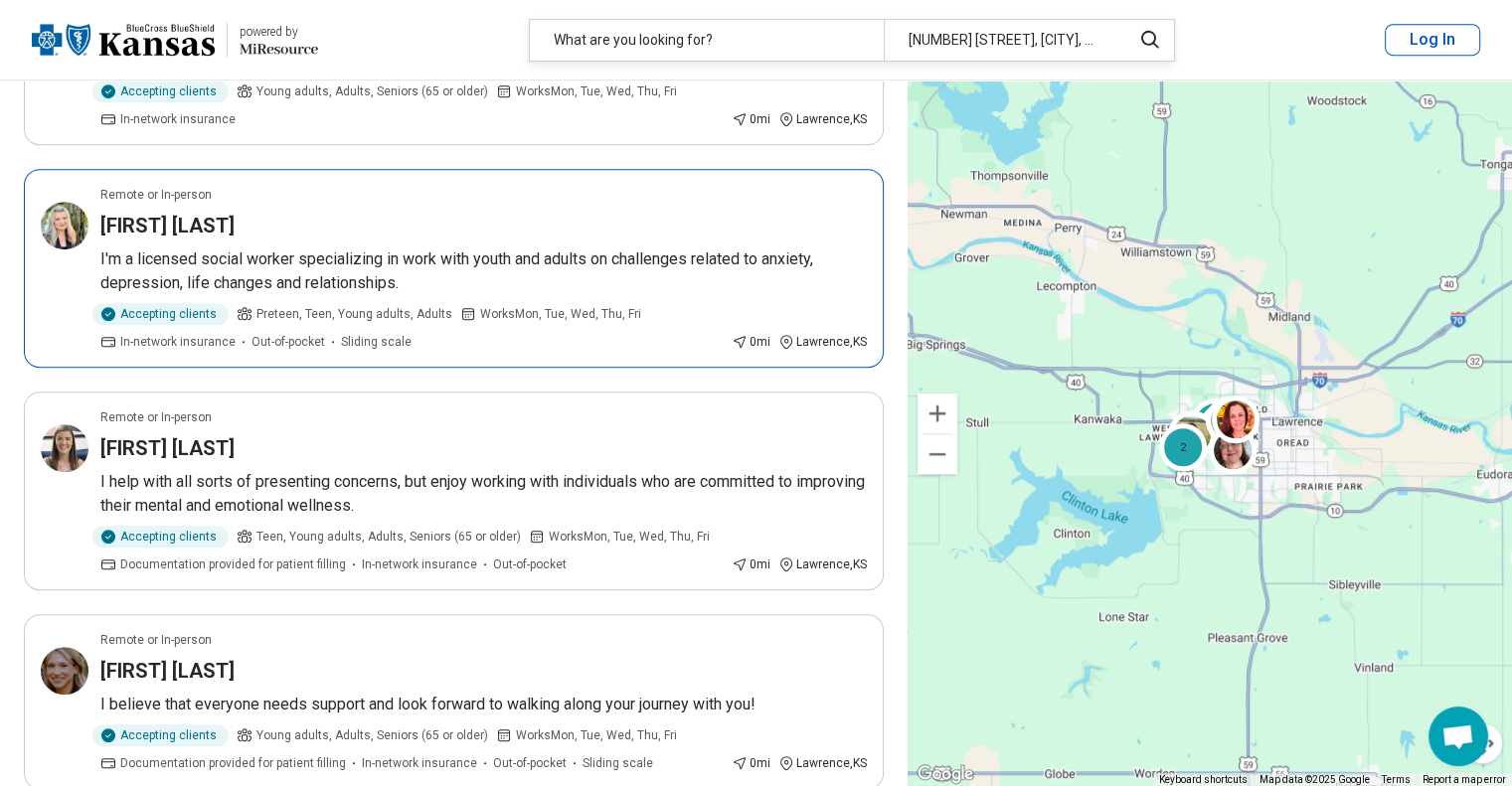 click on "Accepting clients Preteen, Teen, Young adults, Adults Works  Mon, Tue, Wed, Thu, Fri In-network insurance Out-of-pocket Sliding scale" at bounding box center (412, 327) 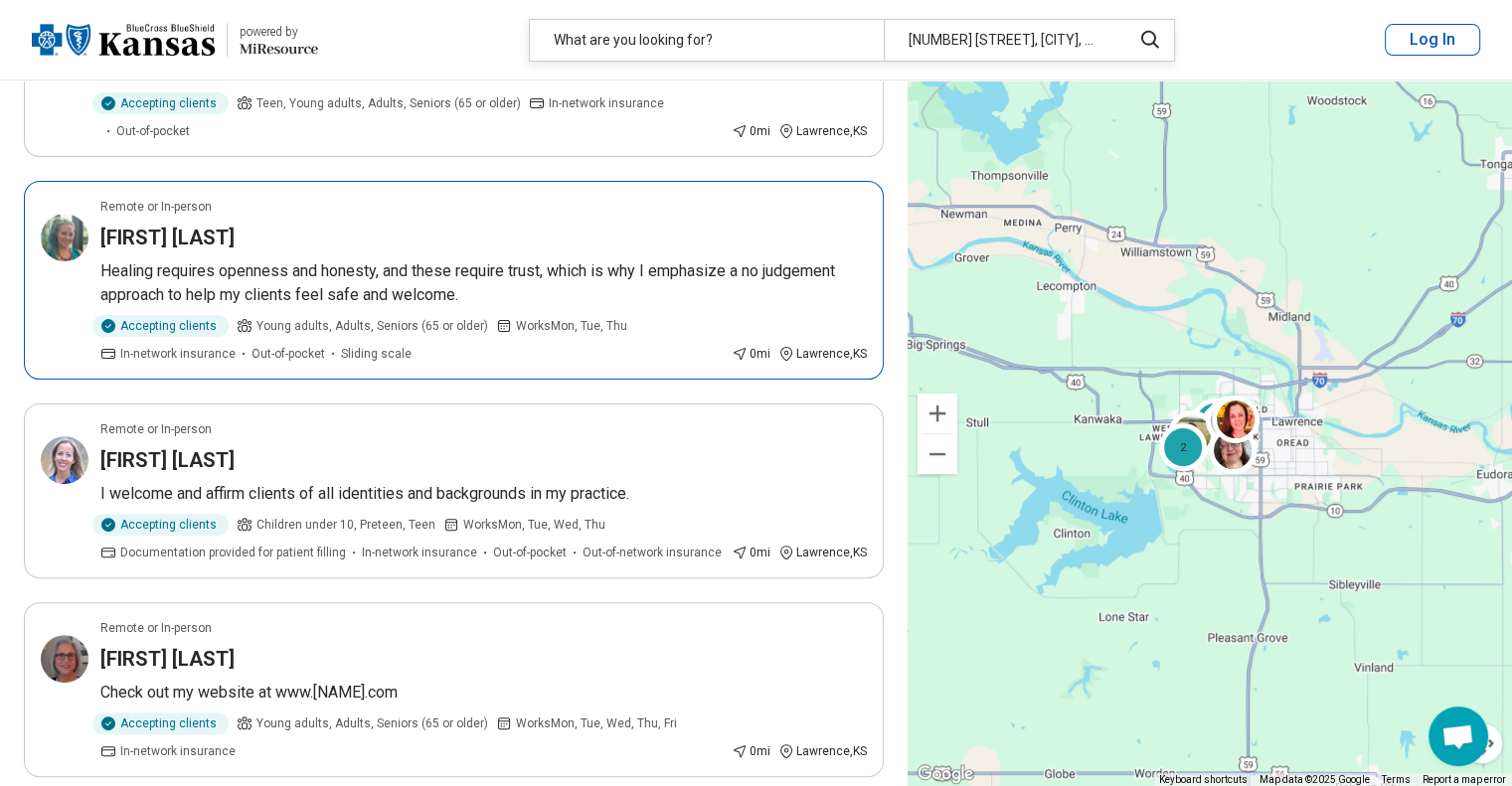 scroll, scrollTop: 505, scrollLeft: 0, axis: vertical 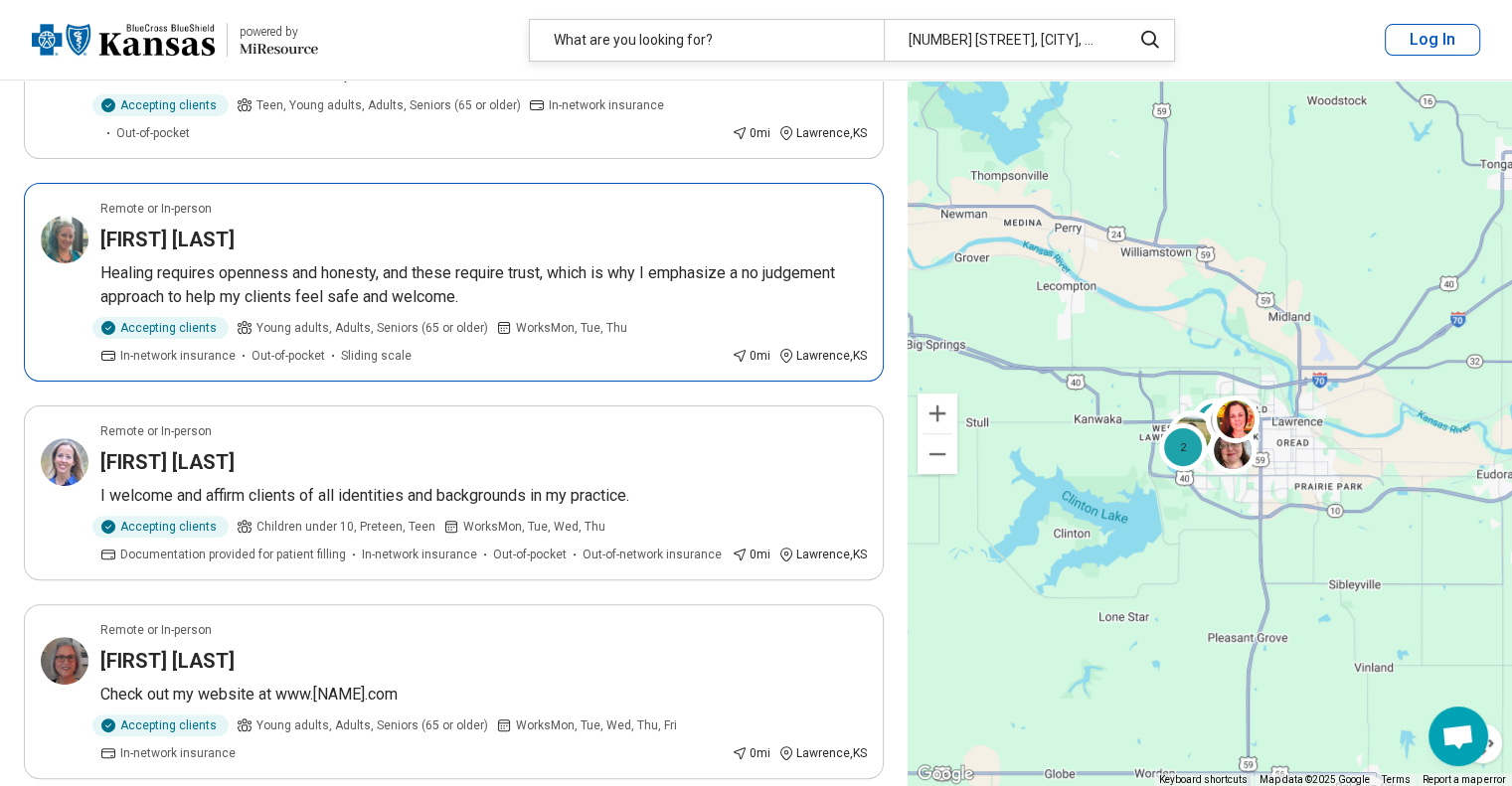 click on "Healing requires openness and honesty, and these require trust, which is why I emphasize a no judgement approach to help my clients feel safe and welcome." at bounding box center (483, 285) 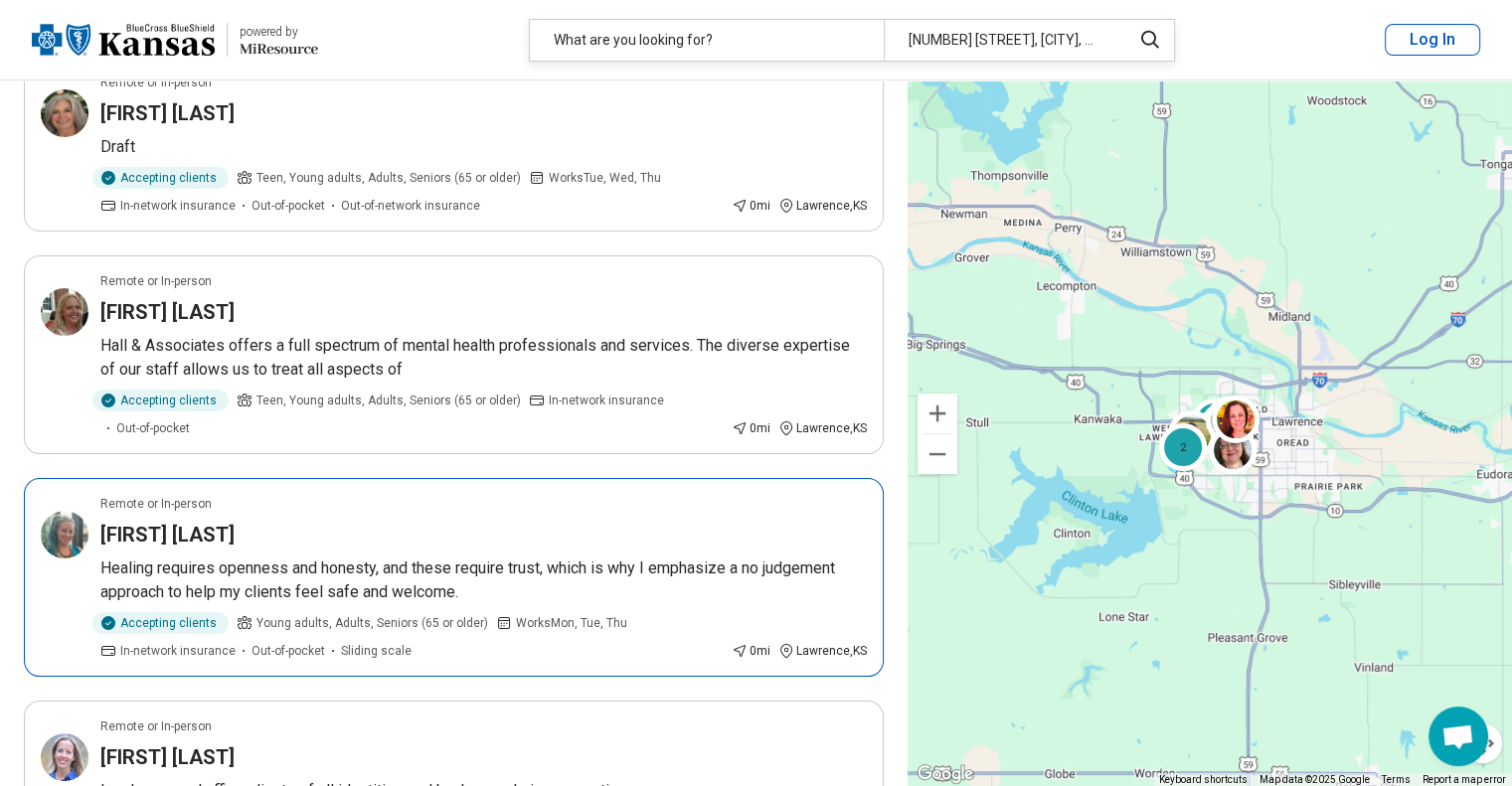scroll, scrollTop: 209, scrollLeft: 0, axis: vertical 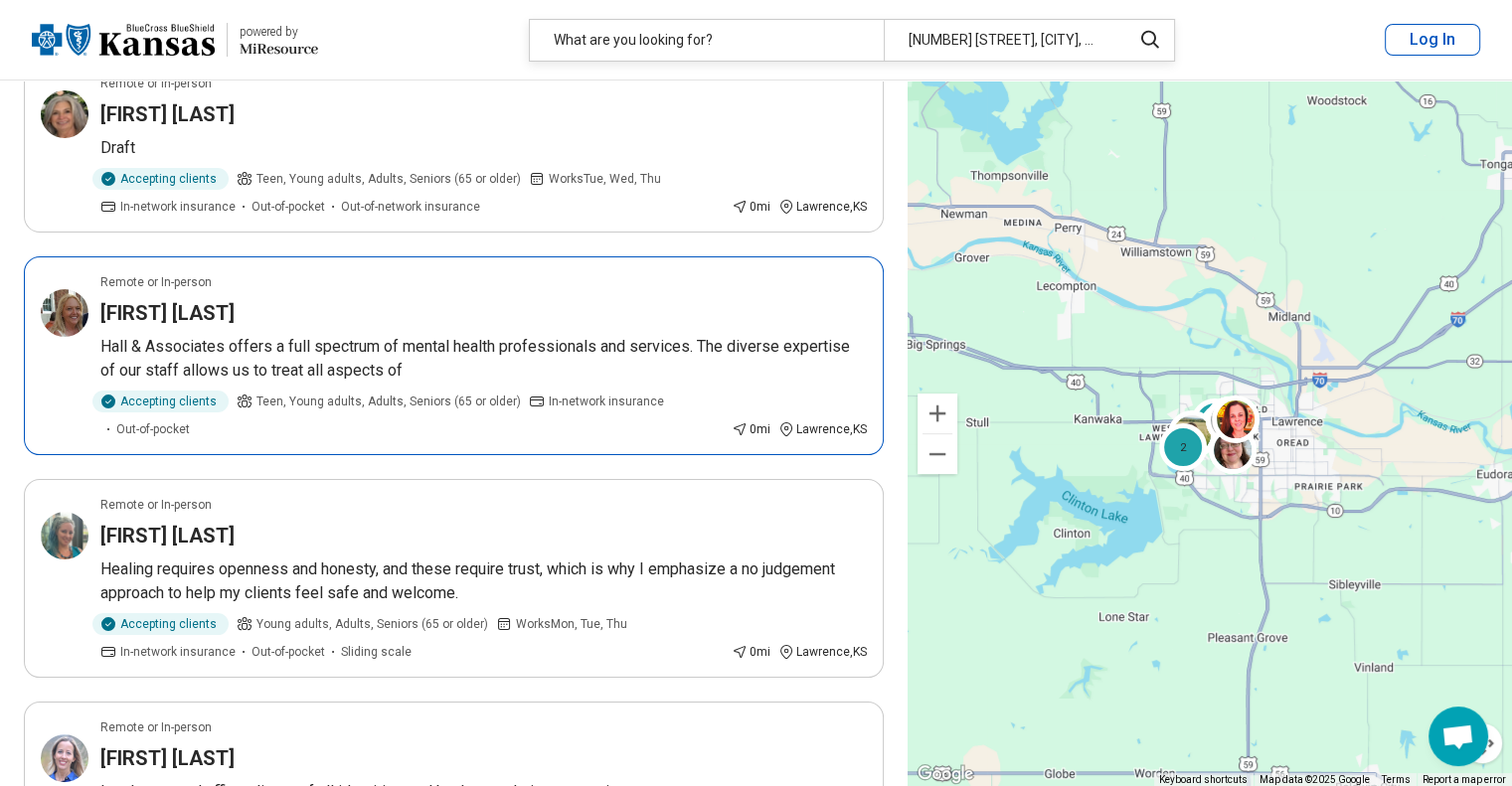 click on "Remote or In-person" at bounding box center (483, 282) 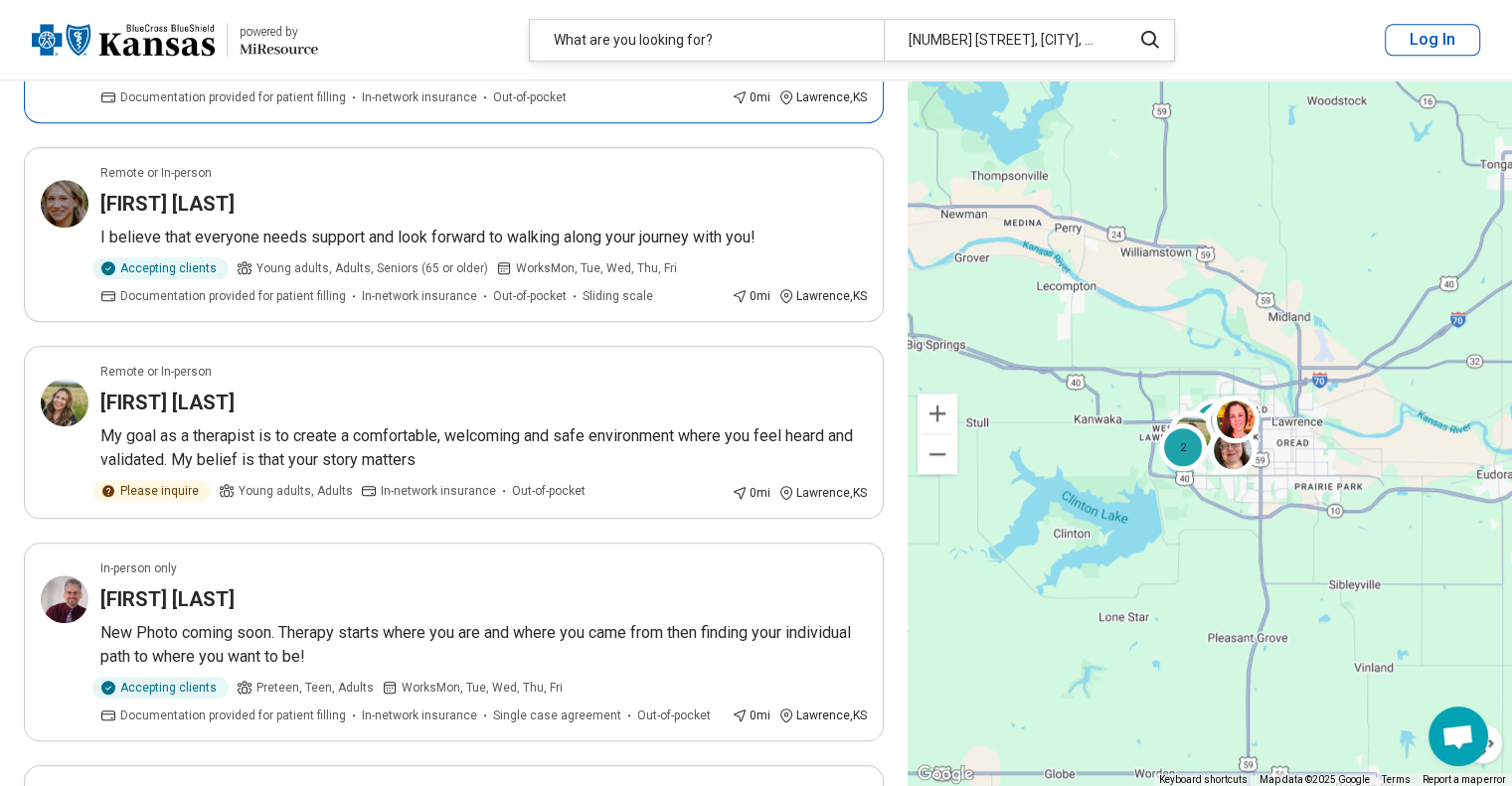 scroll, scrollTop: 1613, scrollLeft: 0, axis: vertical 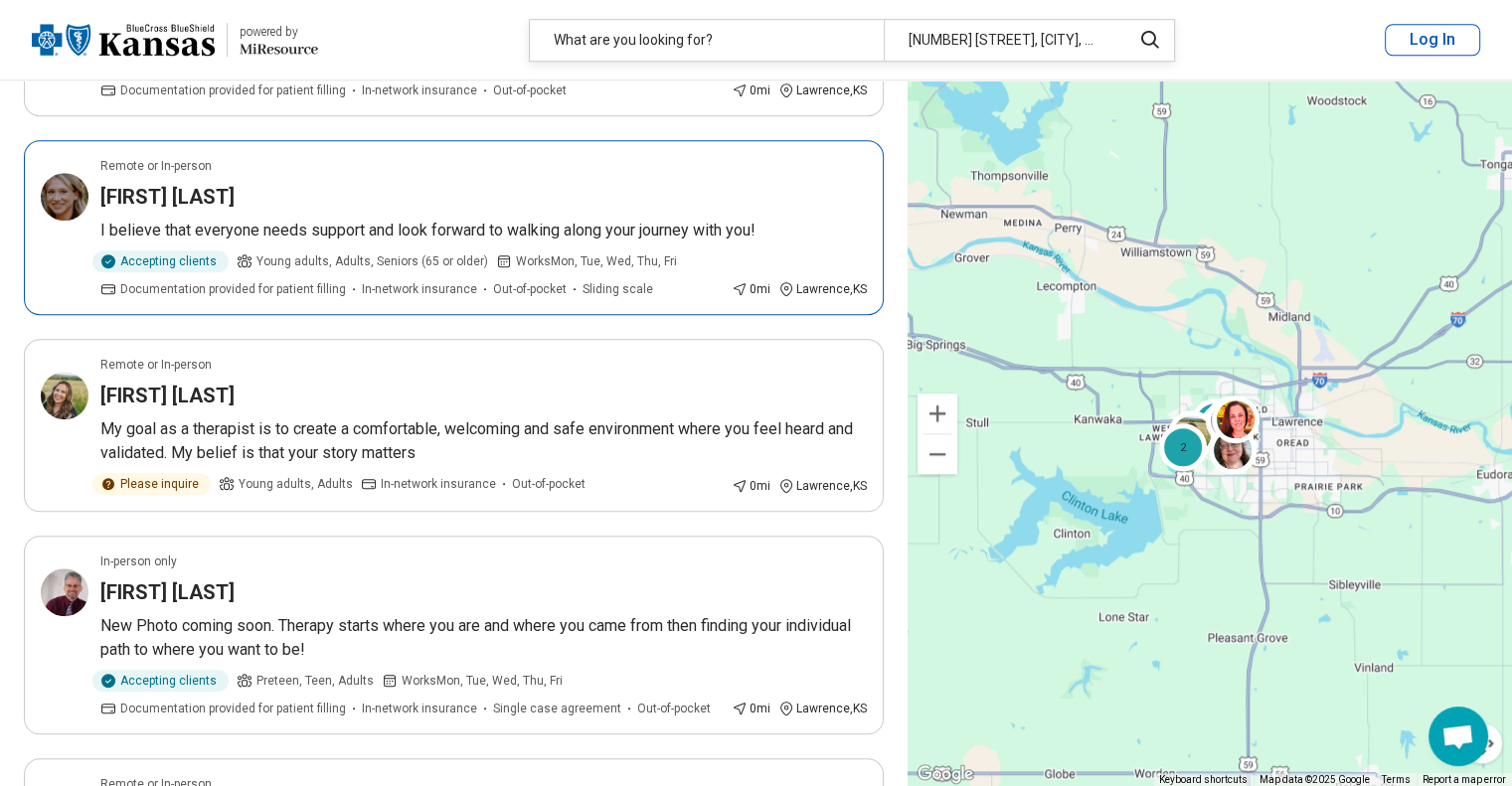 click on "I believe that everyone needs support and look forward to walking along your journey with you!" at bounding box center [483, 231] 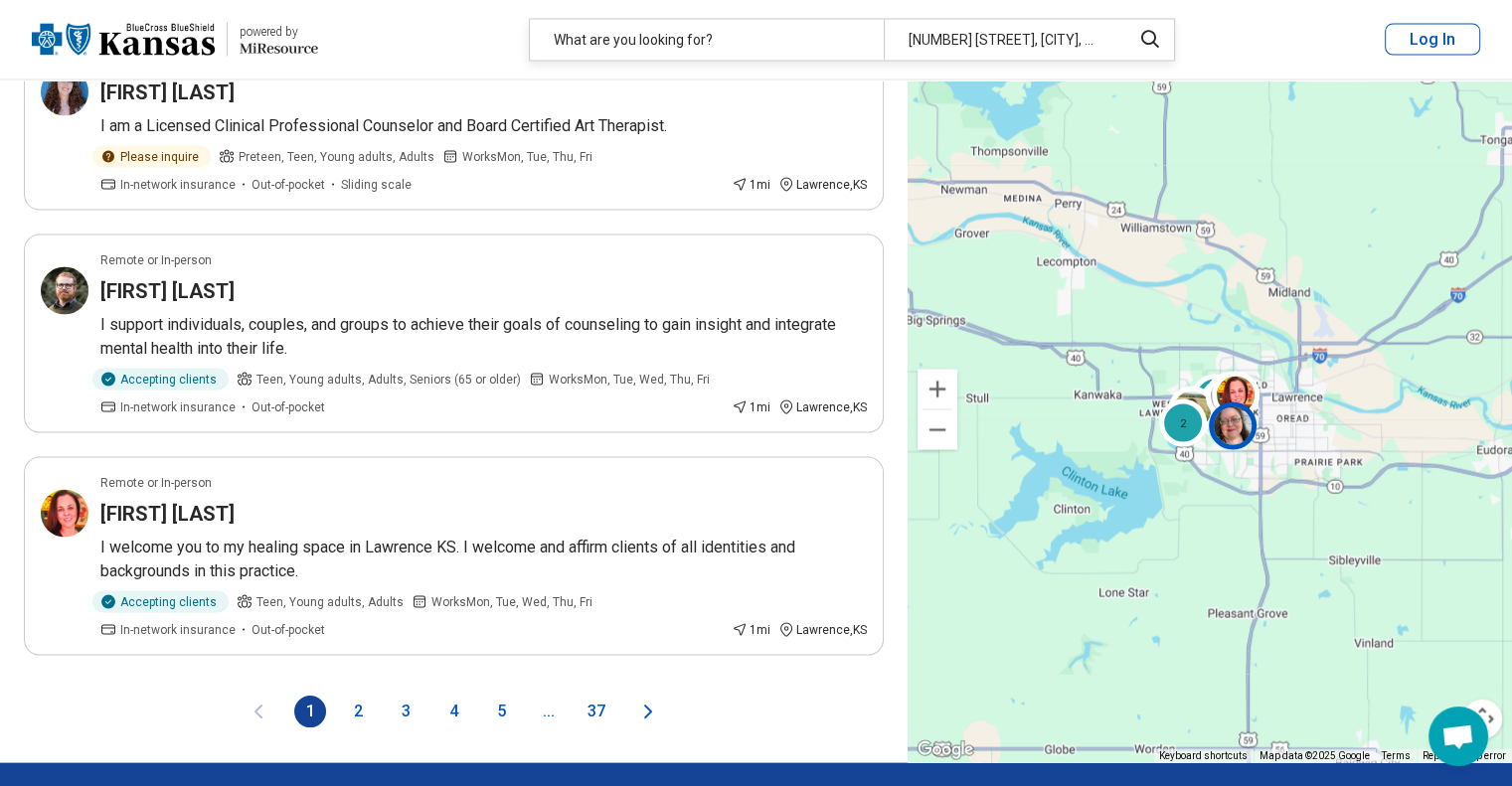 scroll, scrollTop: 3871, scrollLeft: 0, axis: vertical 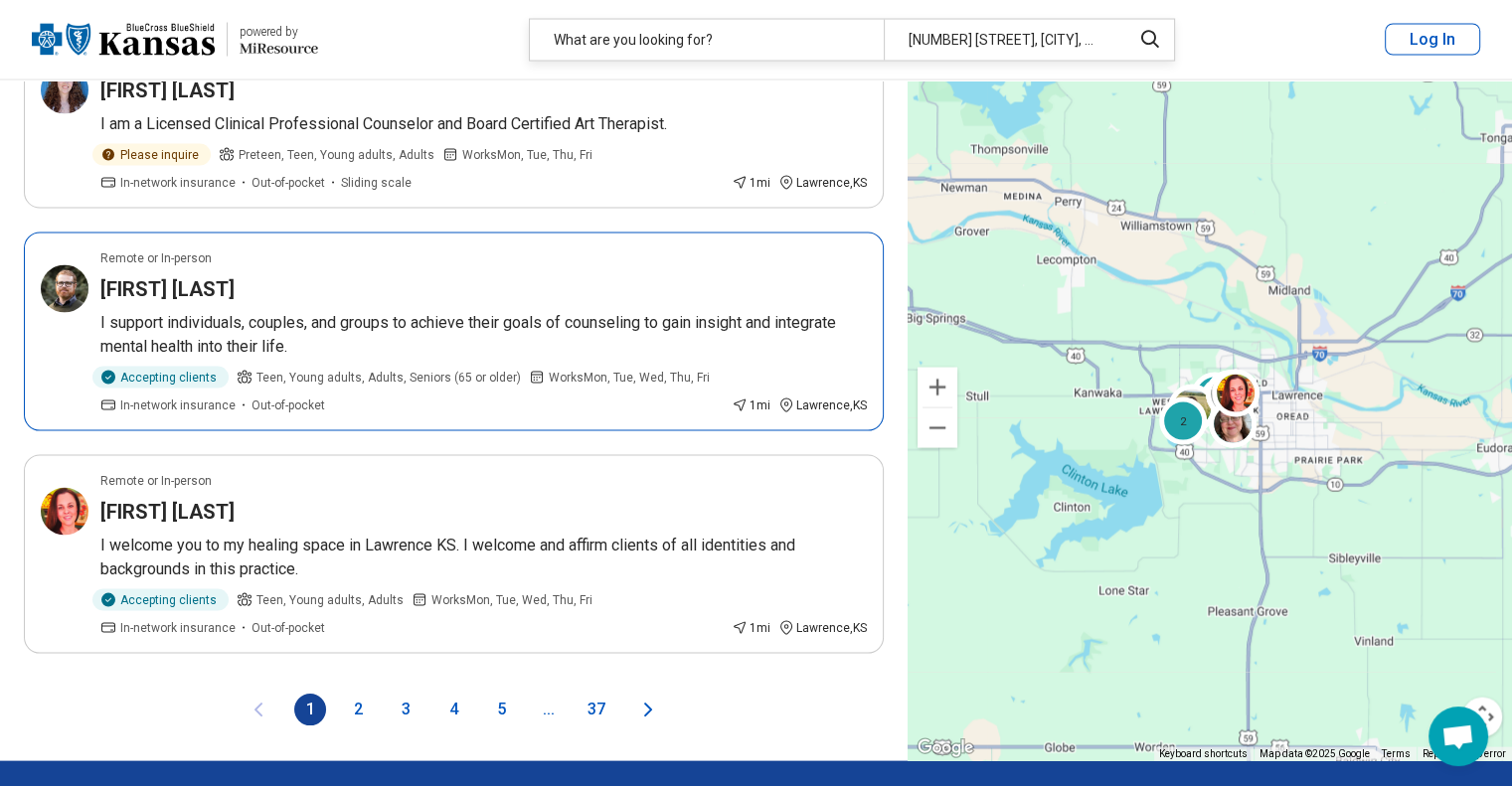 click on "Justin Norton" at bounding box center [483, 289] 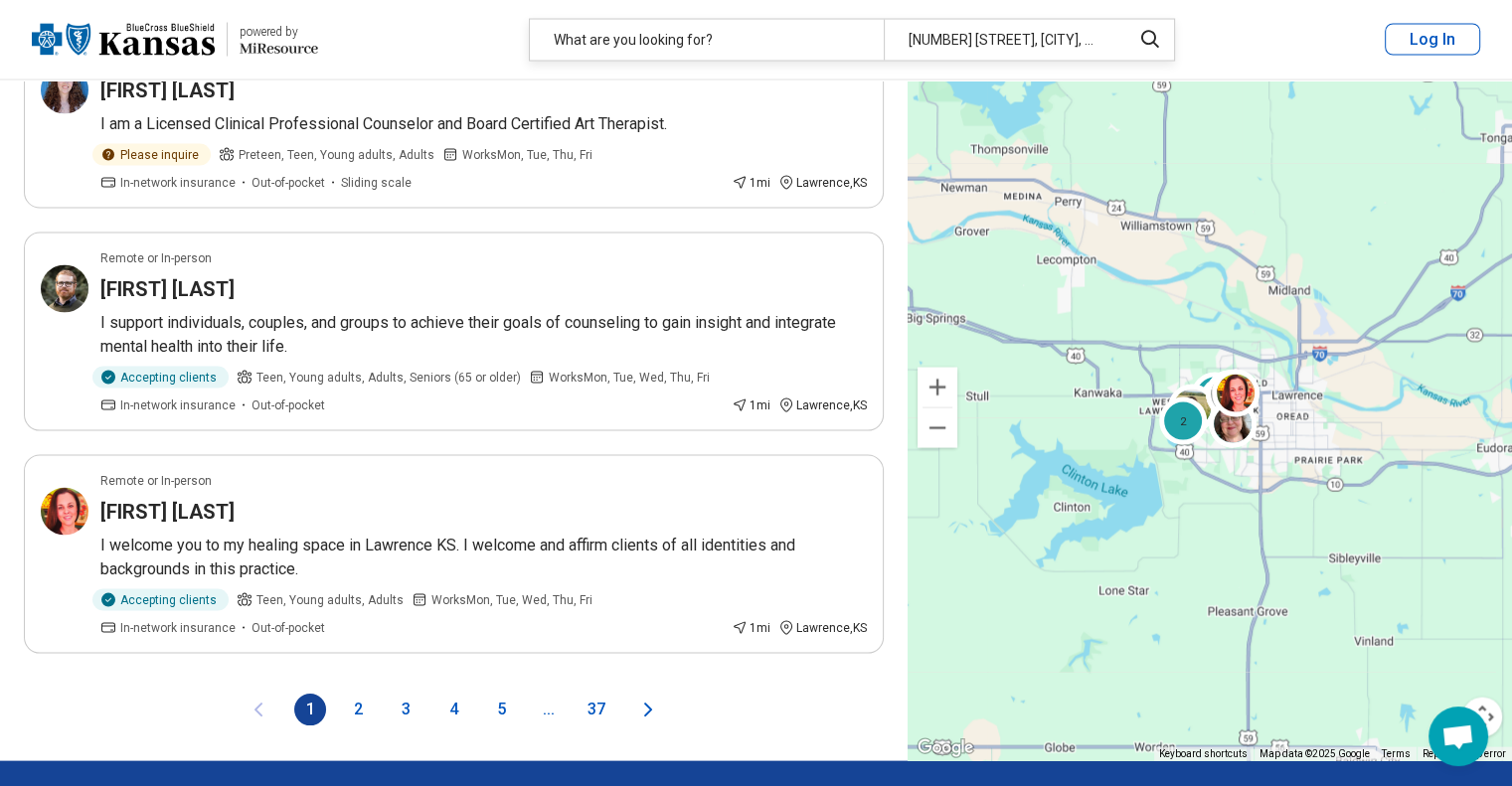 click on "2" at bounding box center (358, 709) 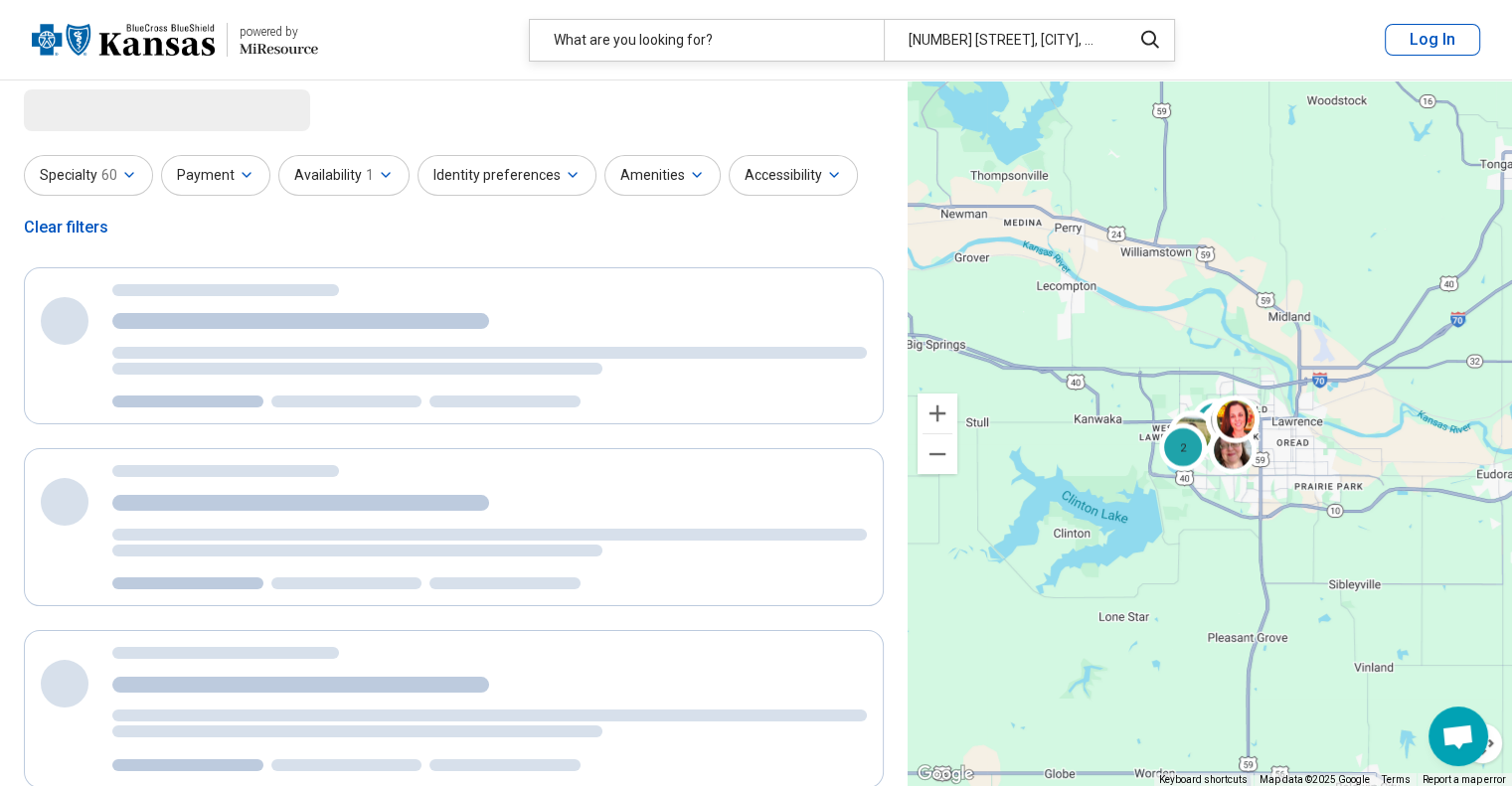 scroll, scrollTop: 0, scrollLeft: 0, axis: both 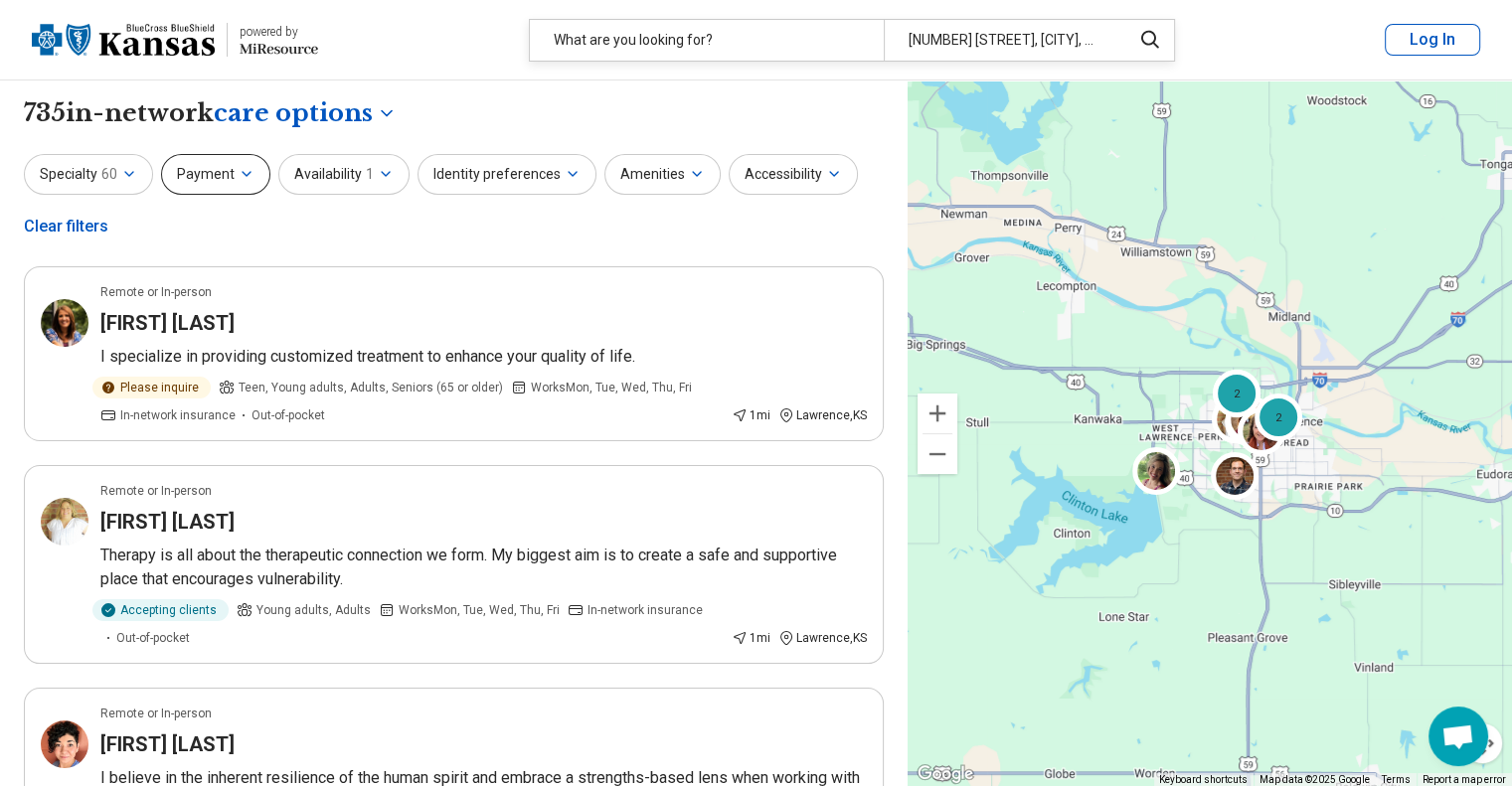 click on "Payment" at bounding box center [216, 174] 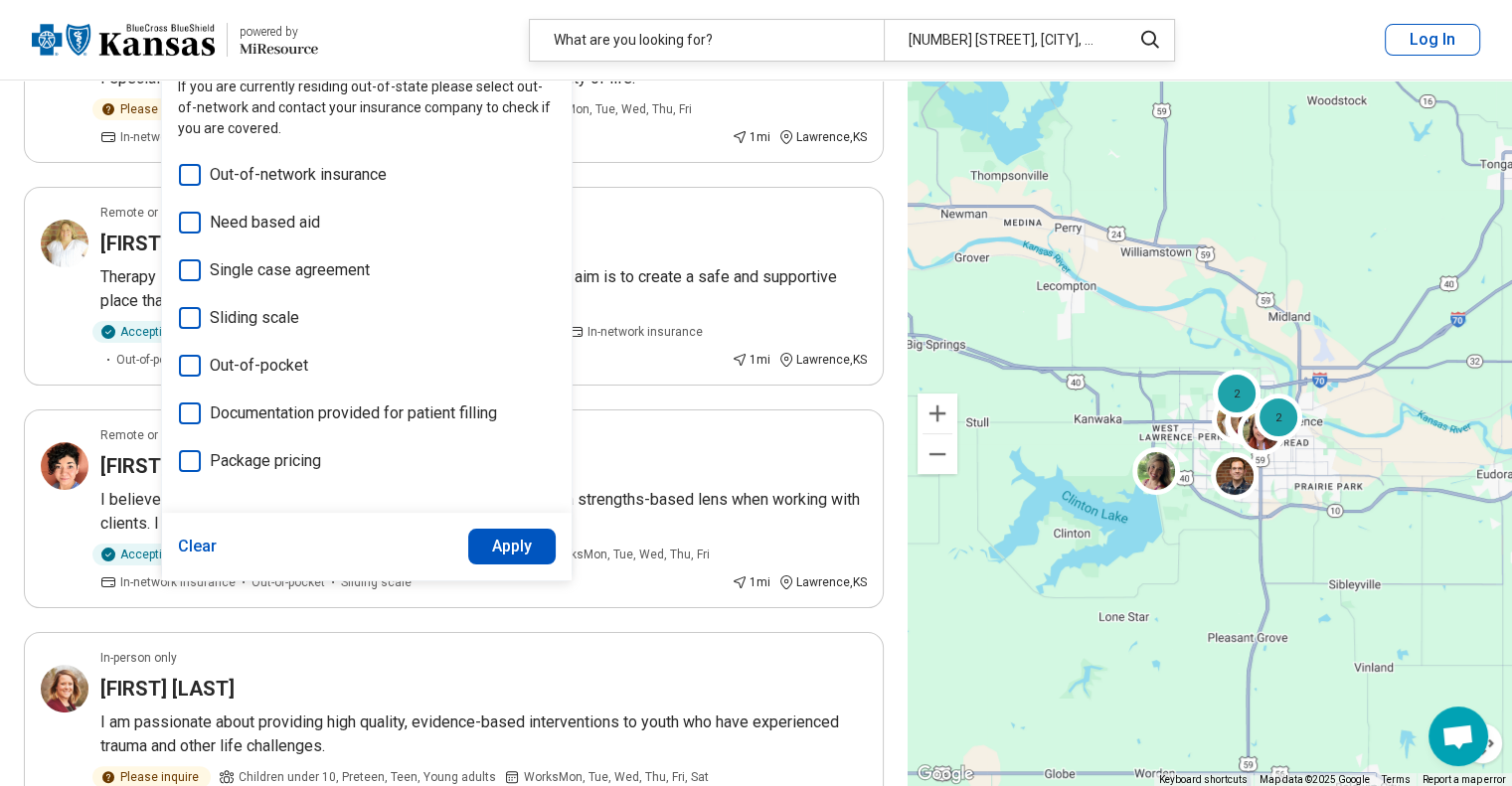 scroll, scrollTop: 0, scrollLeft: 0, axis: both 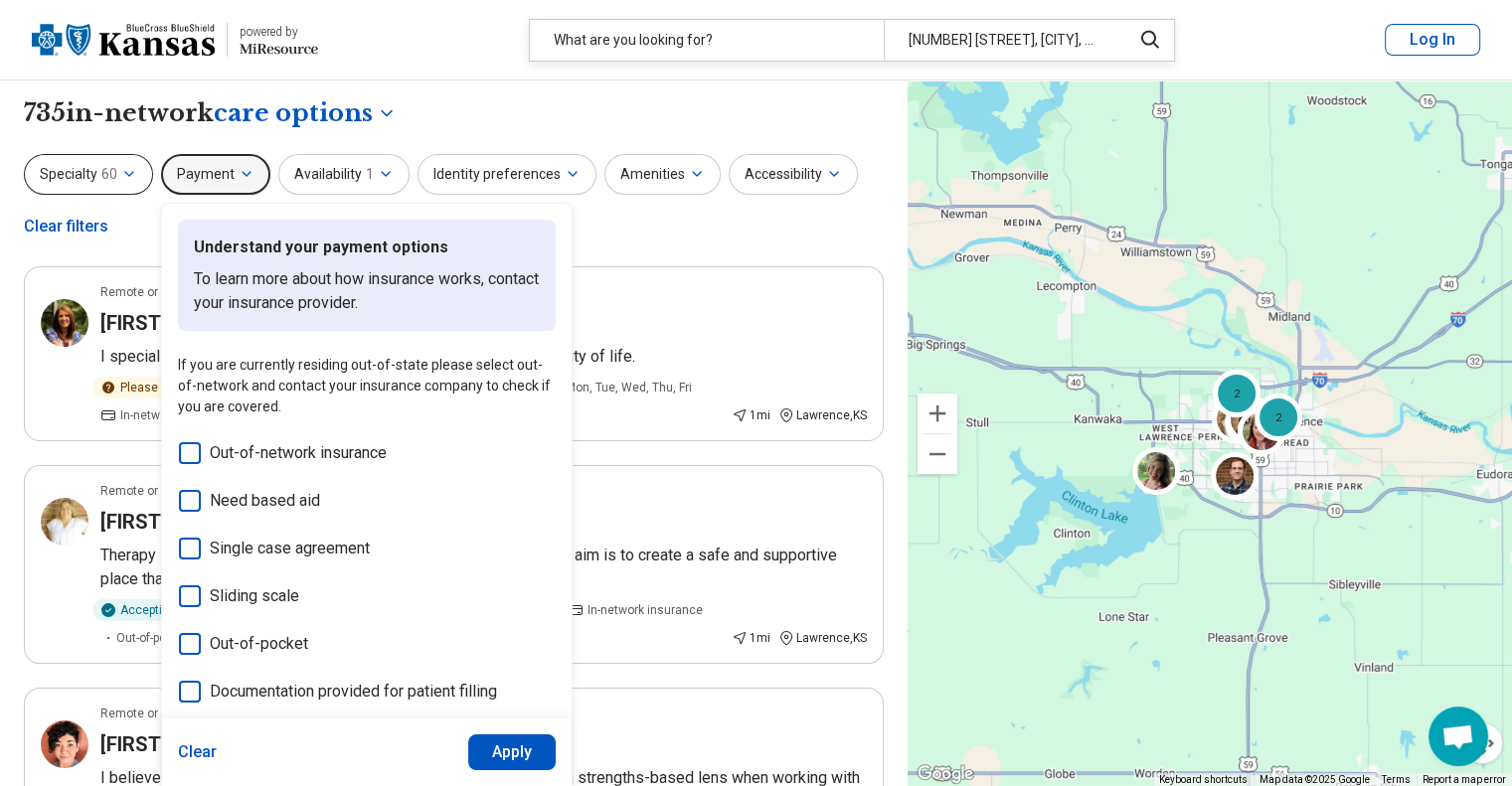 click on "60" at bounding box center (109, 174) 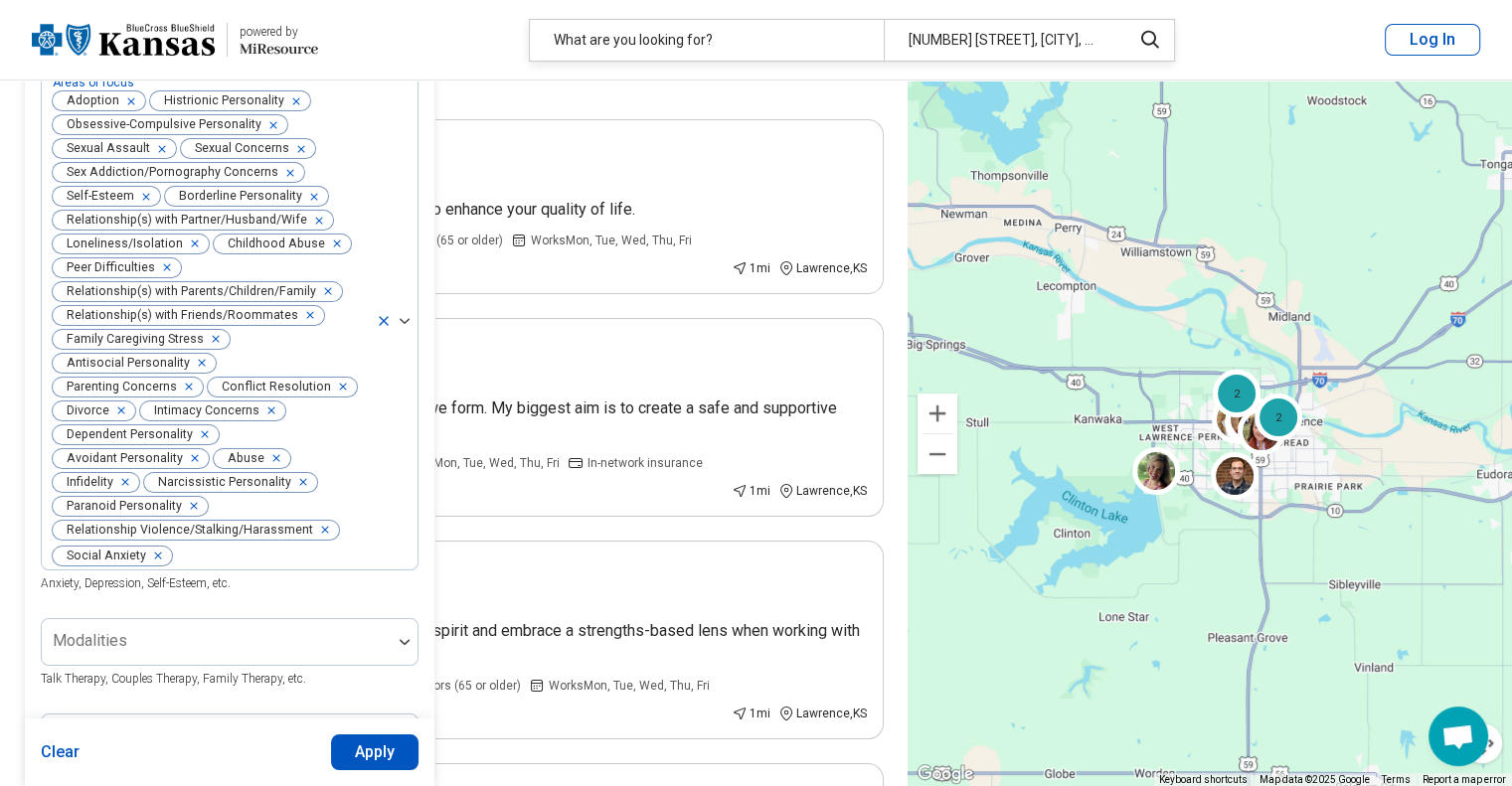 scroll, scrollTop: 151, scrollLeft: 0, axis: vertical 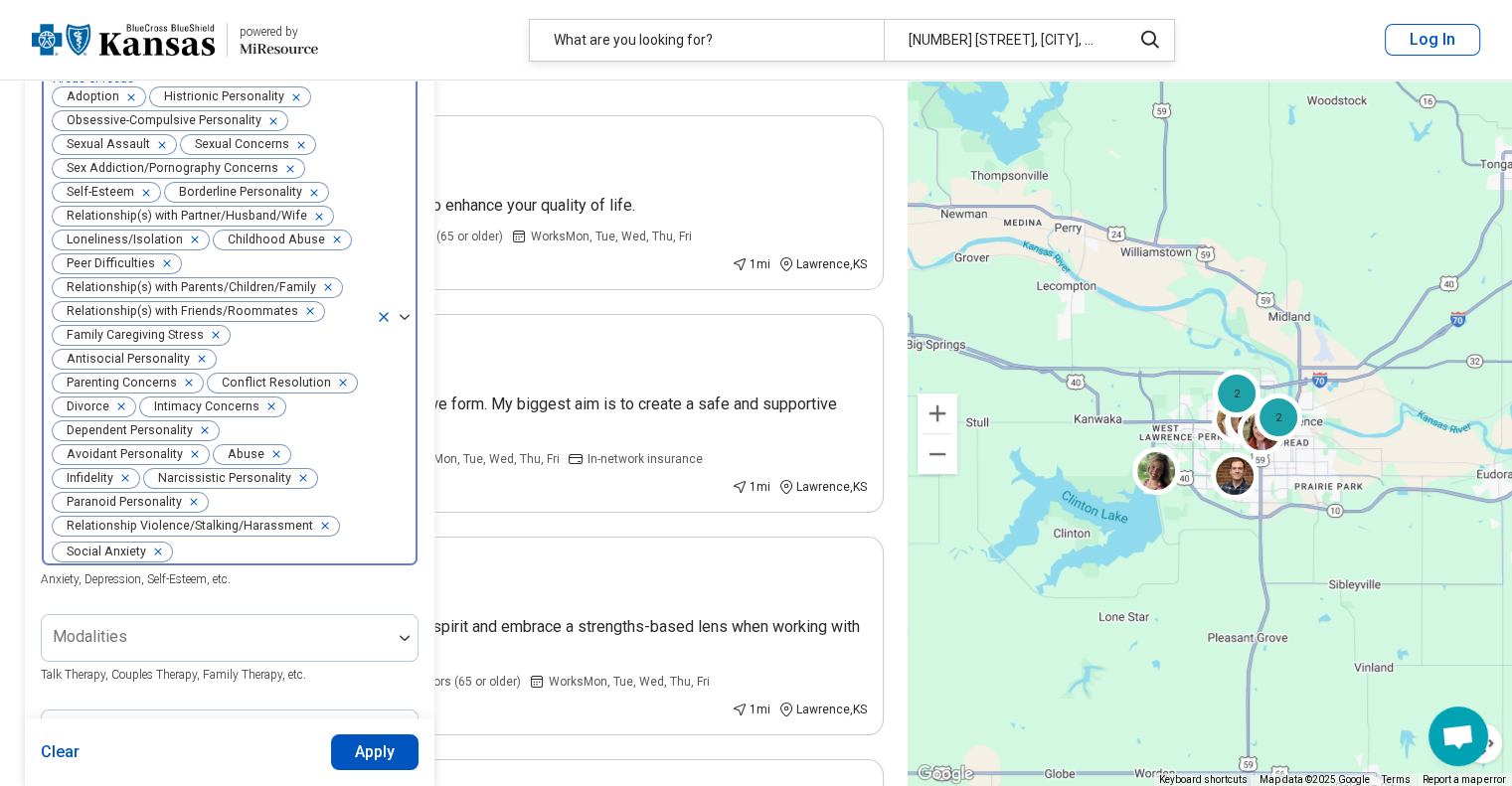 click on "Social Anxiety" at bounding box center [112, 551] 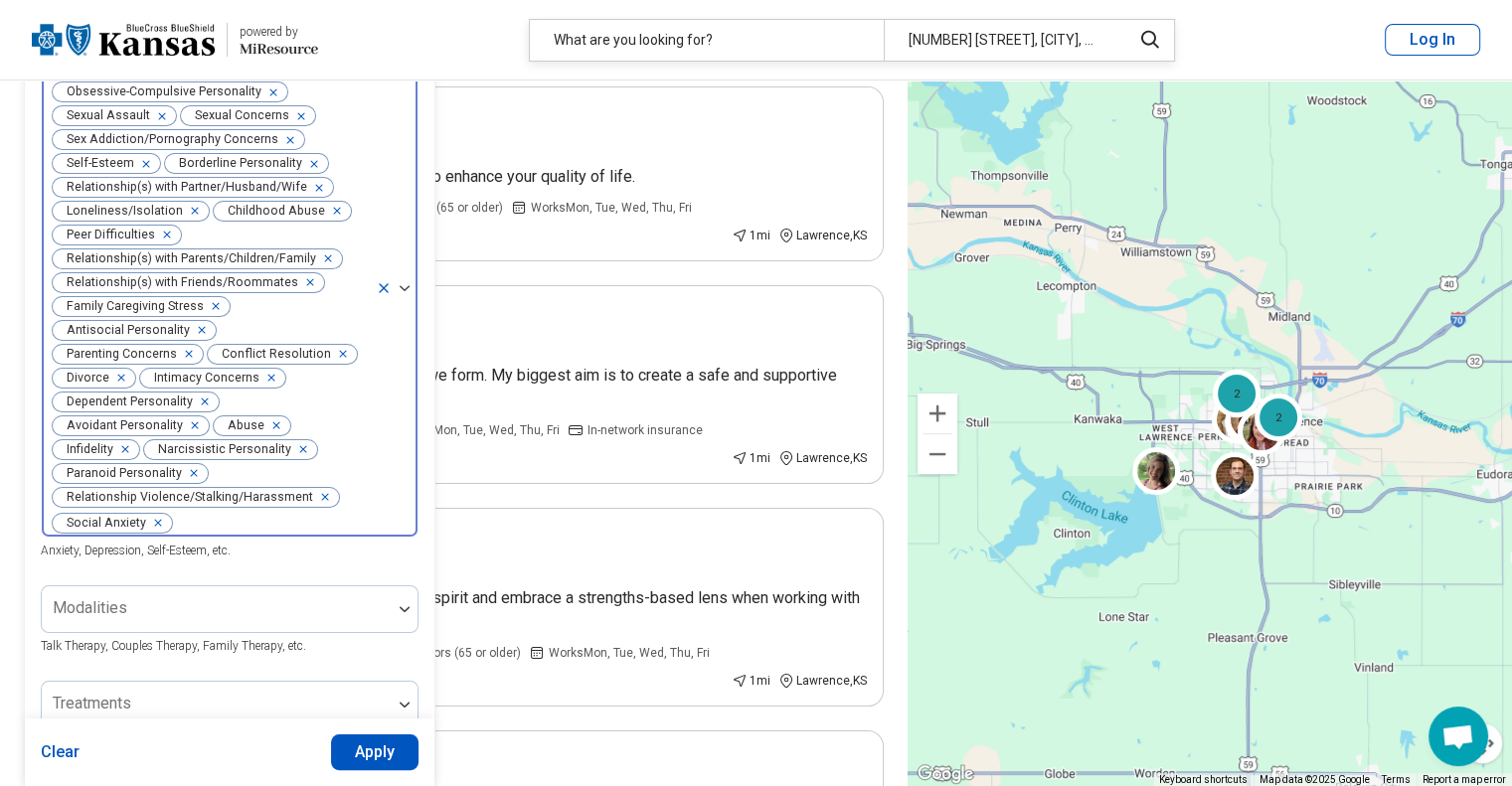 scroll, scrollTop: 481, scrollLeft: 0, axis: vertical 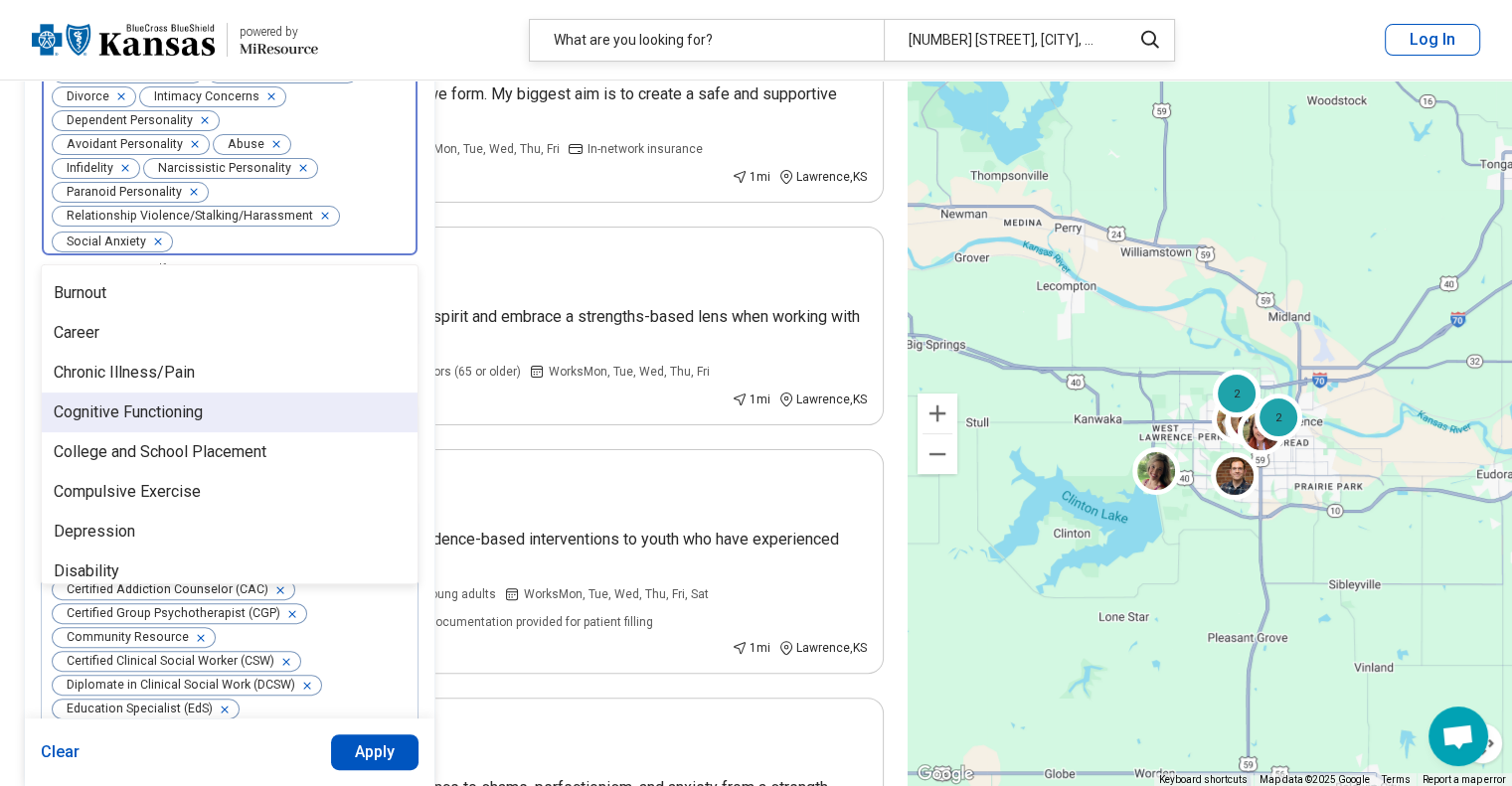 click on "Cognitive Functioning" at bounding box center (128, 412) 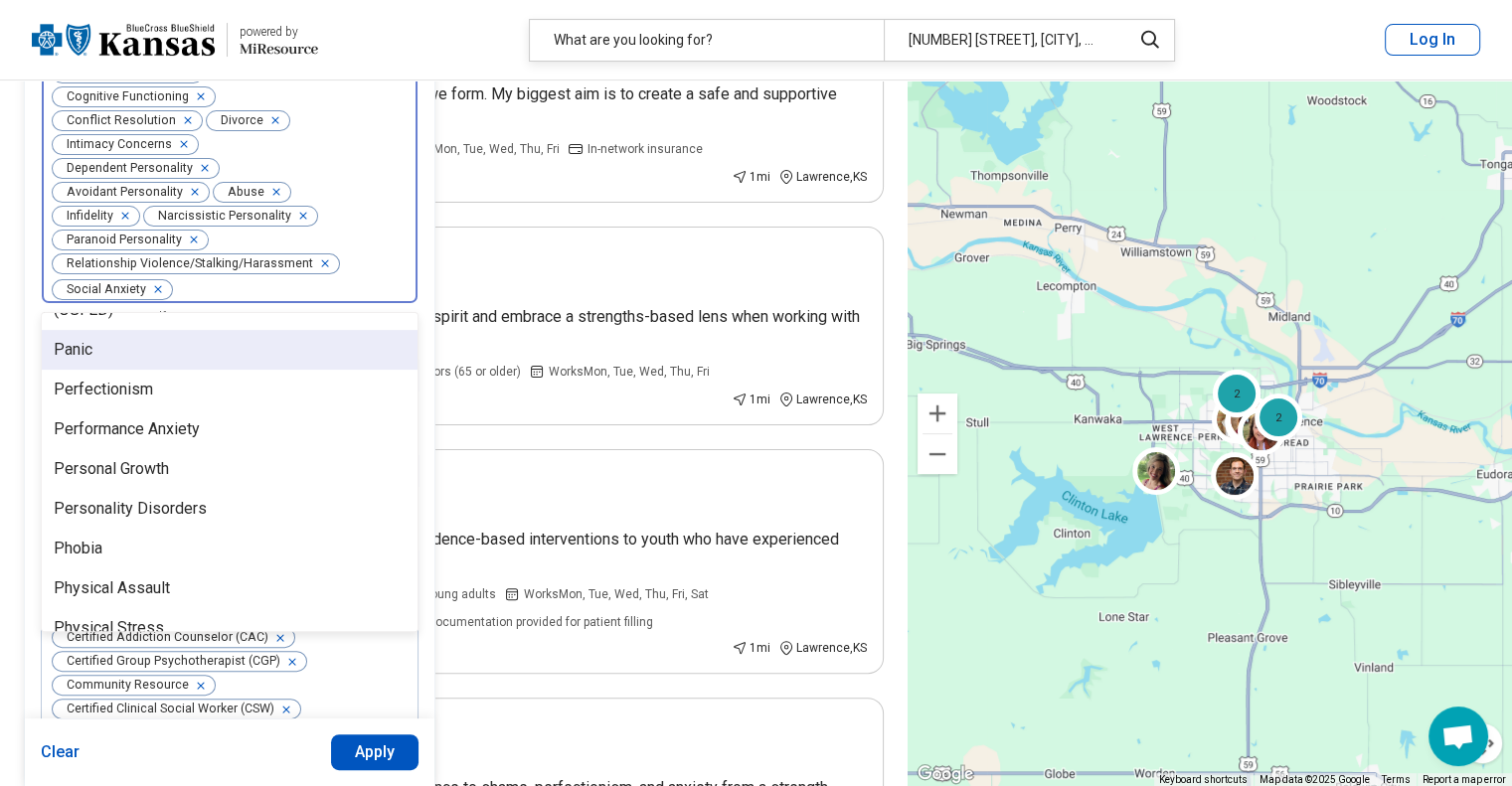 scroll, scrollTop: 1719, scrollLeft: 0, axis: vertical 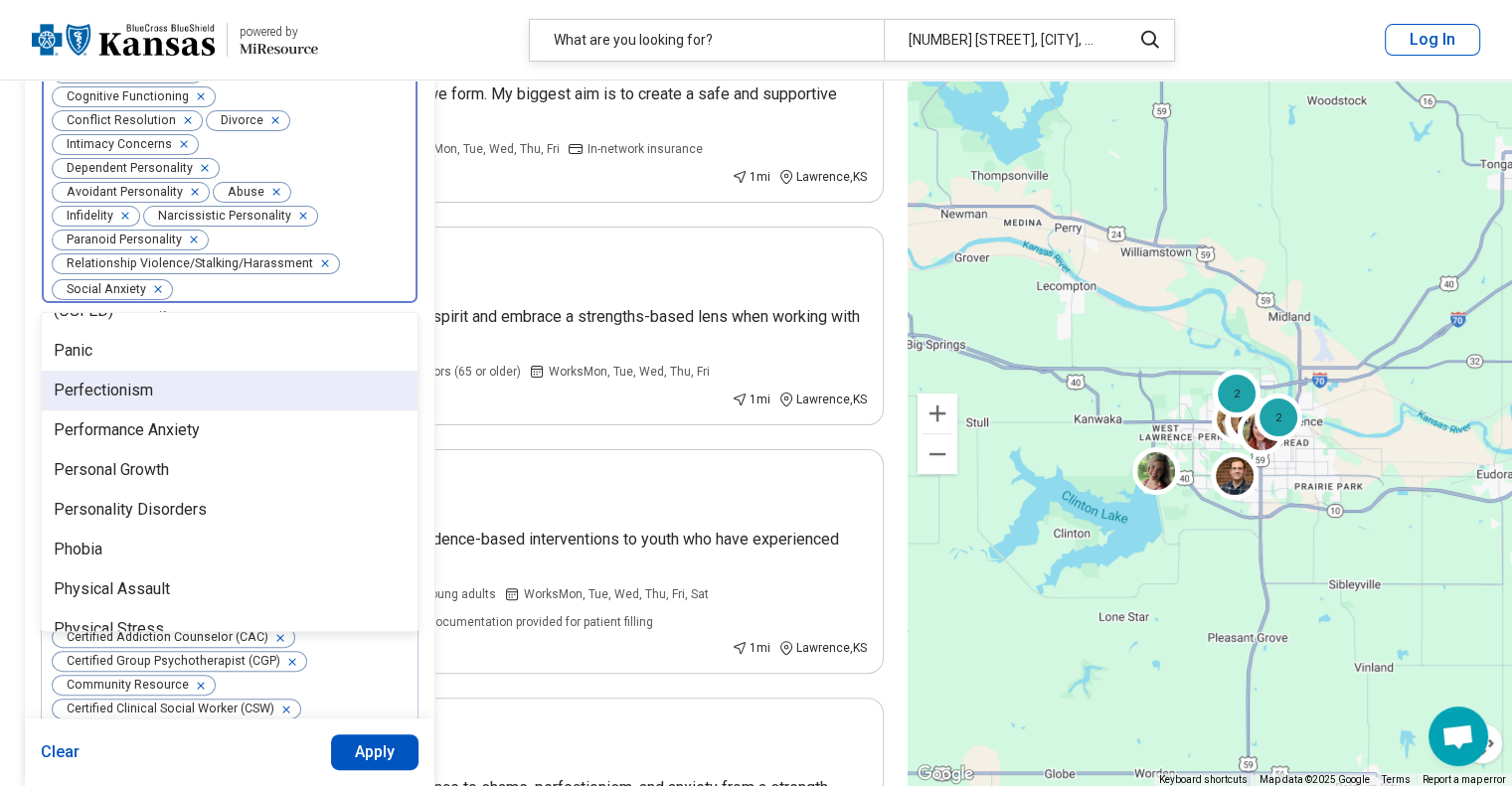 click on "Perfectionism" at bounding box center [103, 391] 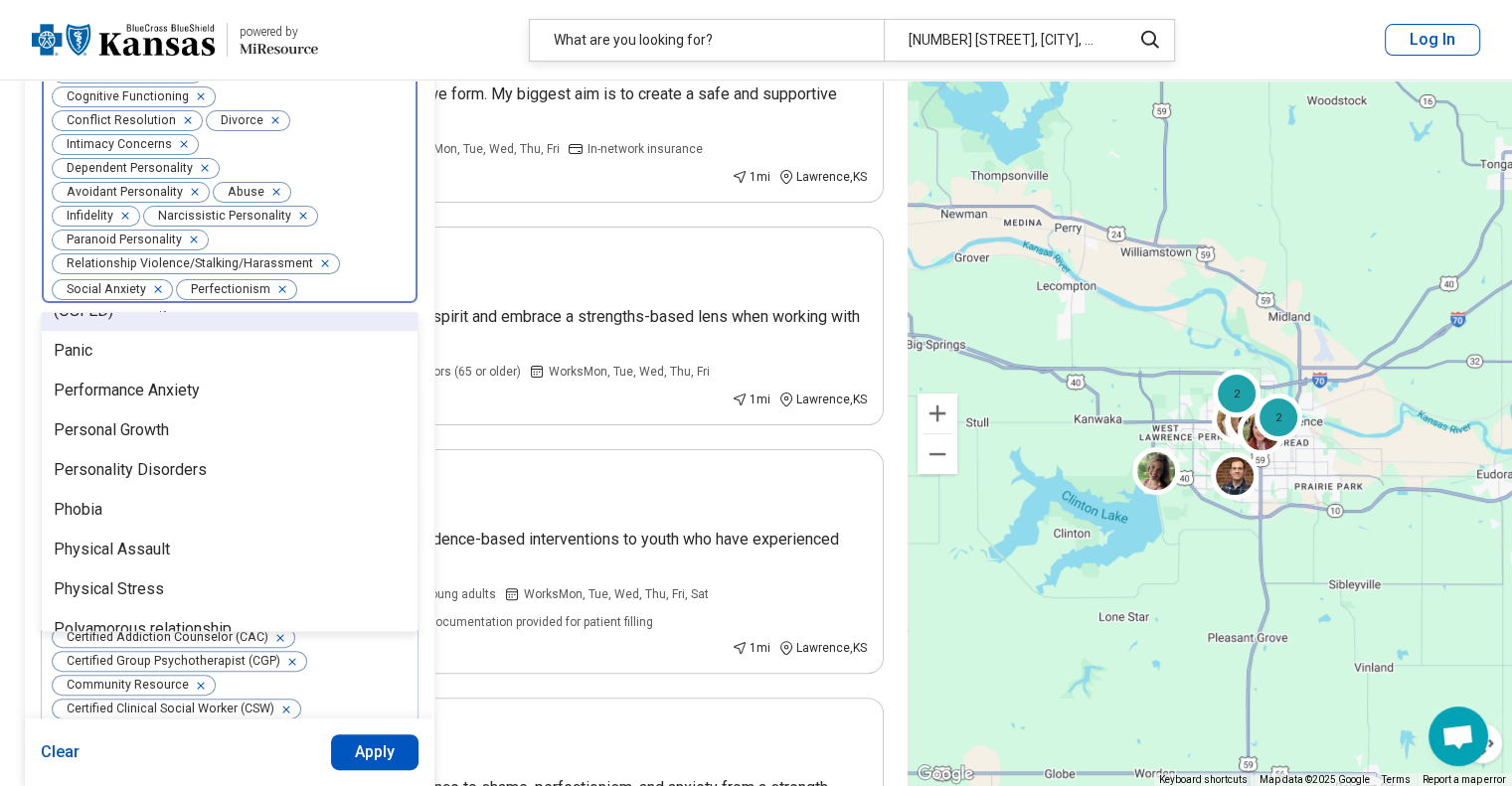 click 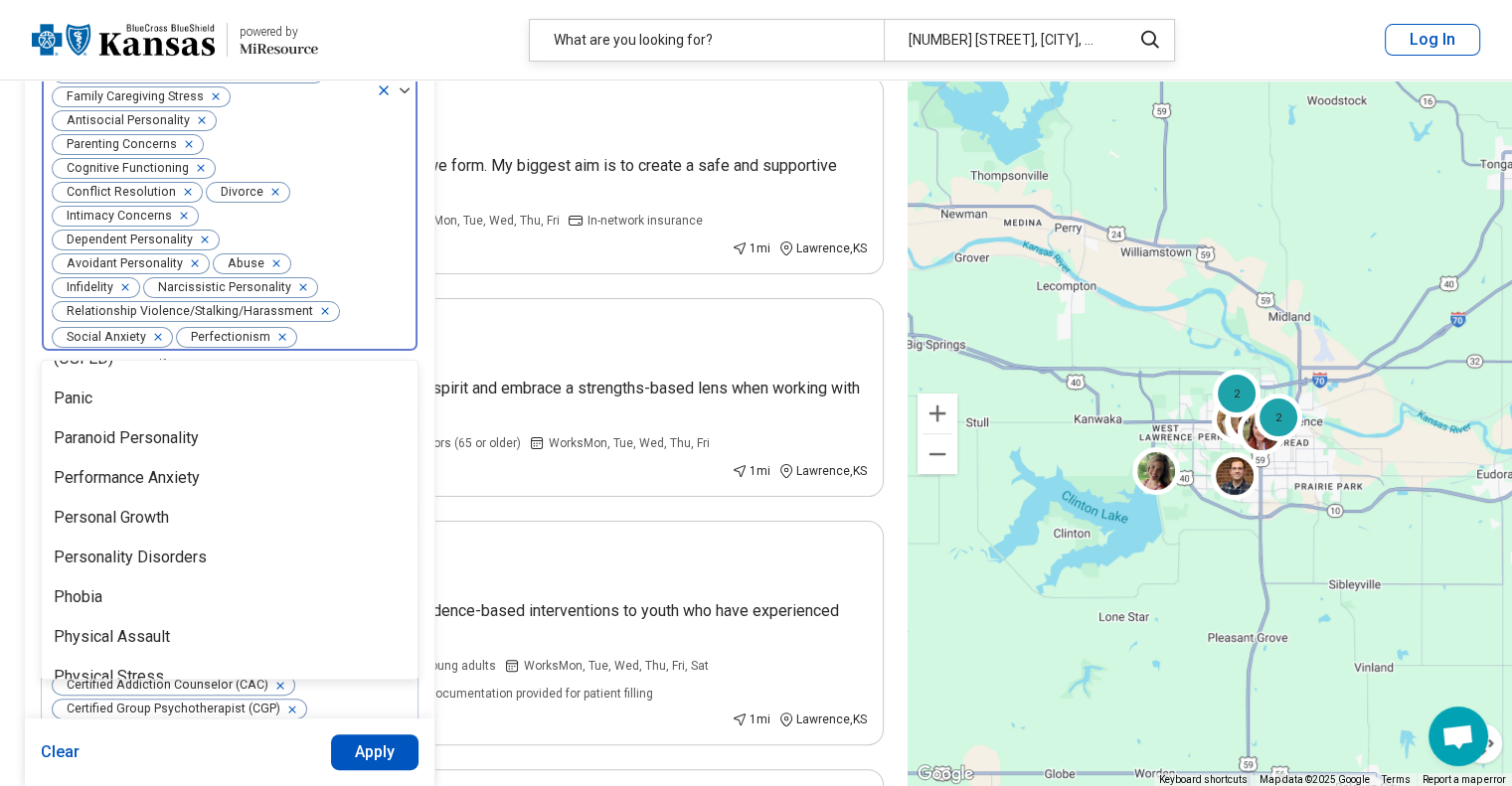 scroll, scrollTop: 389, scrollLeft: 0, axis: vertical 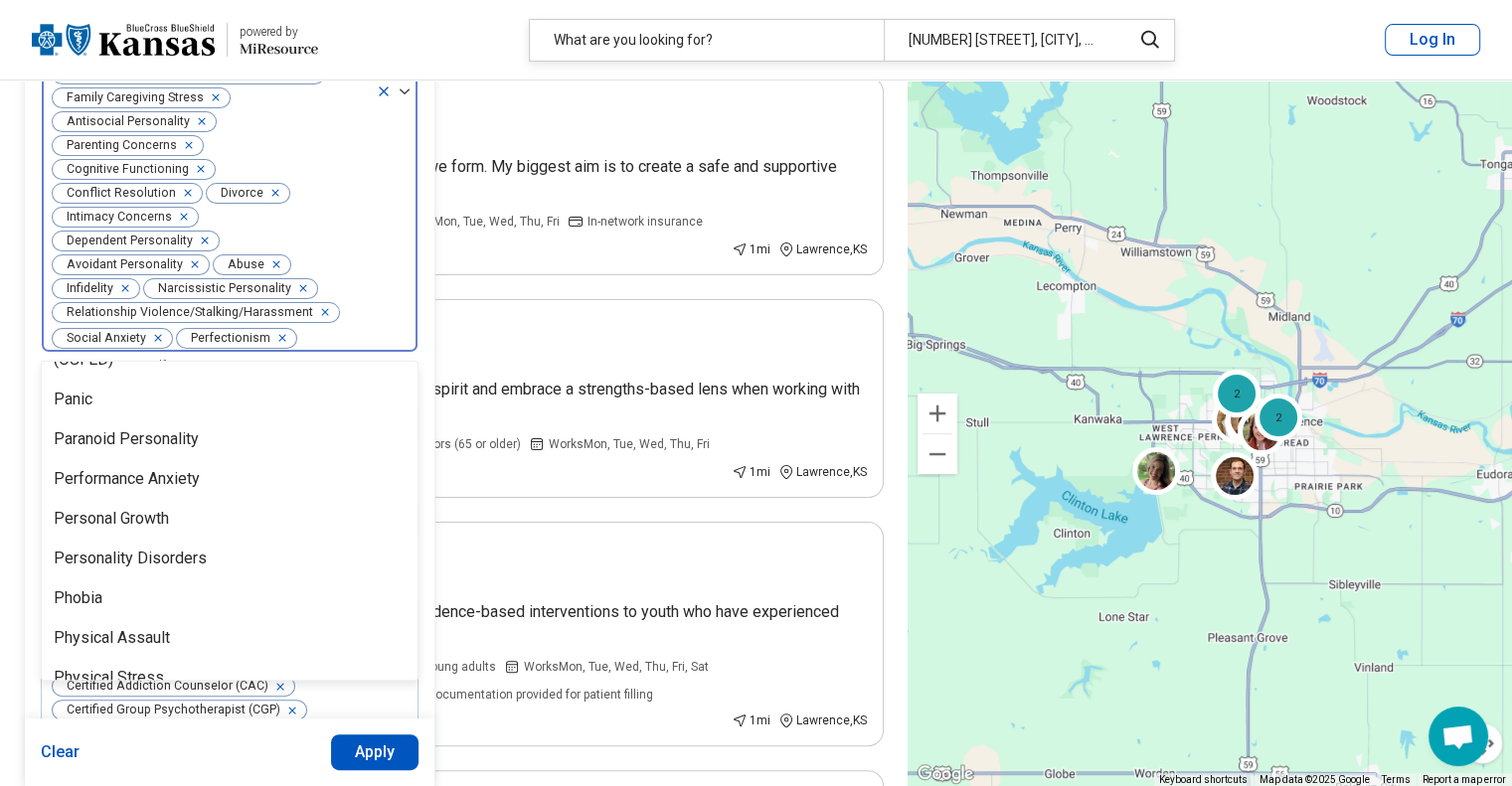 click 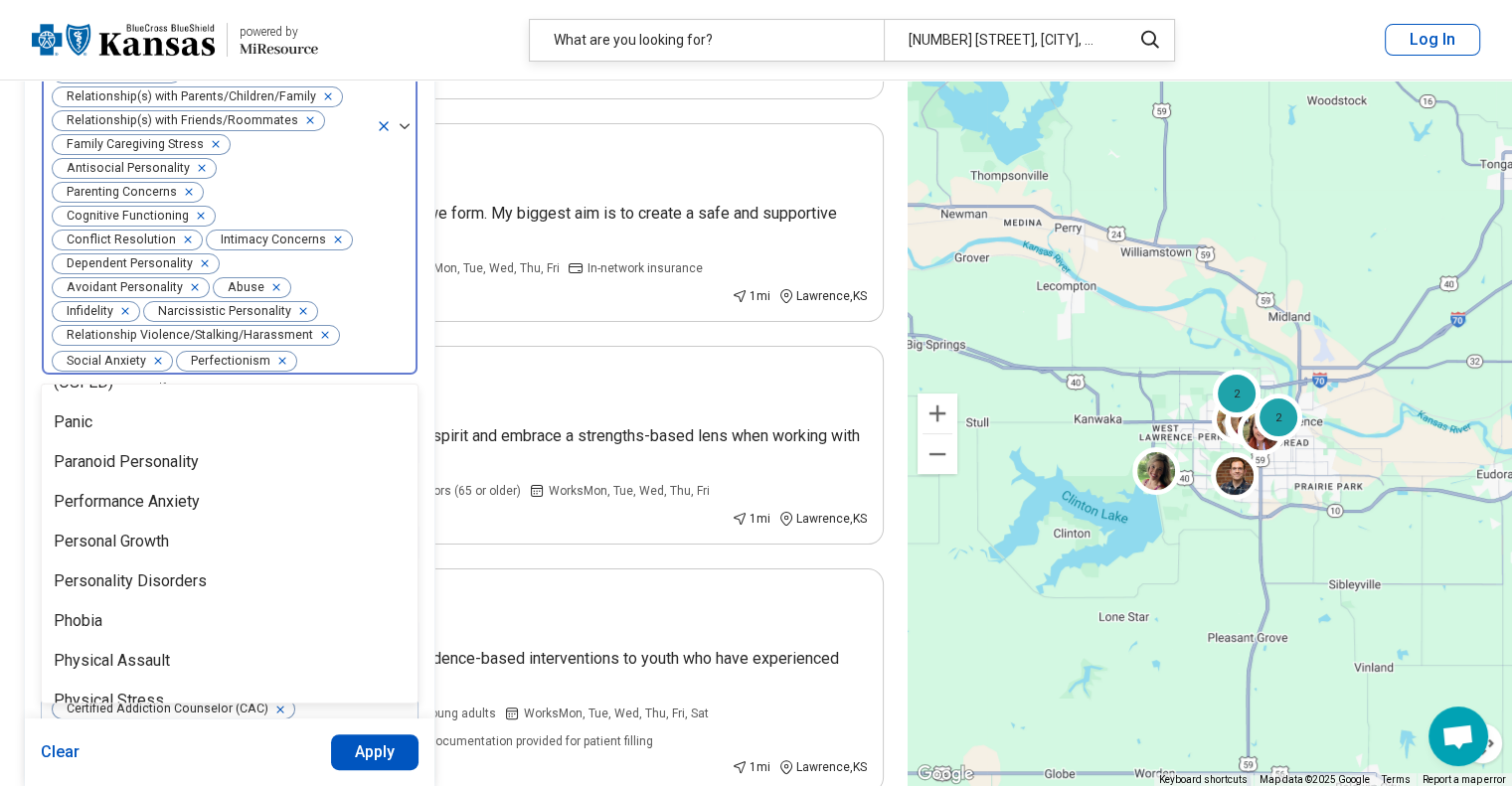 scroll, scrollTop: 337, scrollLeft: 0, axis: vertical 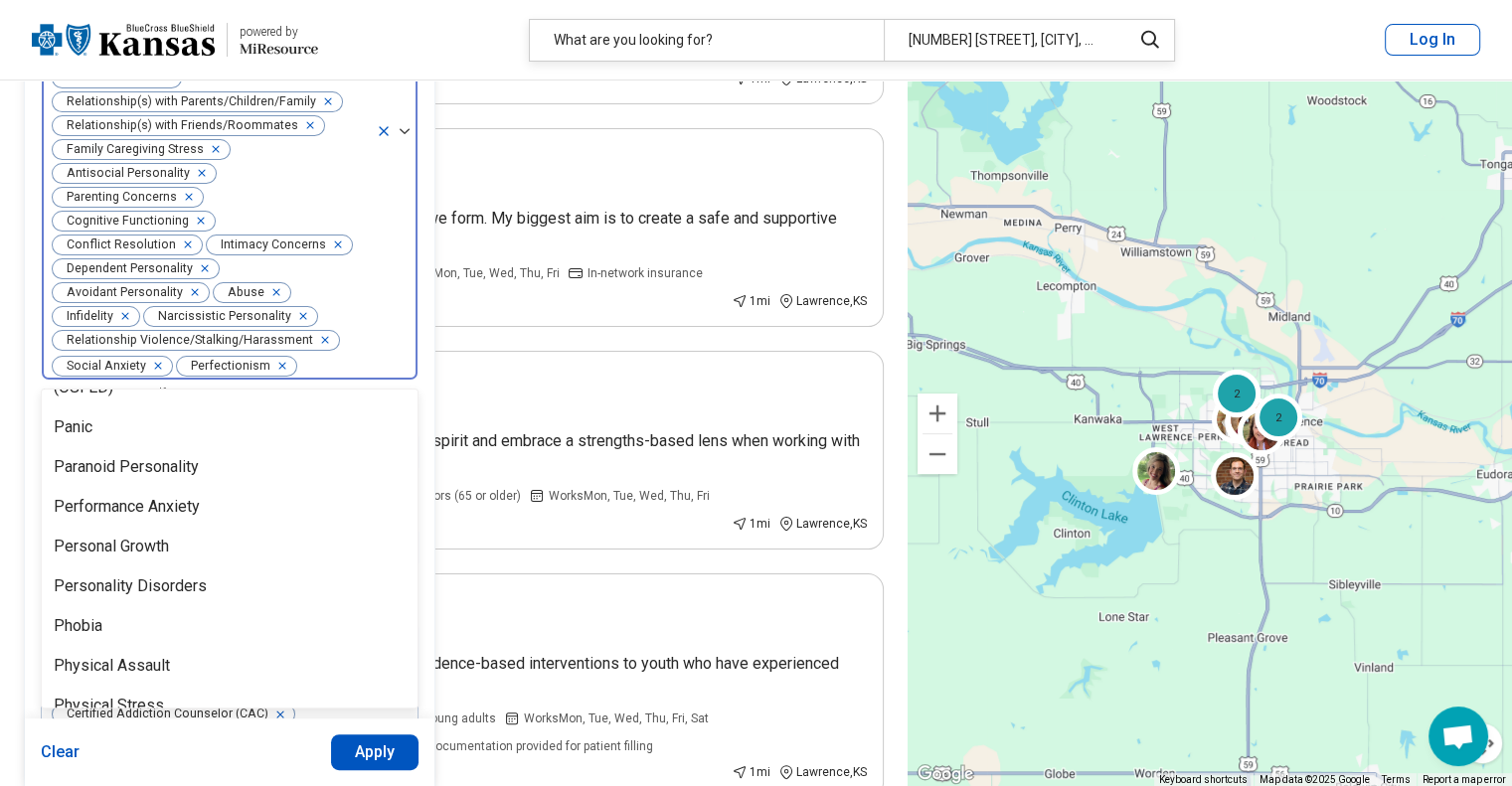 click at bounding box center [185, 197] 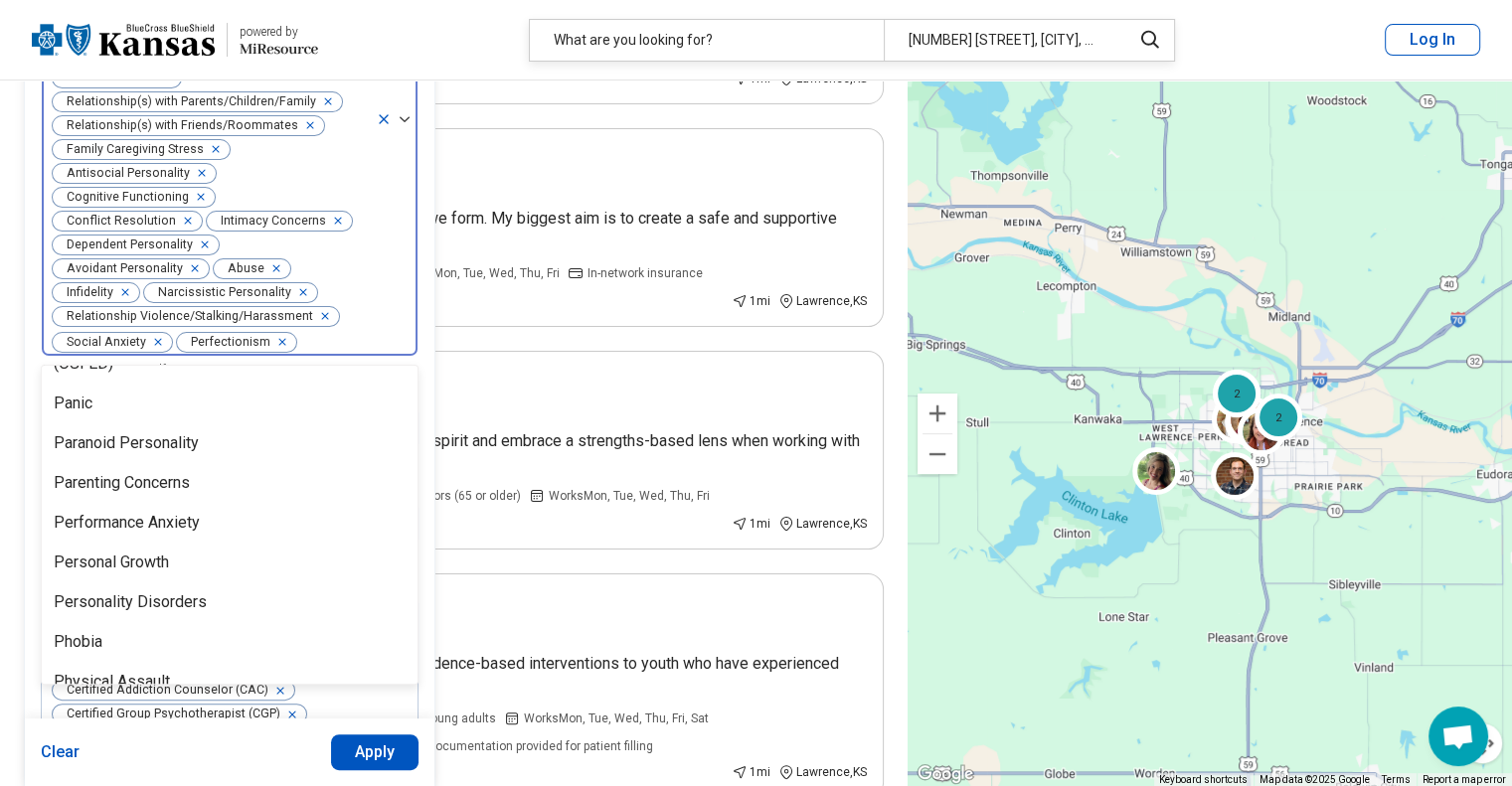 click 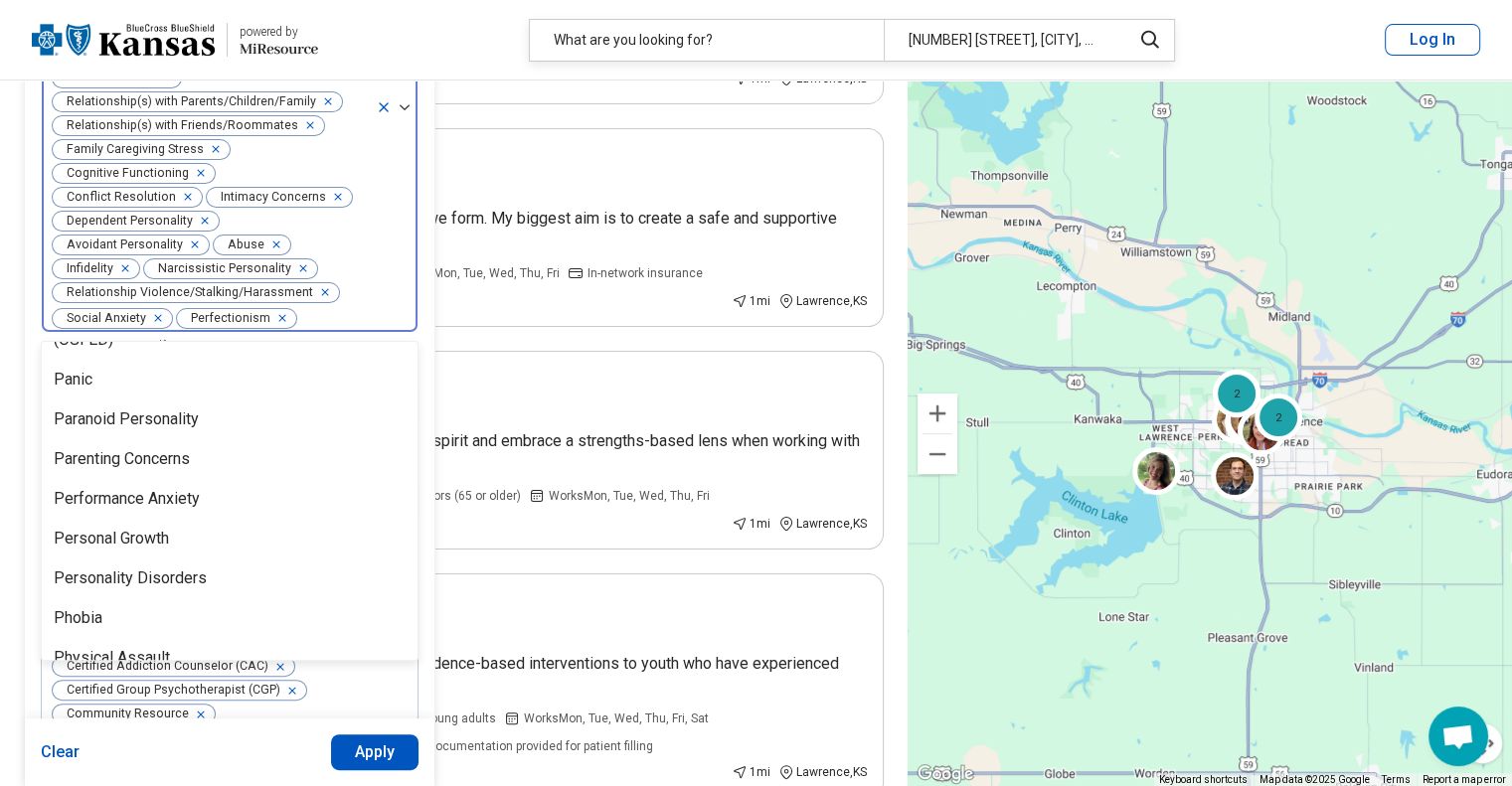 click 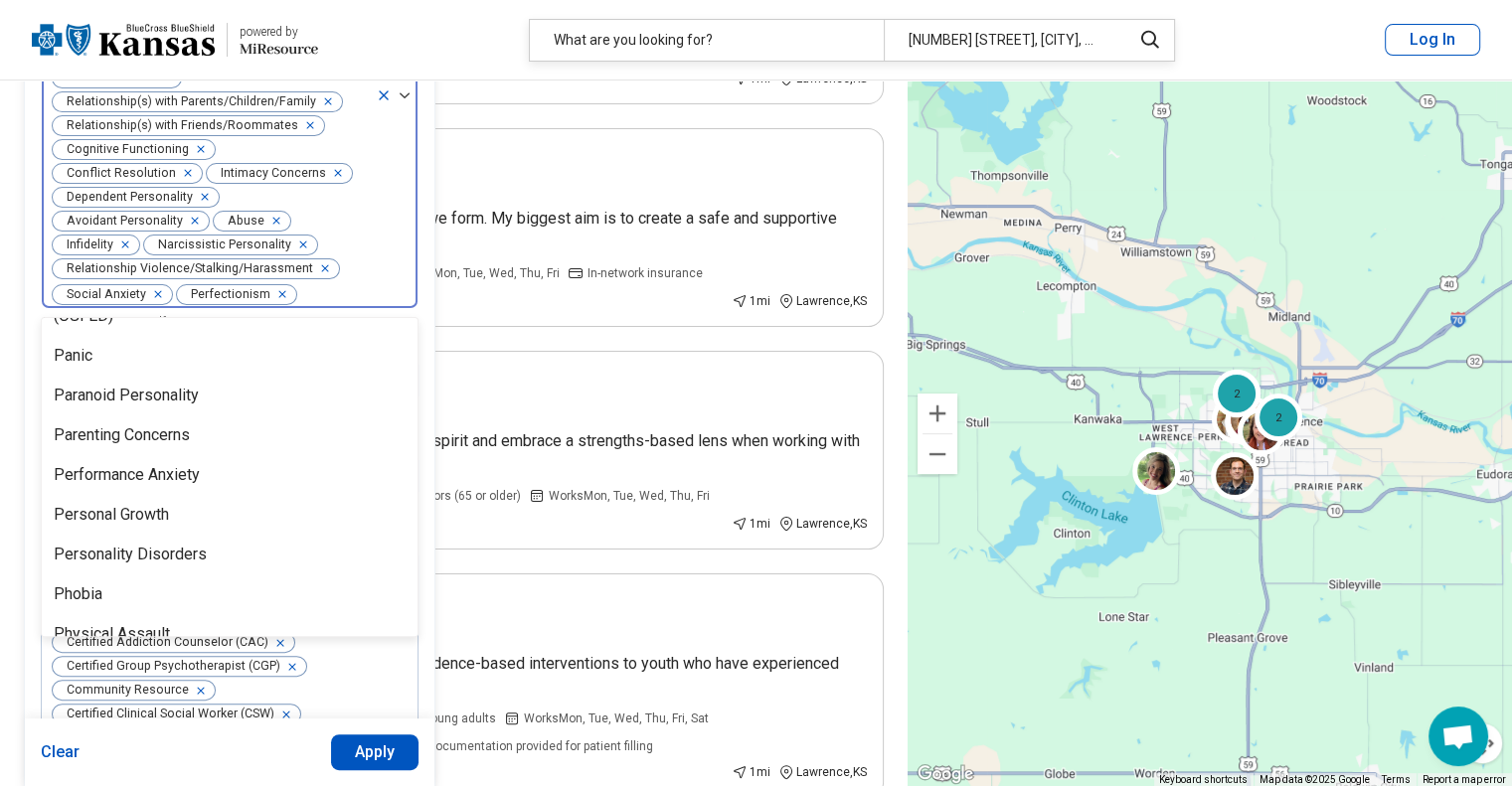scroll, scrollTop: 222, scrollLeft: 0, axis: vertical 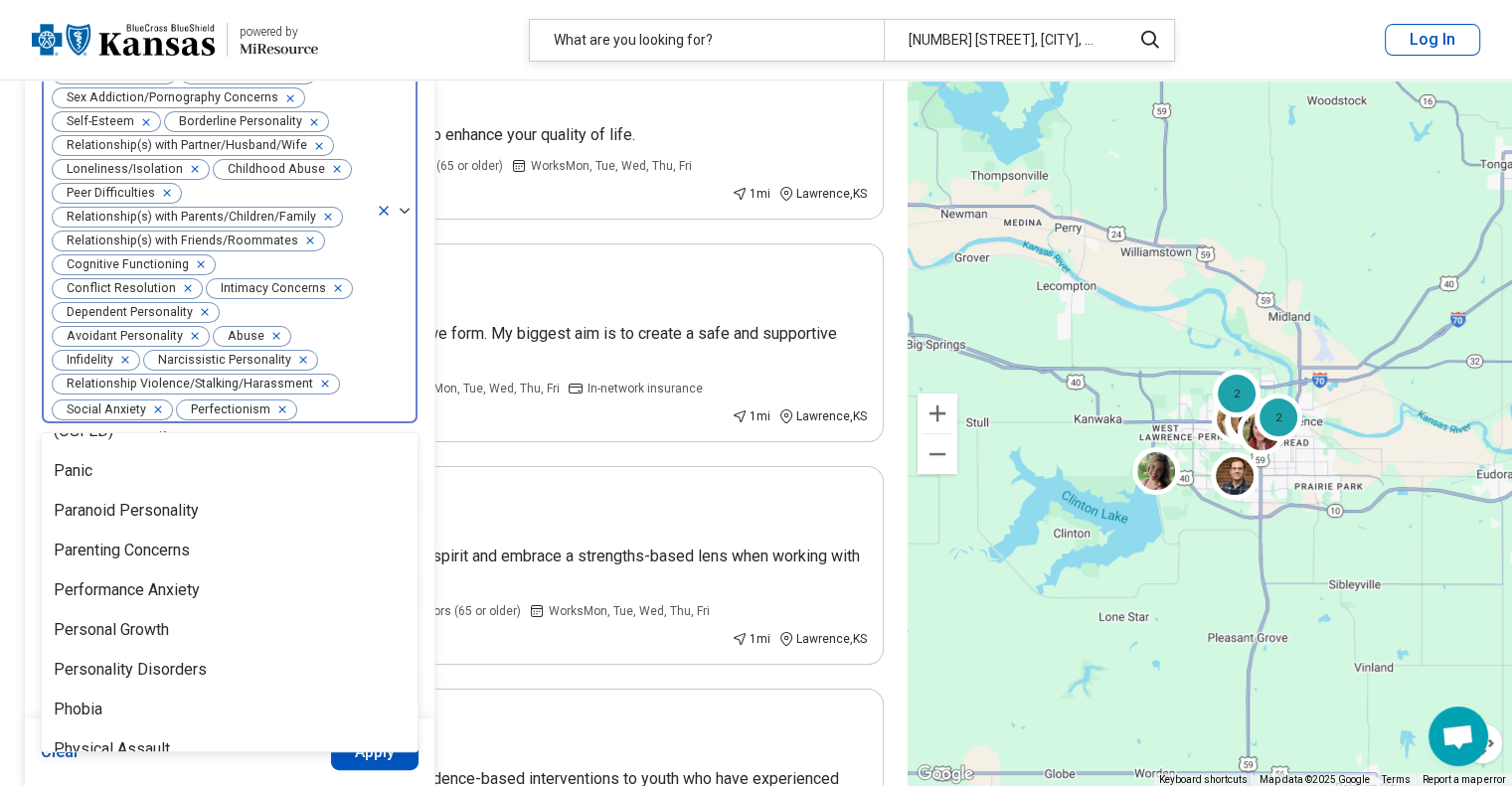 click 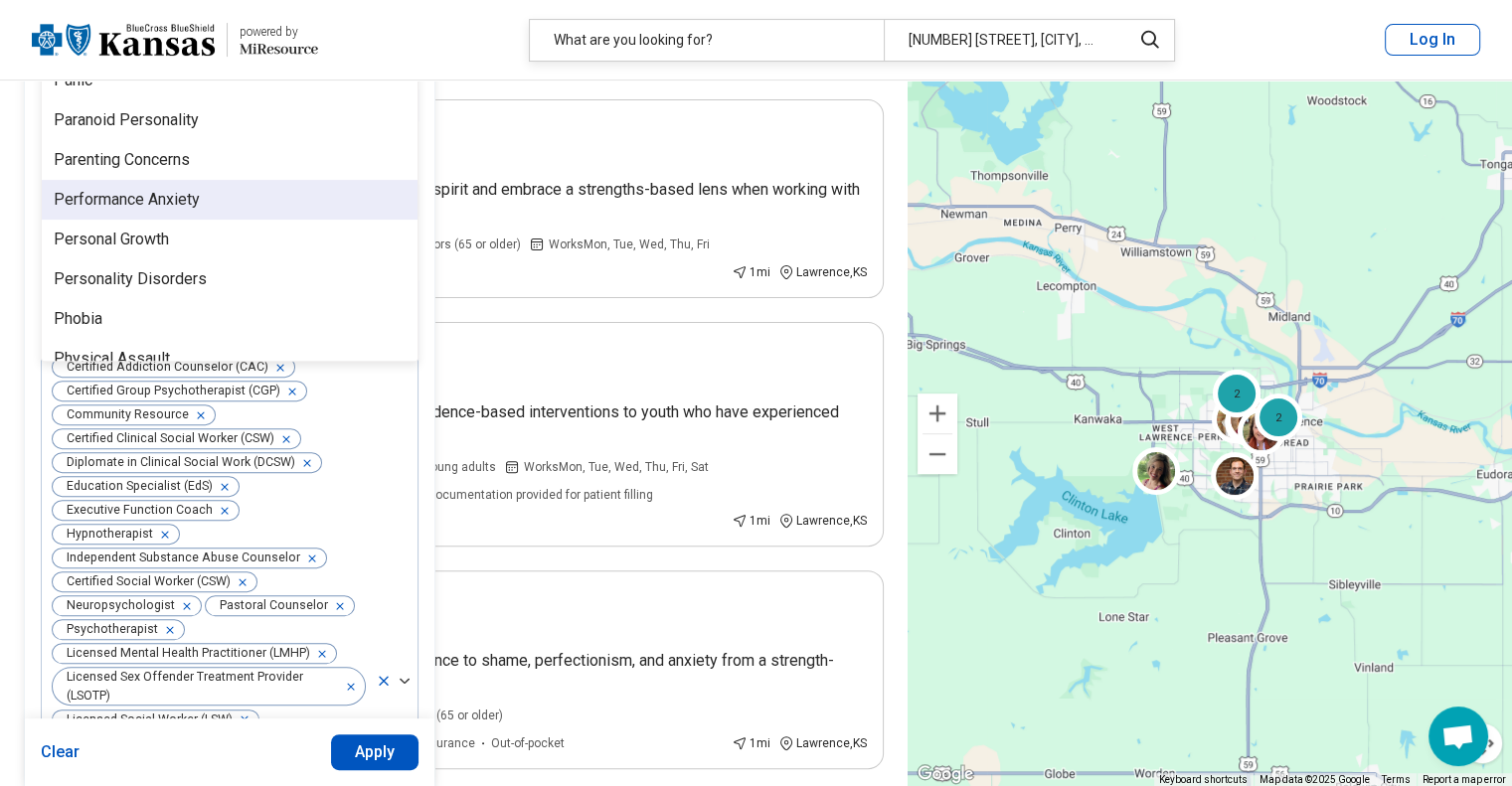 scroll, scrollTop: 612, scrollLeft: 0, axis: vertical 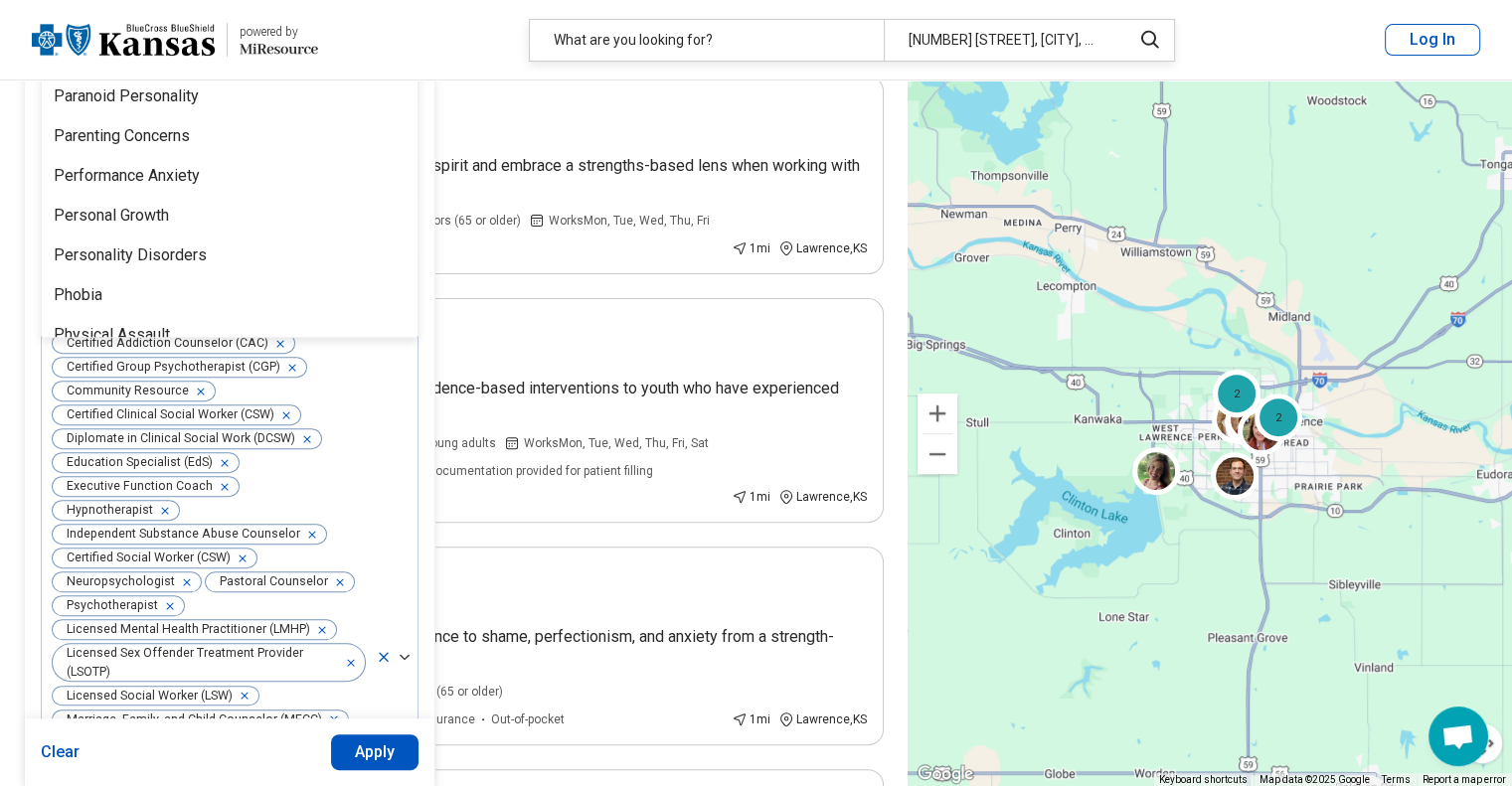 click on "Apply" at bounding box center [375, 752] 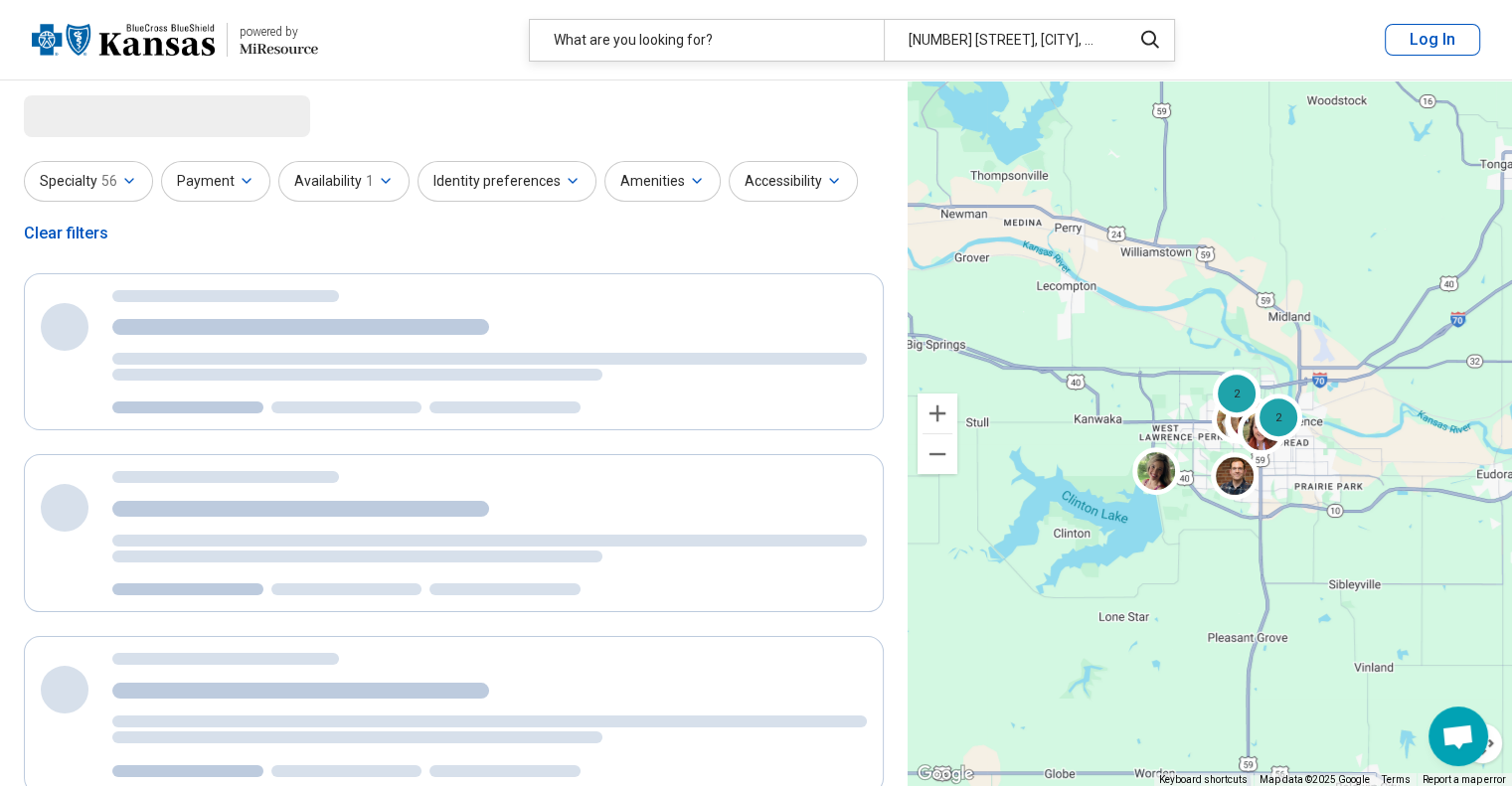 scroll, scrollTop: 0, scrollLeft: 0, axis: both 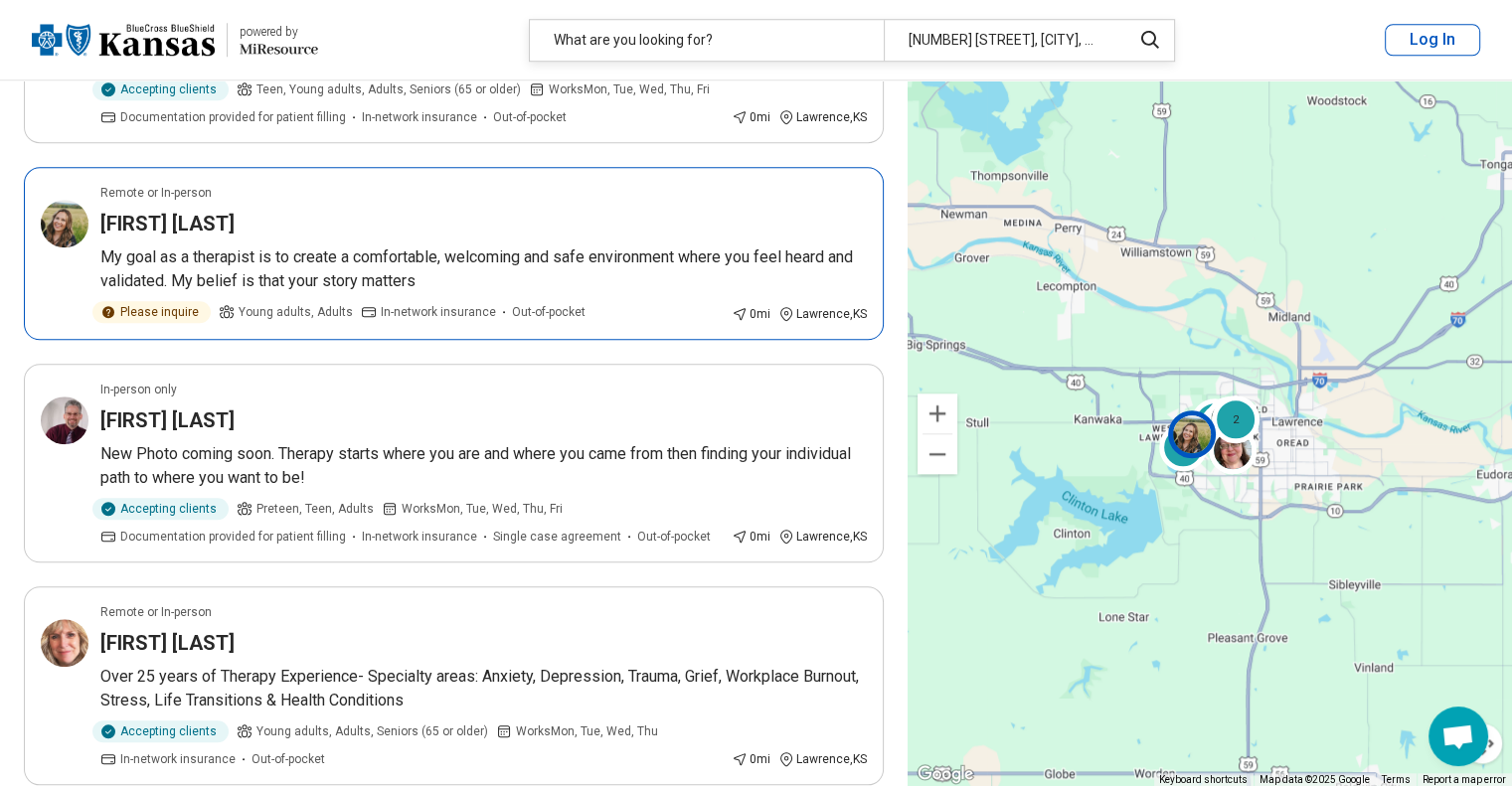 click on "My goal as a therapist is to create a comfortable, welcoming and safe environment where you feel heard and validated. My belief is that your story matters" at bounding box center (483, 269) 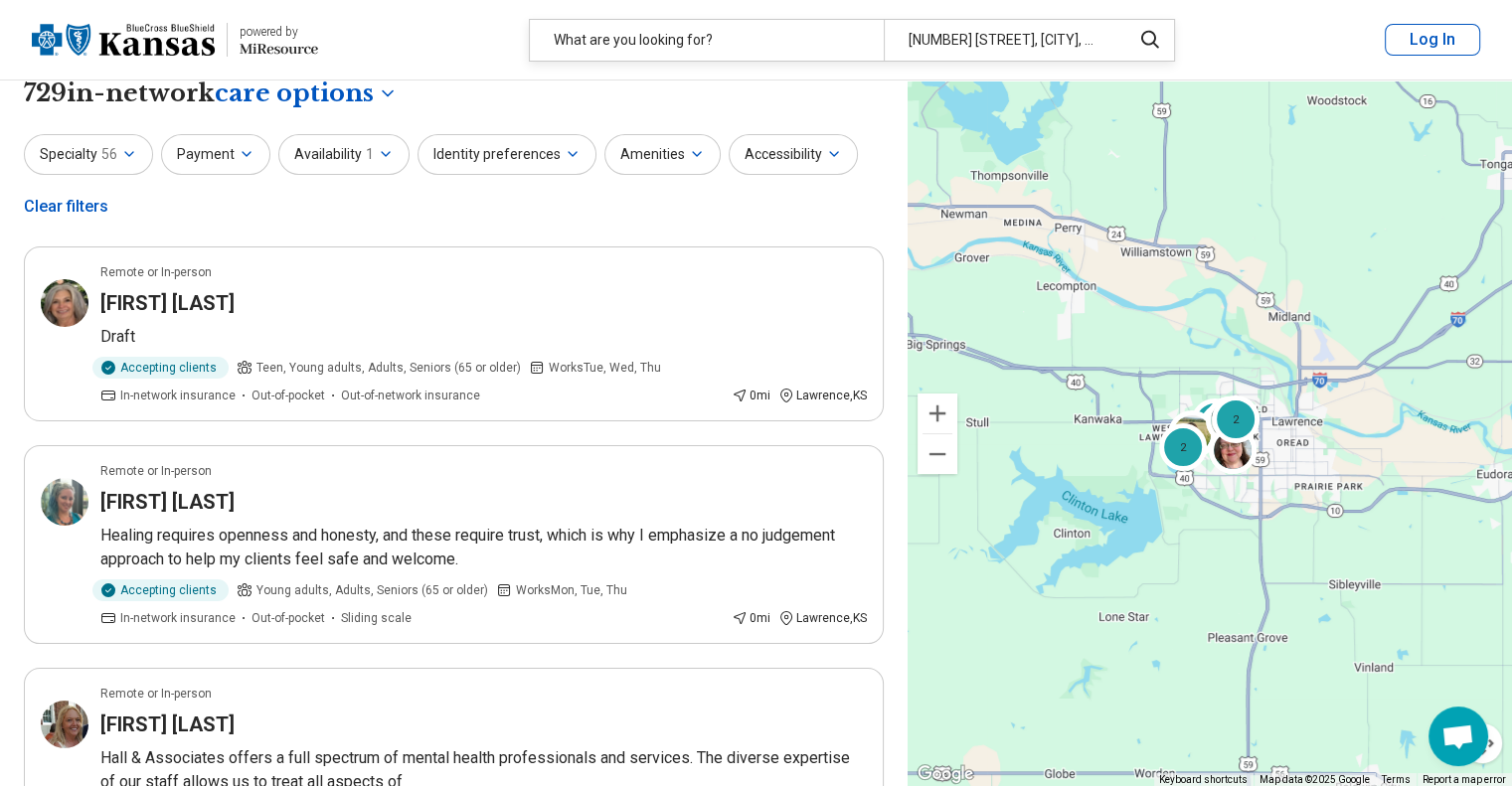 scroll, scrollTop: 0, scrollLeft: 0, axis: both 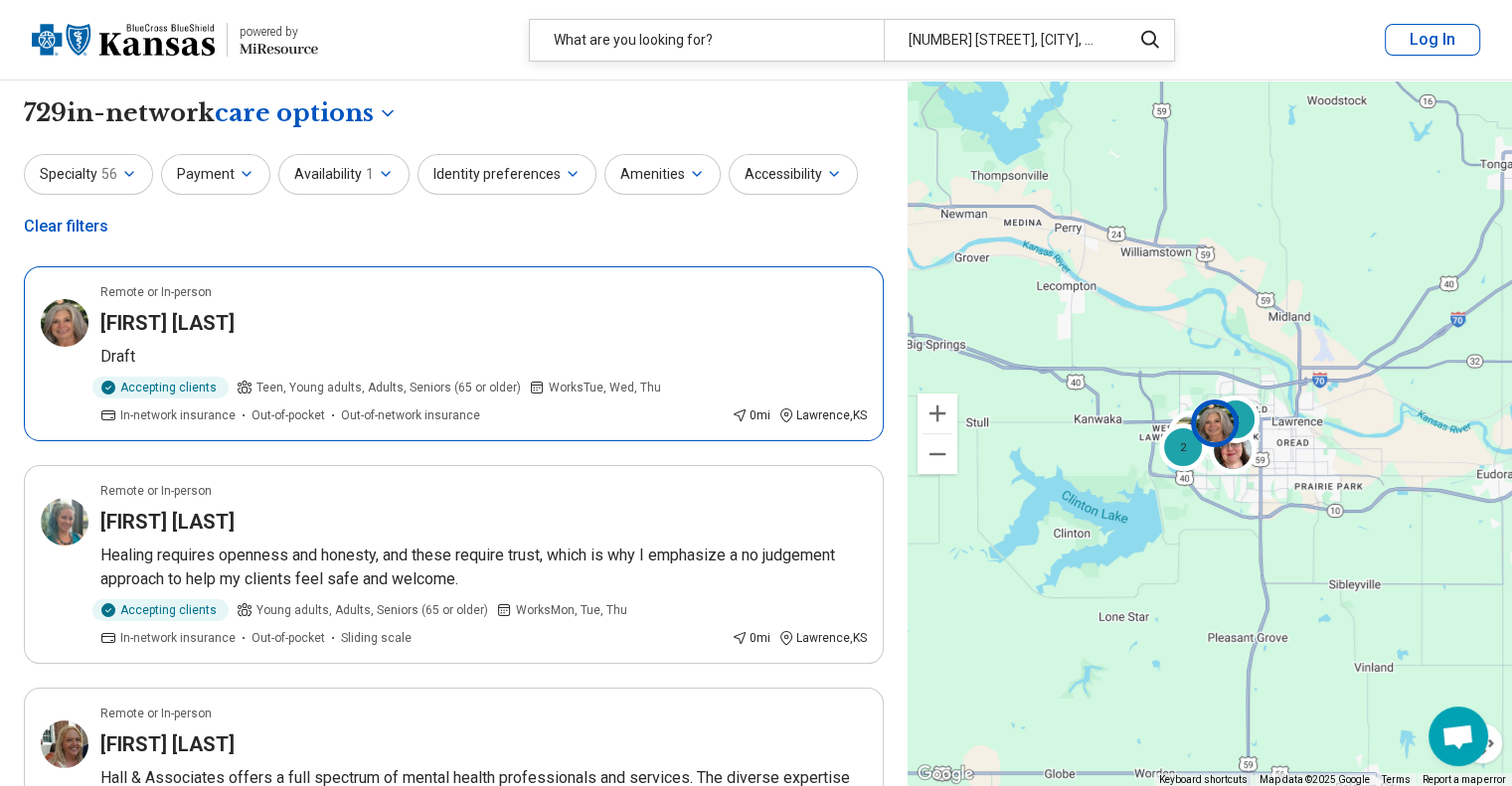 click on "Remote or In-person Victoria Tryon-Cagan Draft Accepting clients Teen, Young adults, Adults, Seniors (65 or older) Works  Tue, Wed, Thu In-network insurance Out-of-pocket Out-of-network insurance 0  mi Lawrence ,  KS" at bounding box center (453, 354) 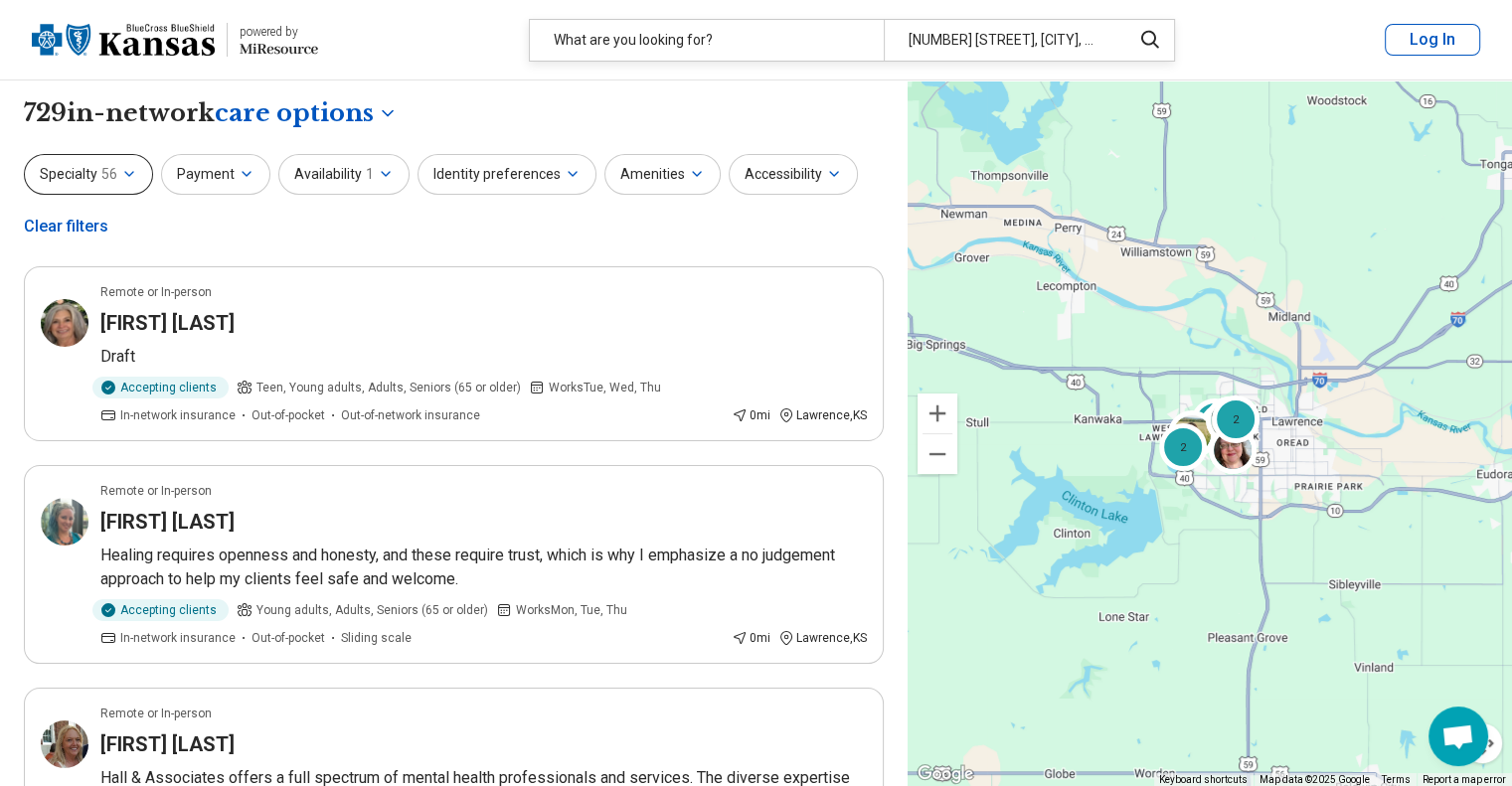 click 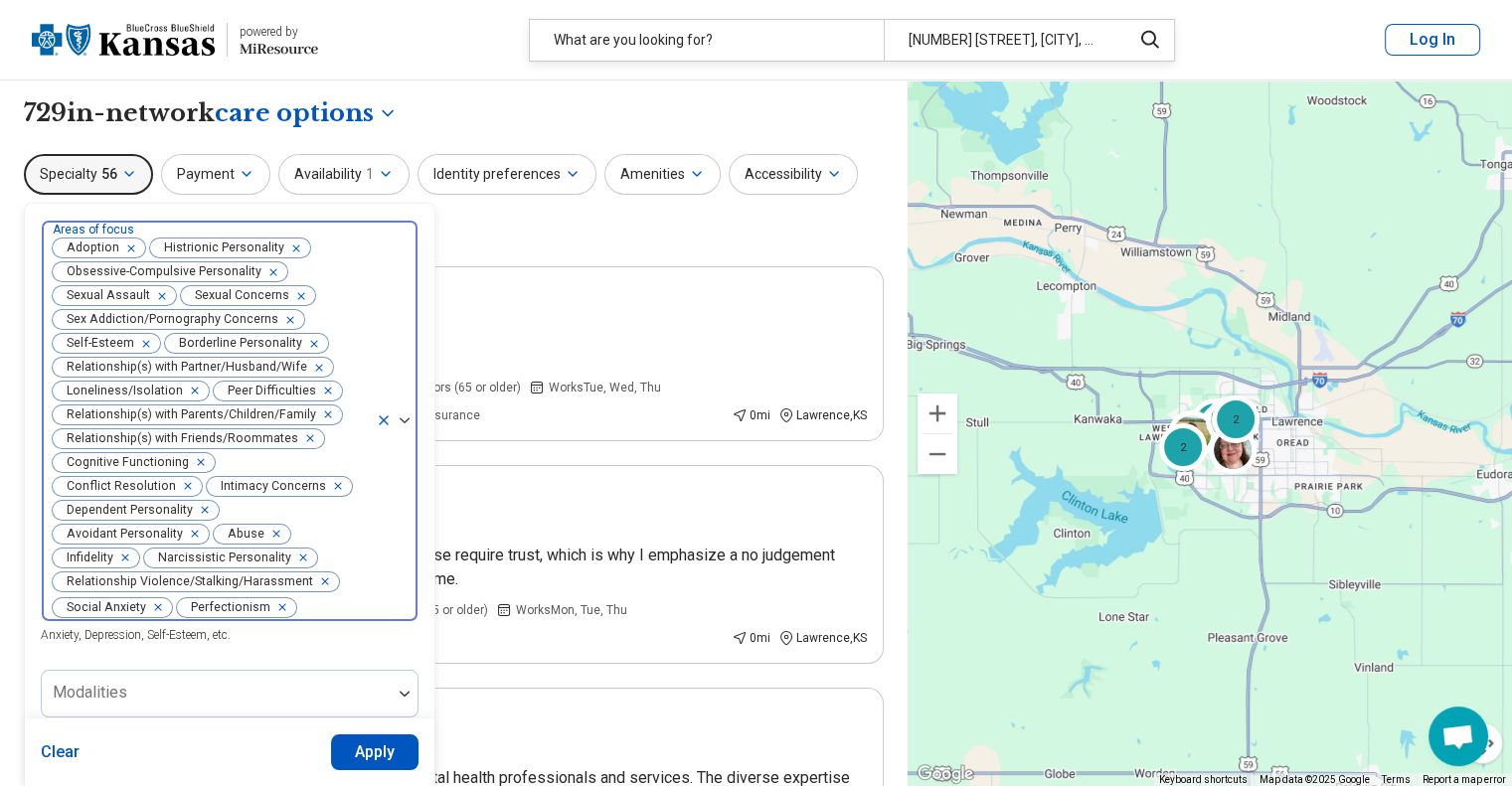 click 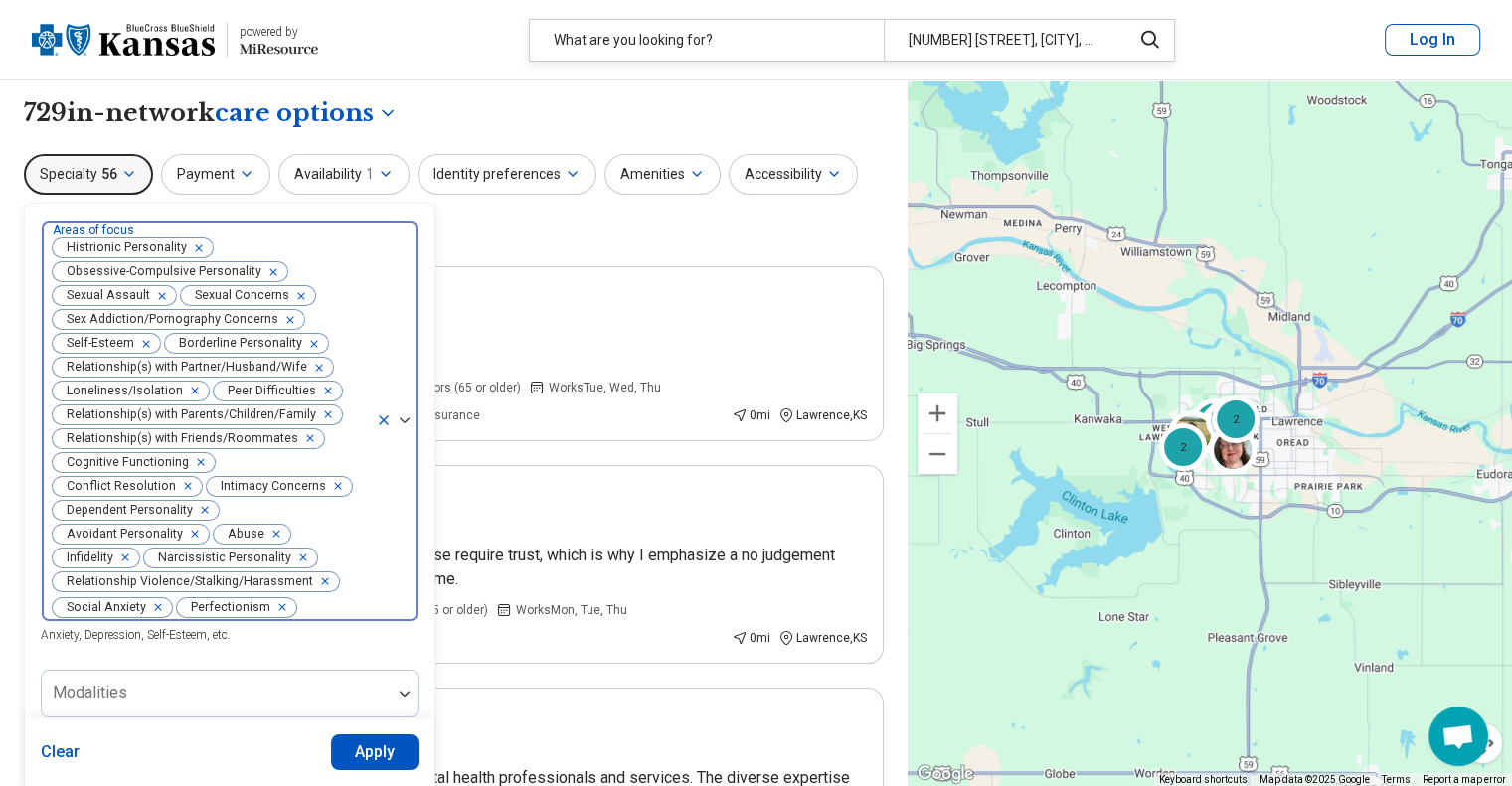 click 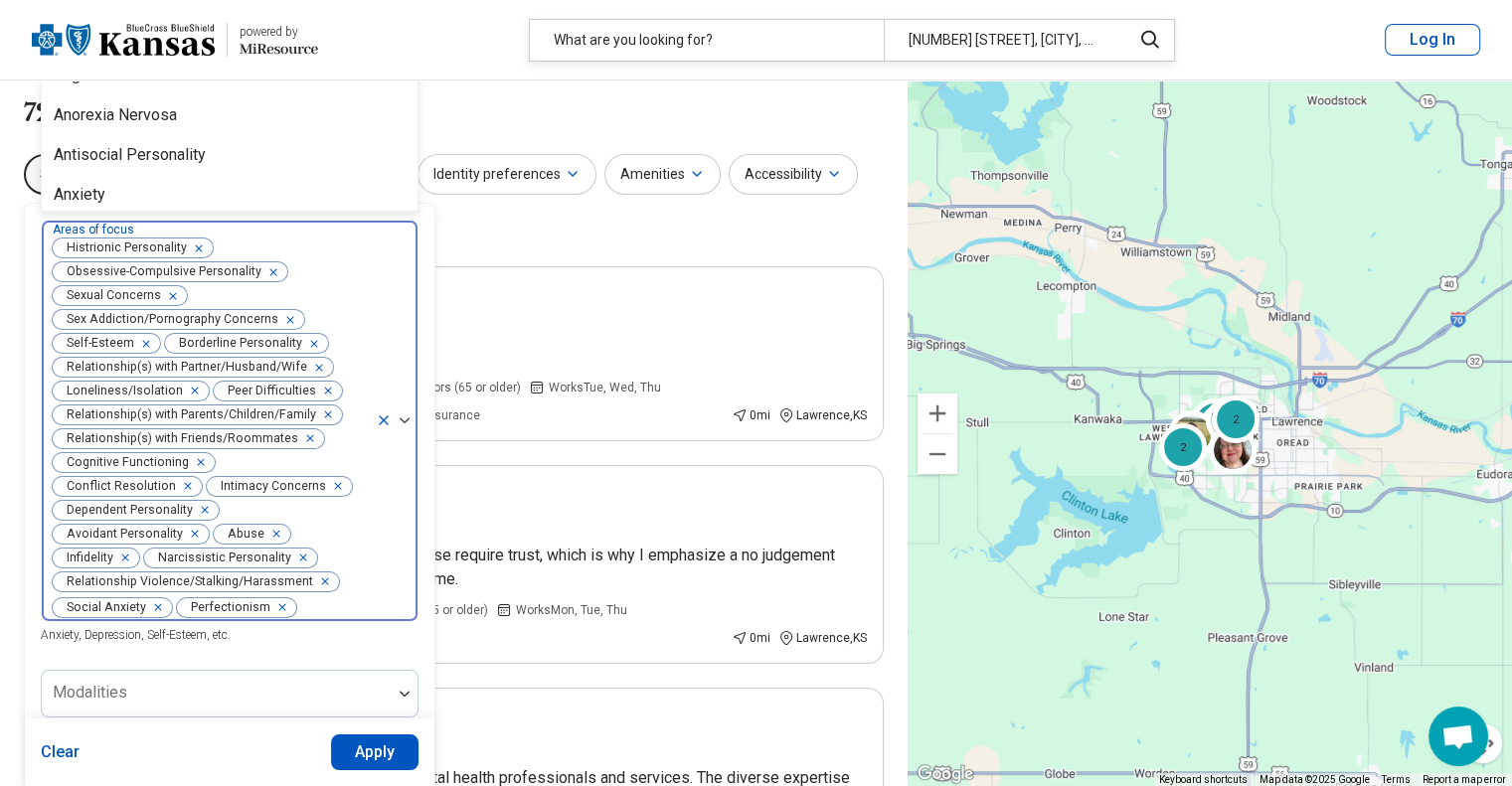click at bounding box center (397, 421) 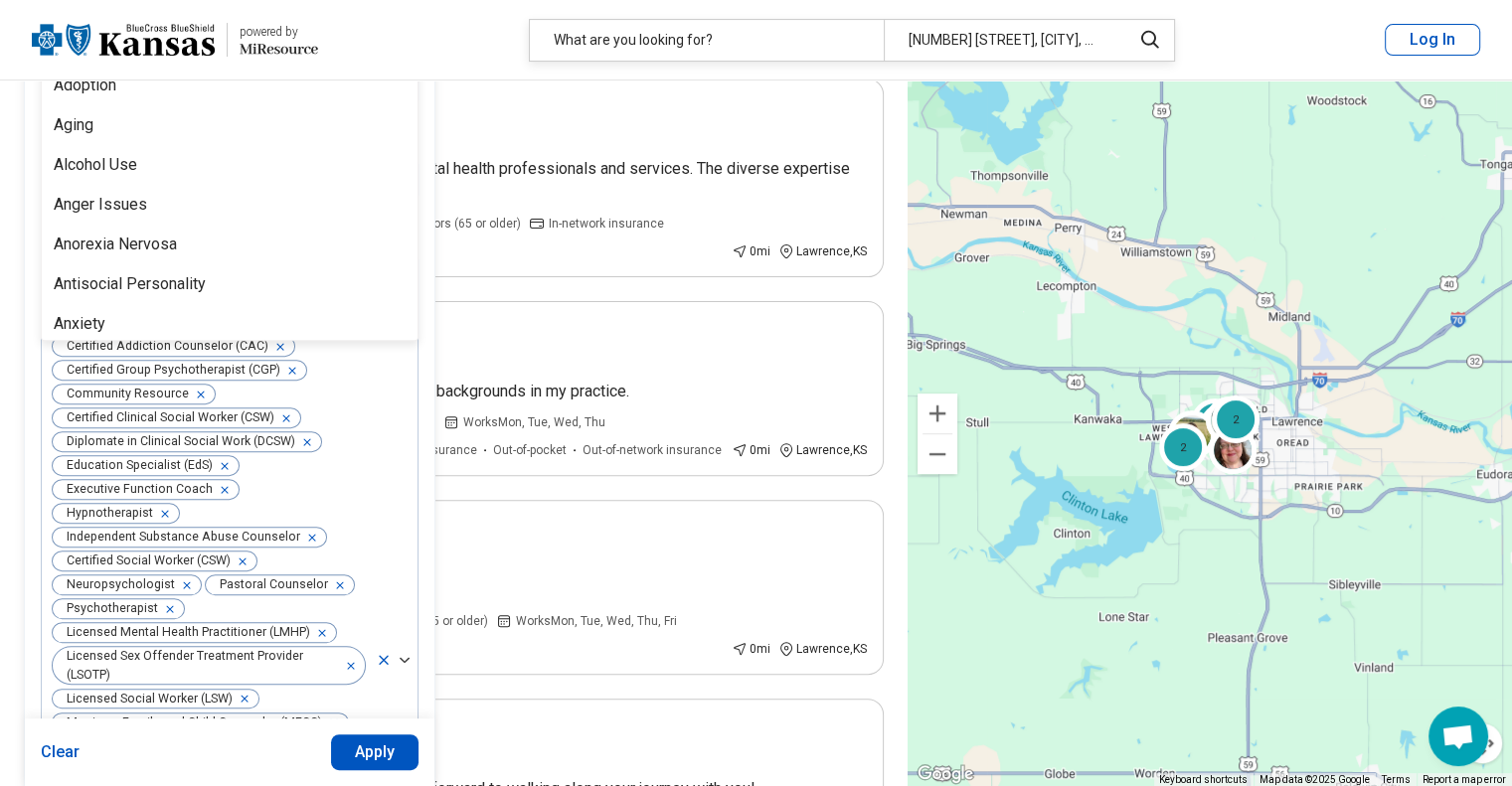 scroll, scrollTop: 612, scrollLeft: 0, axis: vertical 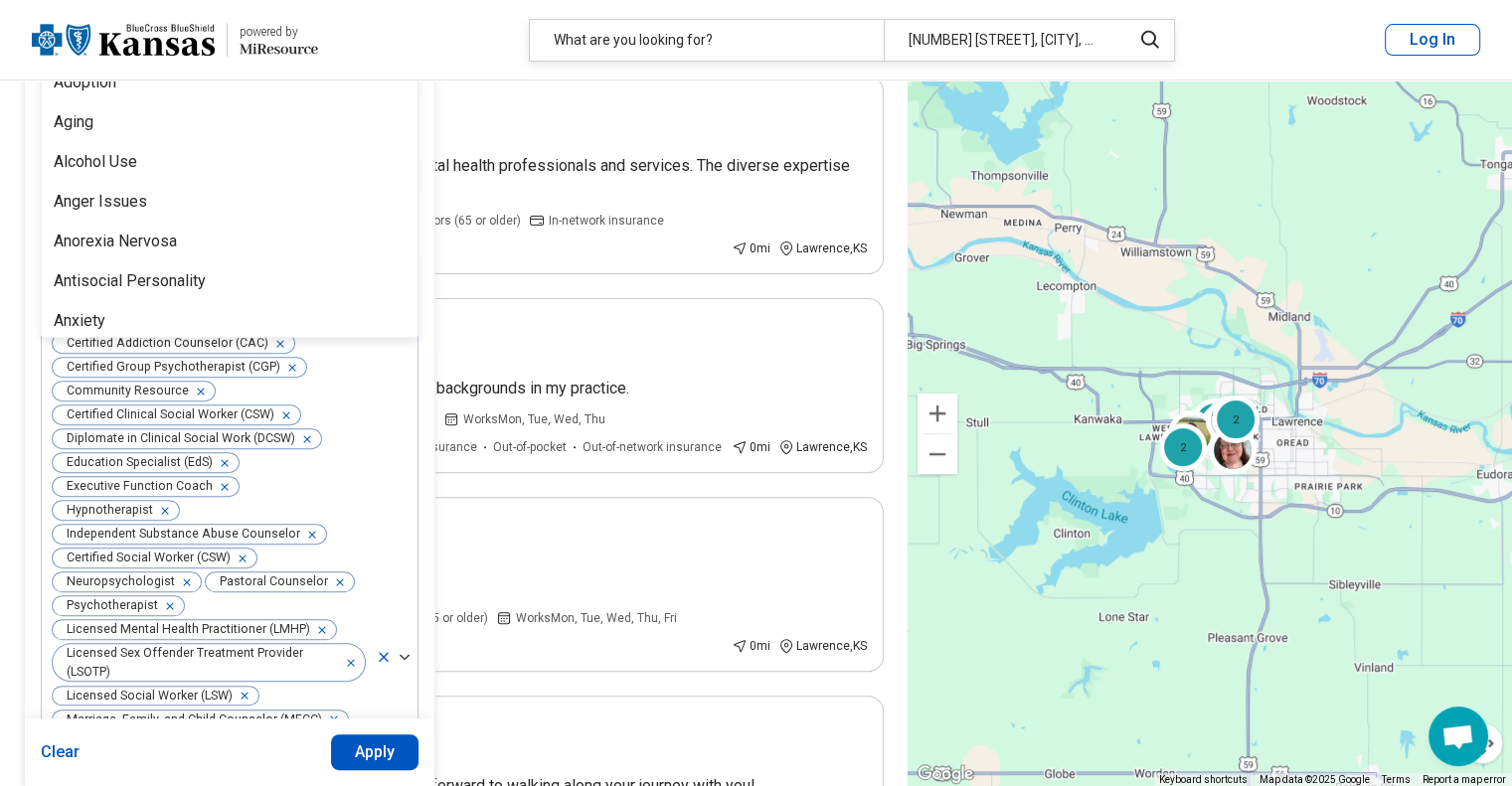 click on "Apply" at bounding box center (375, 752) 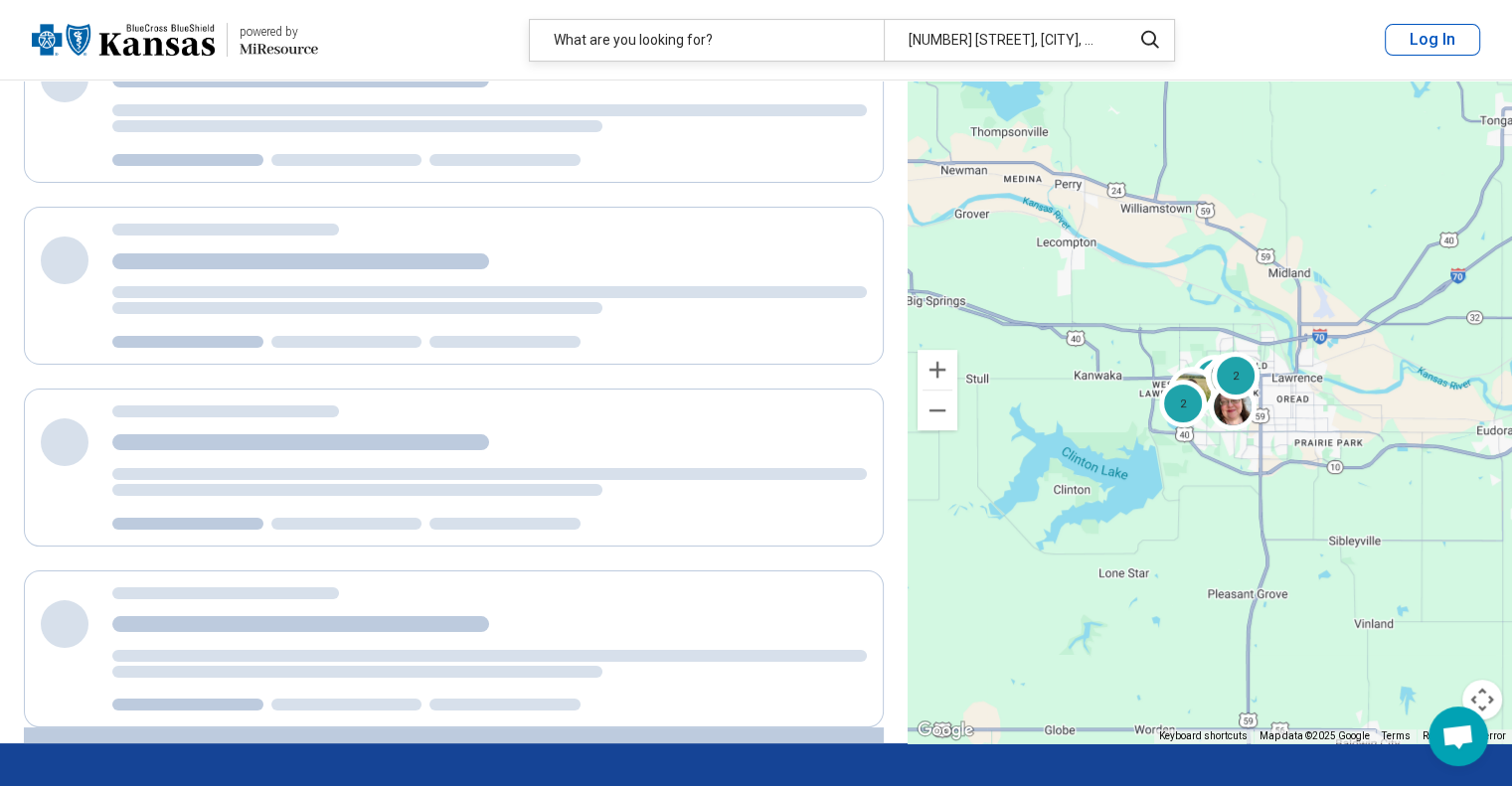 scroll, scrollTop: 346, scrollLeft: 0, axis: vertical 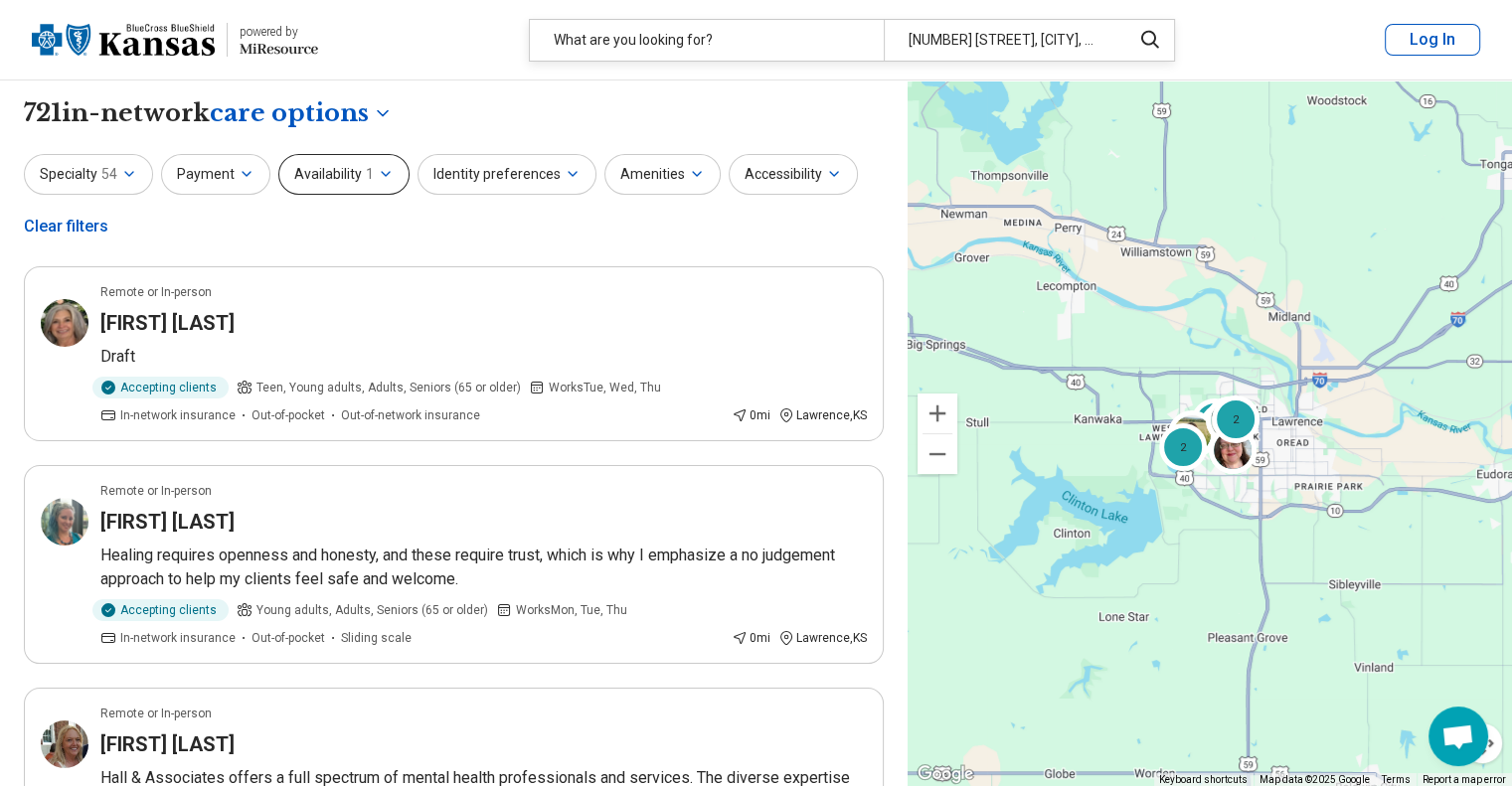 click on "1" at bounding box center [370, 174] 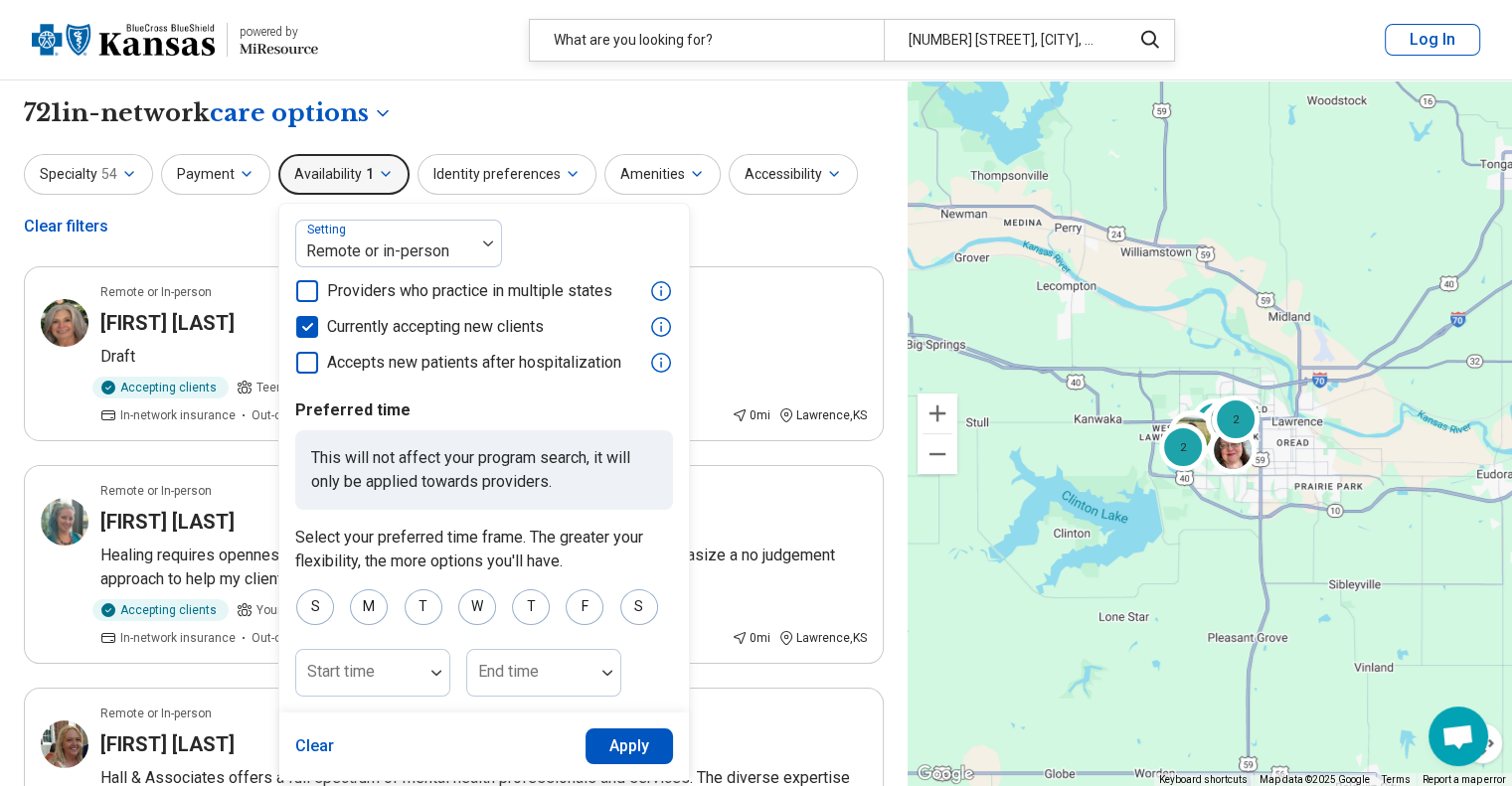 click on "Apply" at bounding box center (629, 746) 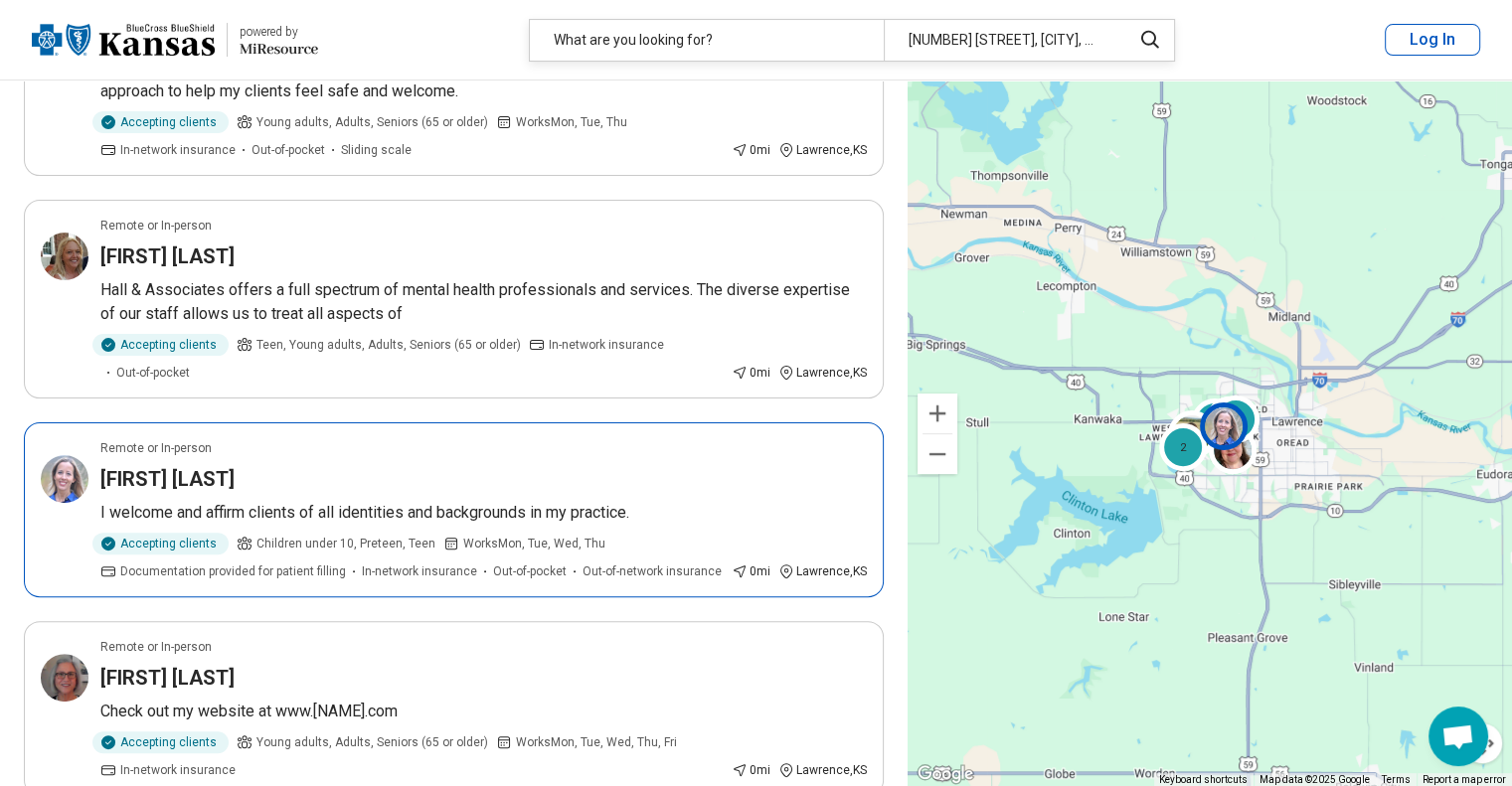 scroll, scrollTop: 0, scrollLeft: 0, axis: both 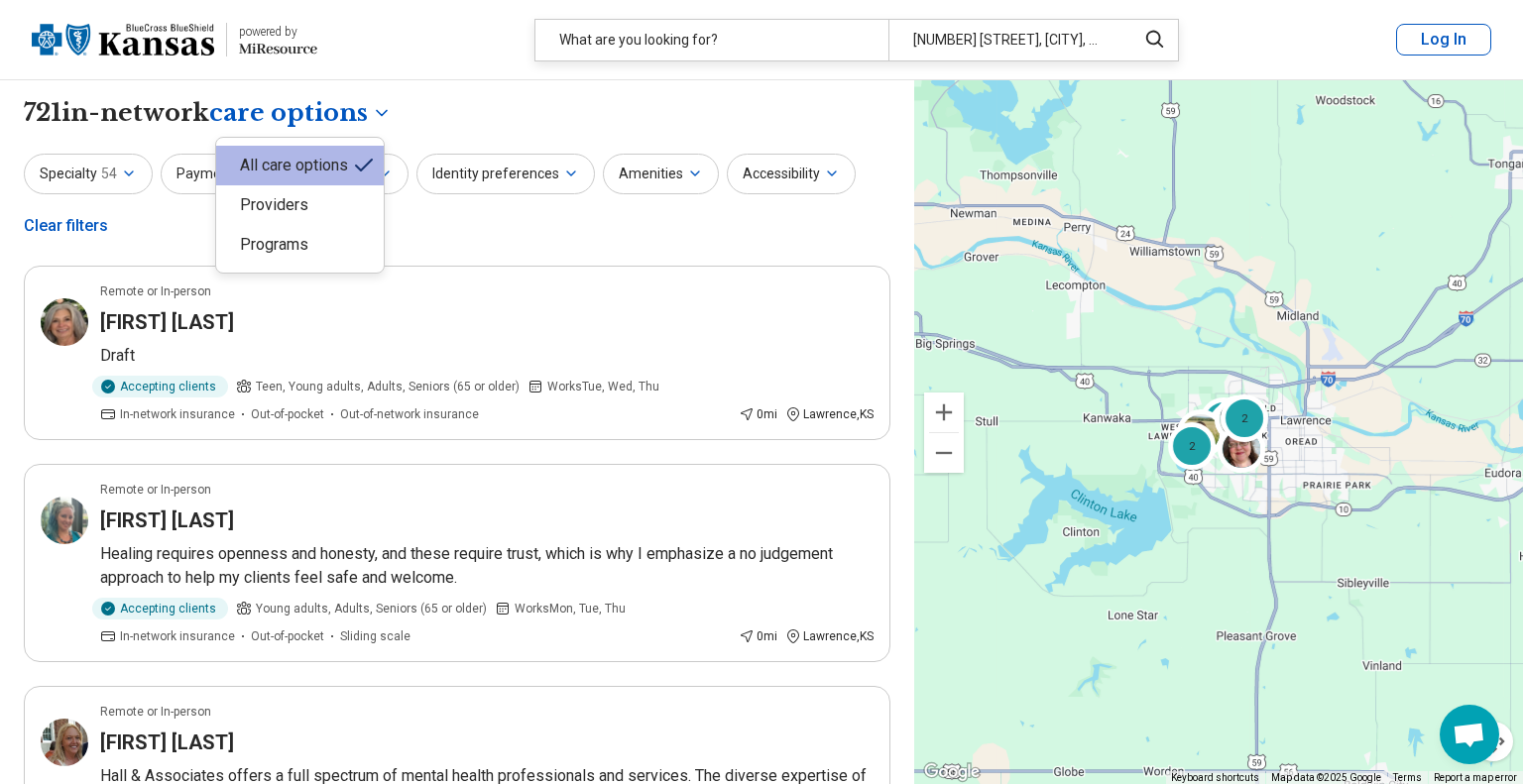 click on "**********" at bounding box center (762, 2545) 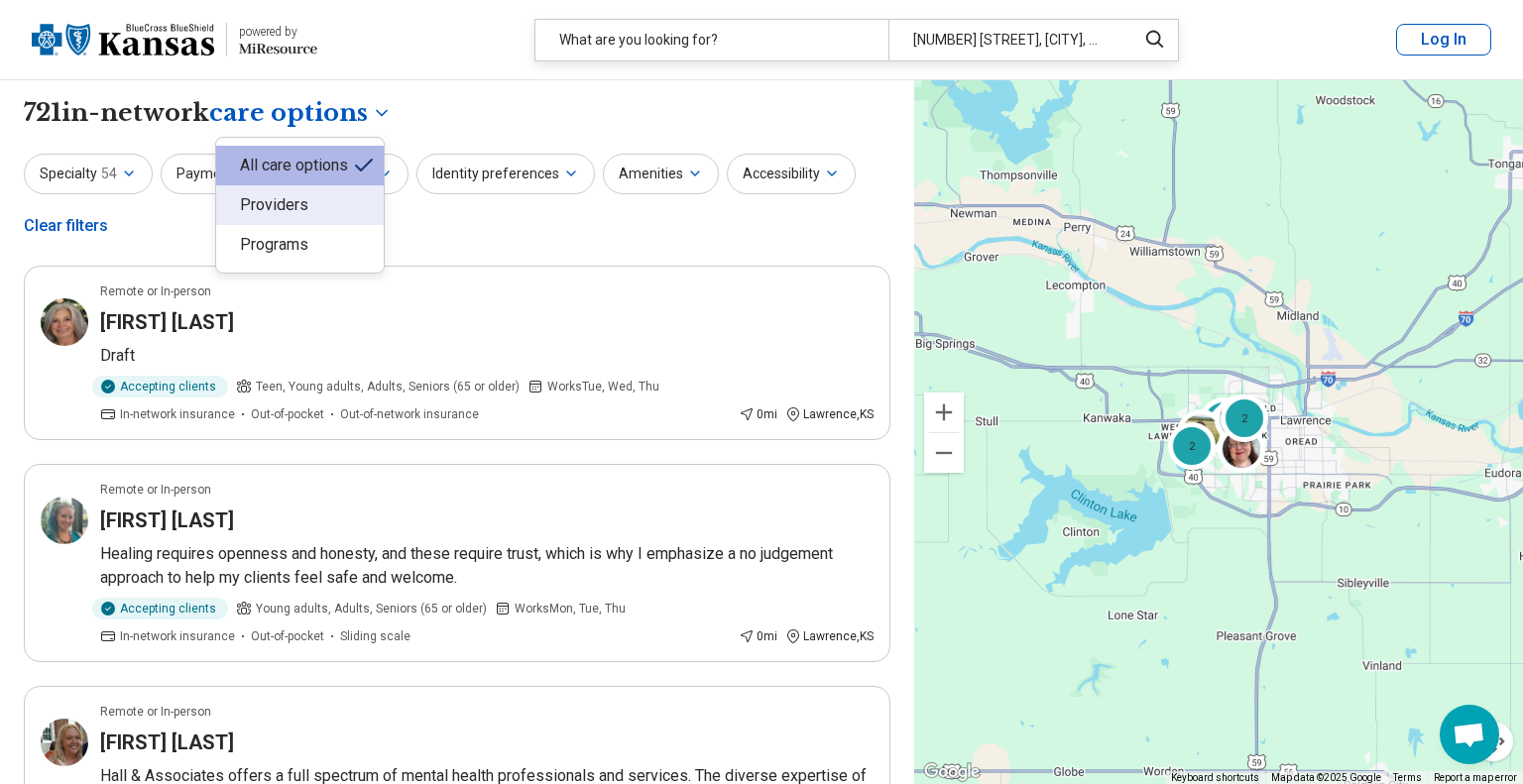 click on "Providers" at bounding box center [299, 205] 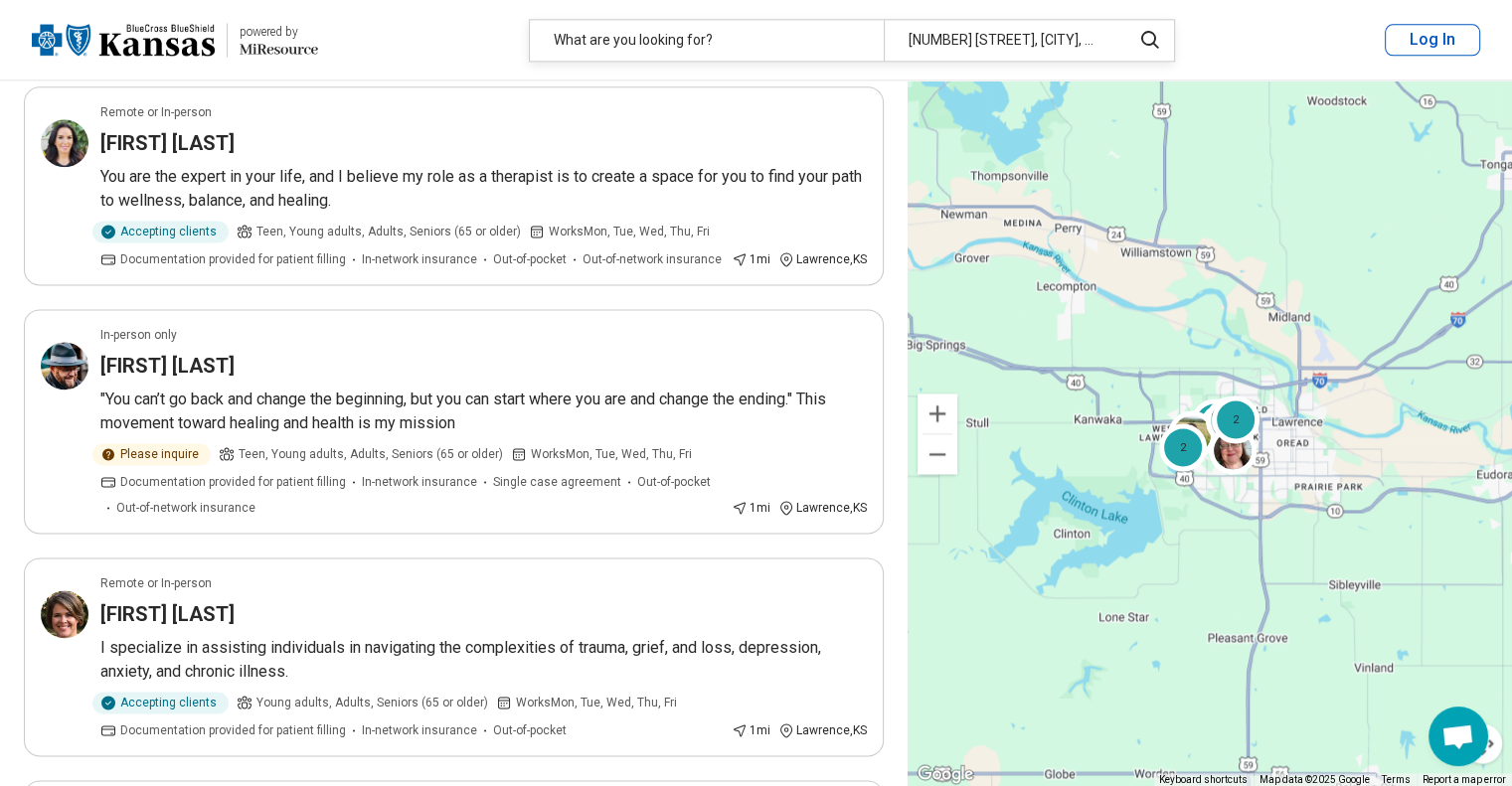 scroll, scrollTop: 2658, scrollLeft: 0, axis: vertical 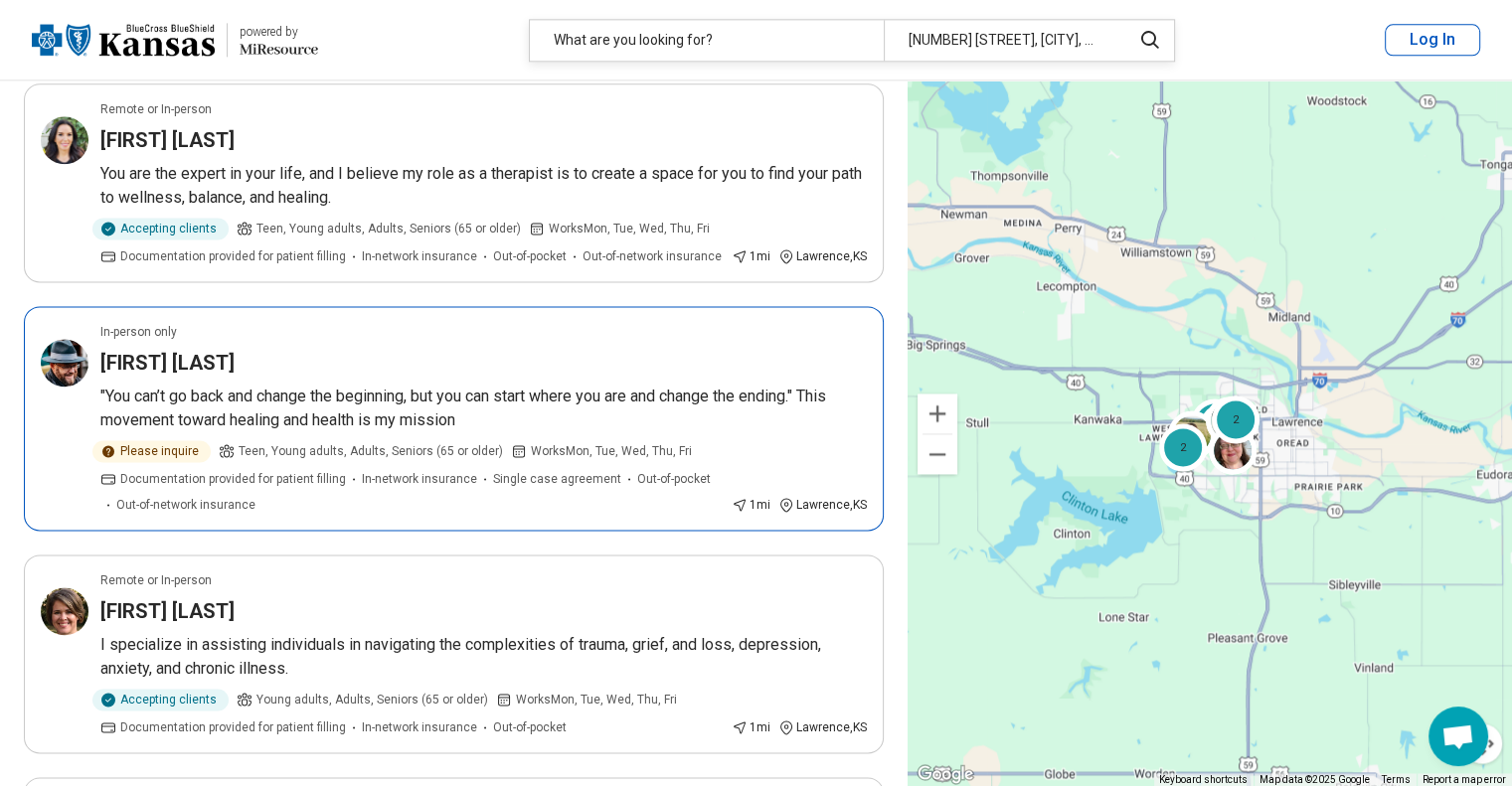 click on ""You can’t go back and change the beginning, but you can start where you are and change the ending." This movement toward healing and health is my mission" at bounding box center (483, 408) 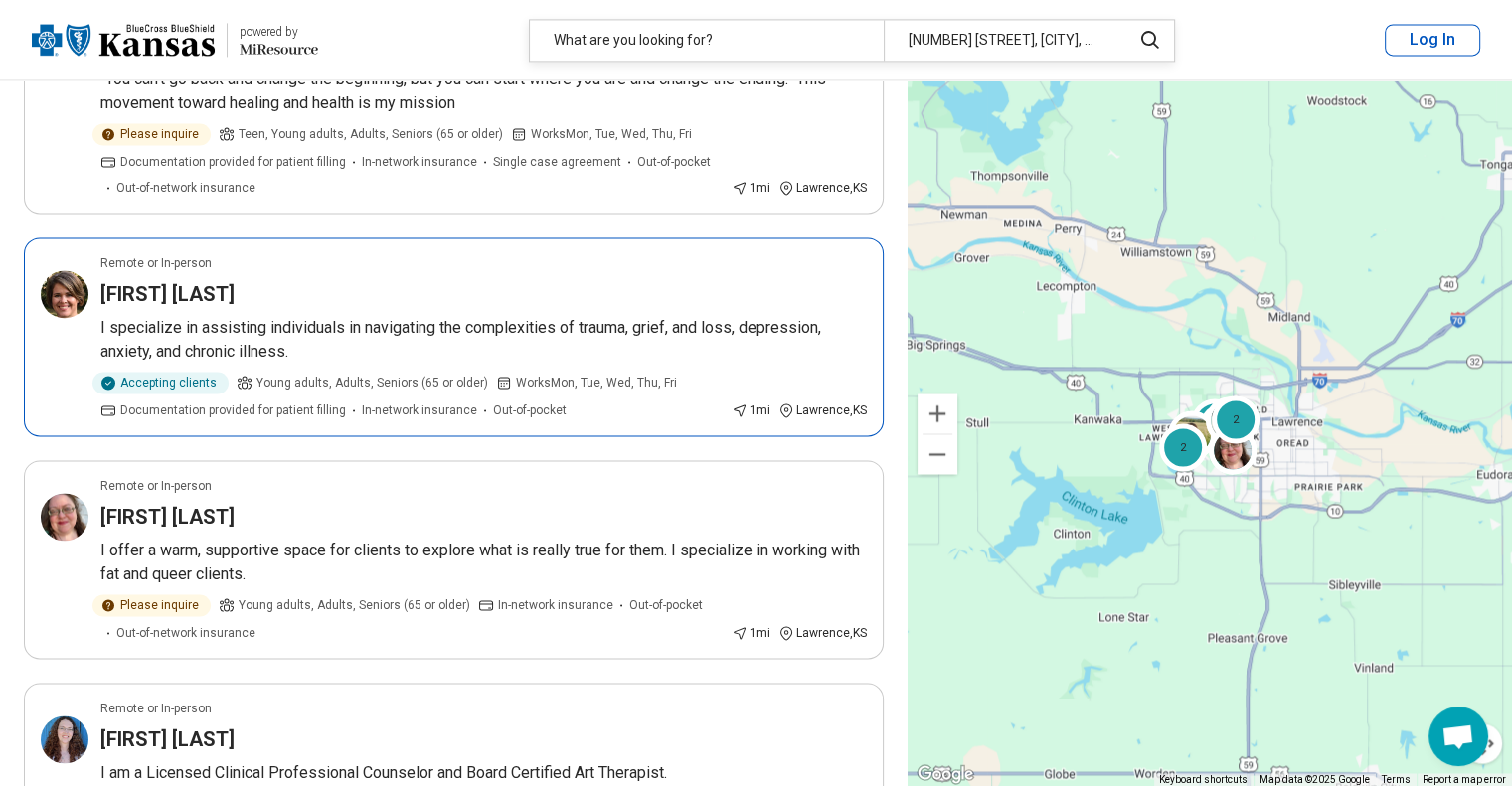 scroll, scrollTop: 2976, scrollLeft: 0, axis: vertical 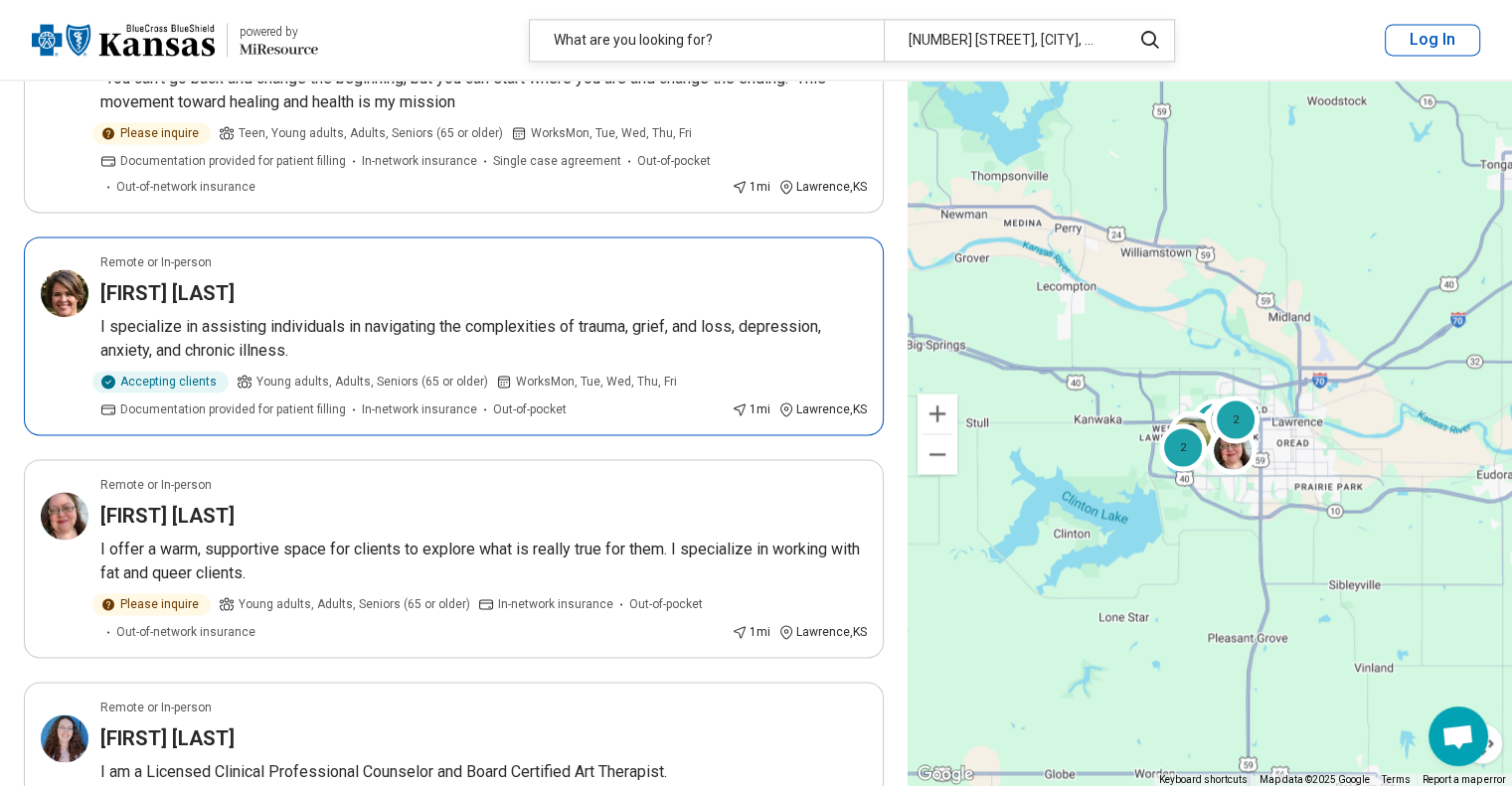 click on "Accepting clients Young adults, Adults, Seniors (65 or older) Works  Mon, Tue, Wed, Thu, Fri Documentation provided for patient filling In-network insurance Out-of-pocket" at bounding box center (412, 394) 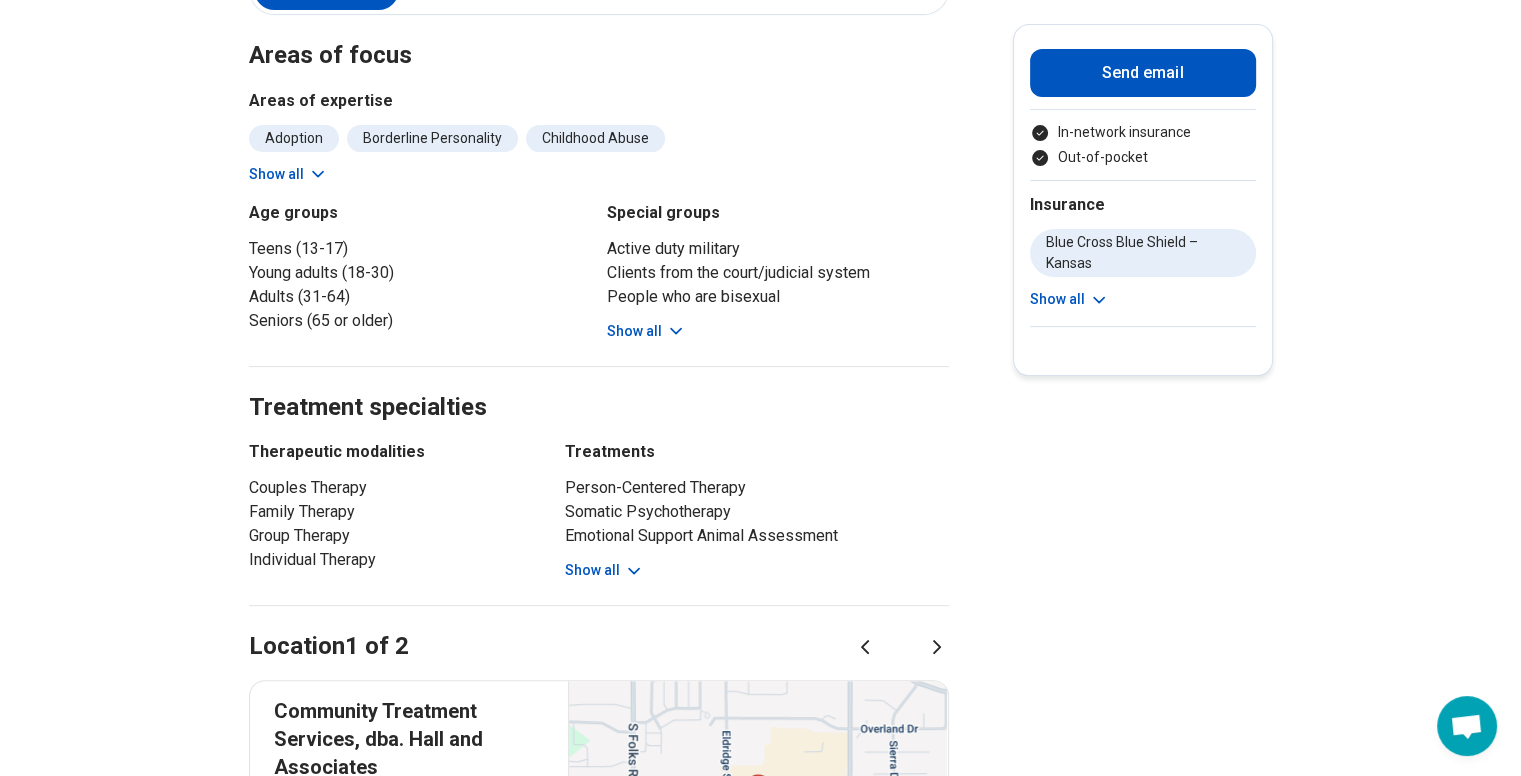 scroll, scrollTop: 566, scrollLeft: 0, axis: vertical 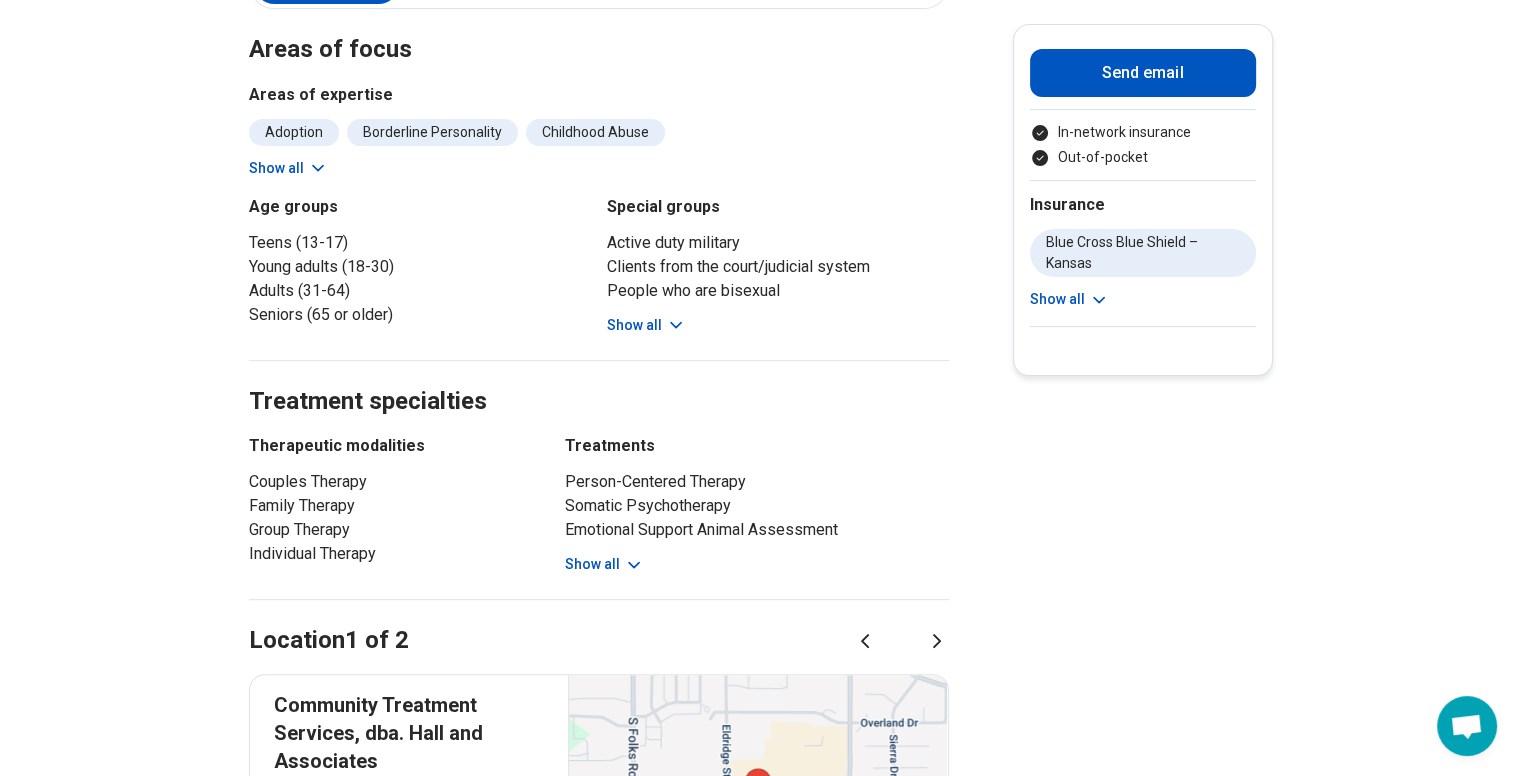click on "Show all" at bounding box center [604, 564] 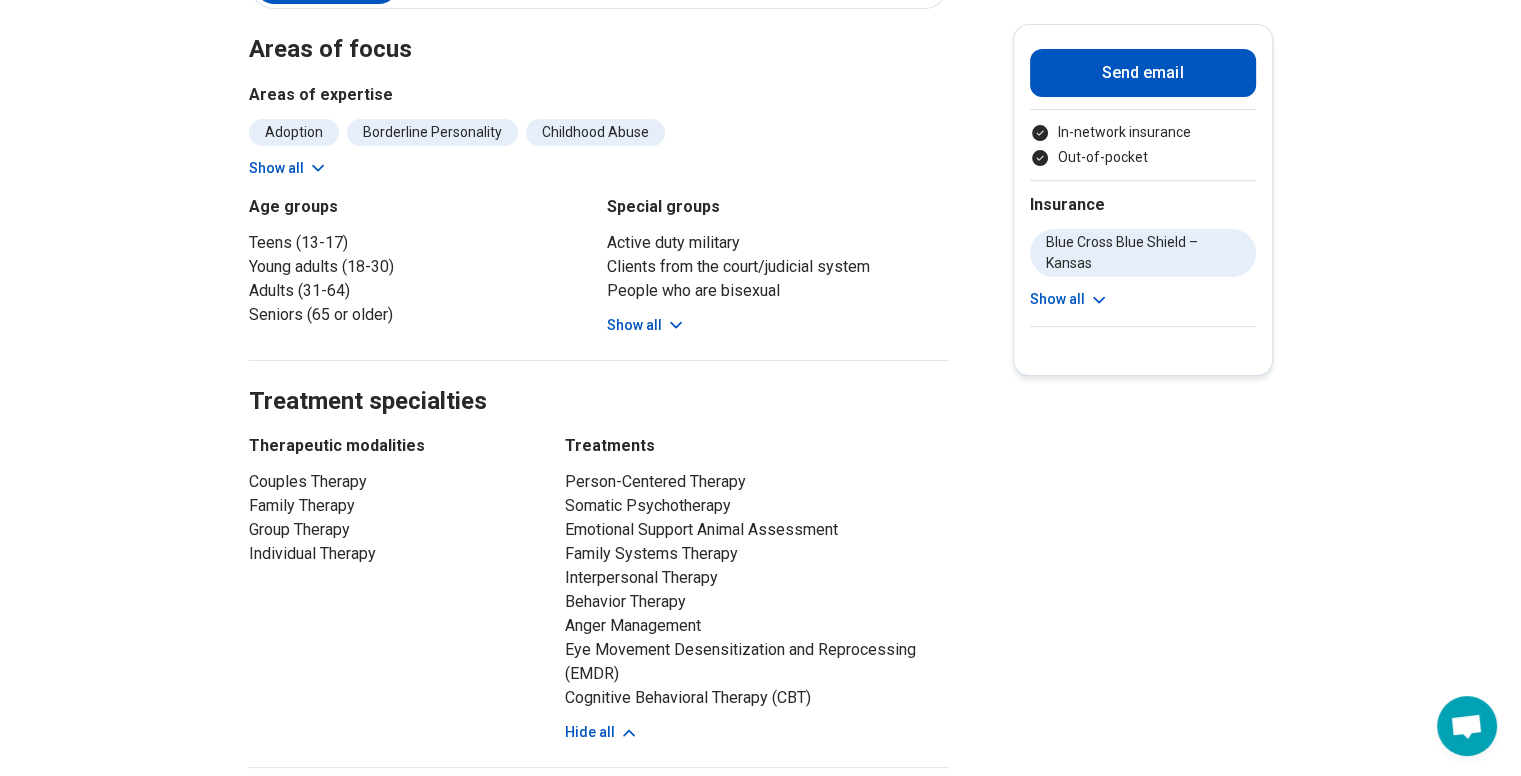 scroll, scrollTop: 0, scrollLeft: 0, axis: both 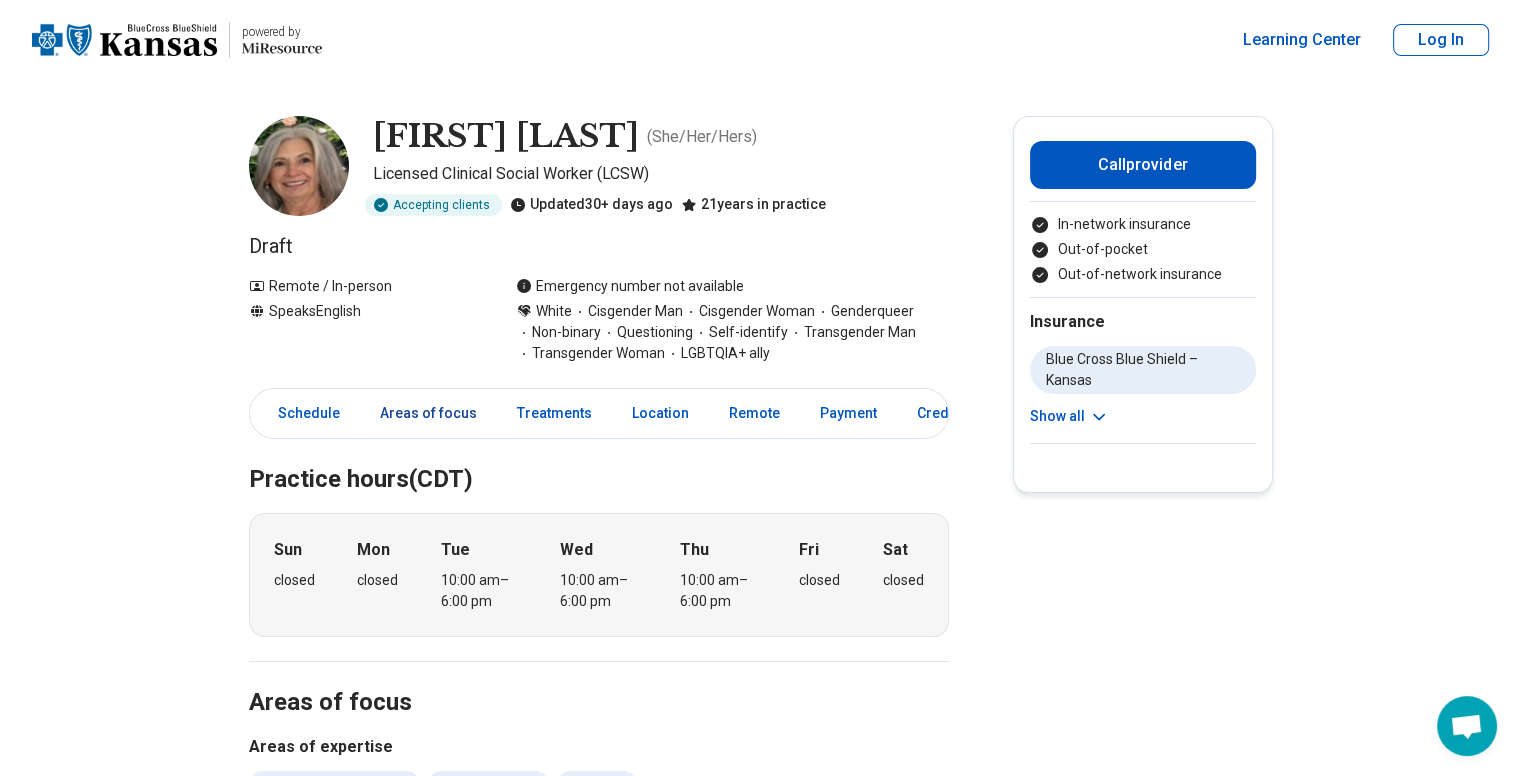 click on "Areas of focus" at bounding box center [428, 413] 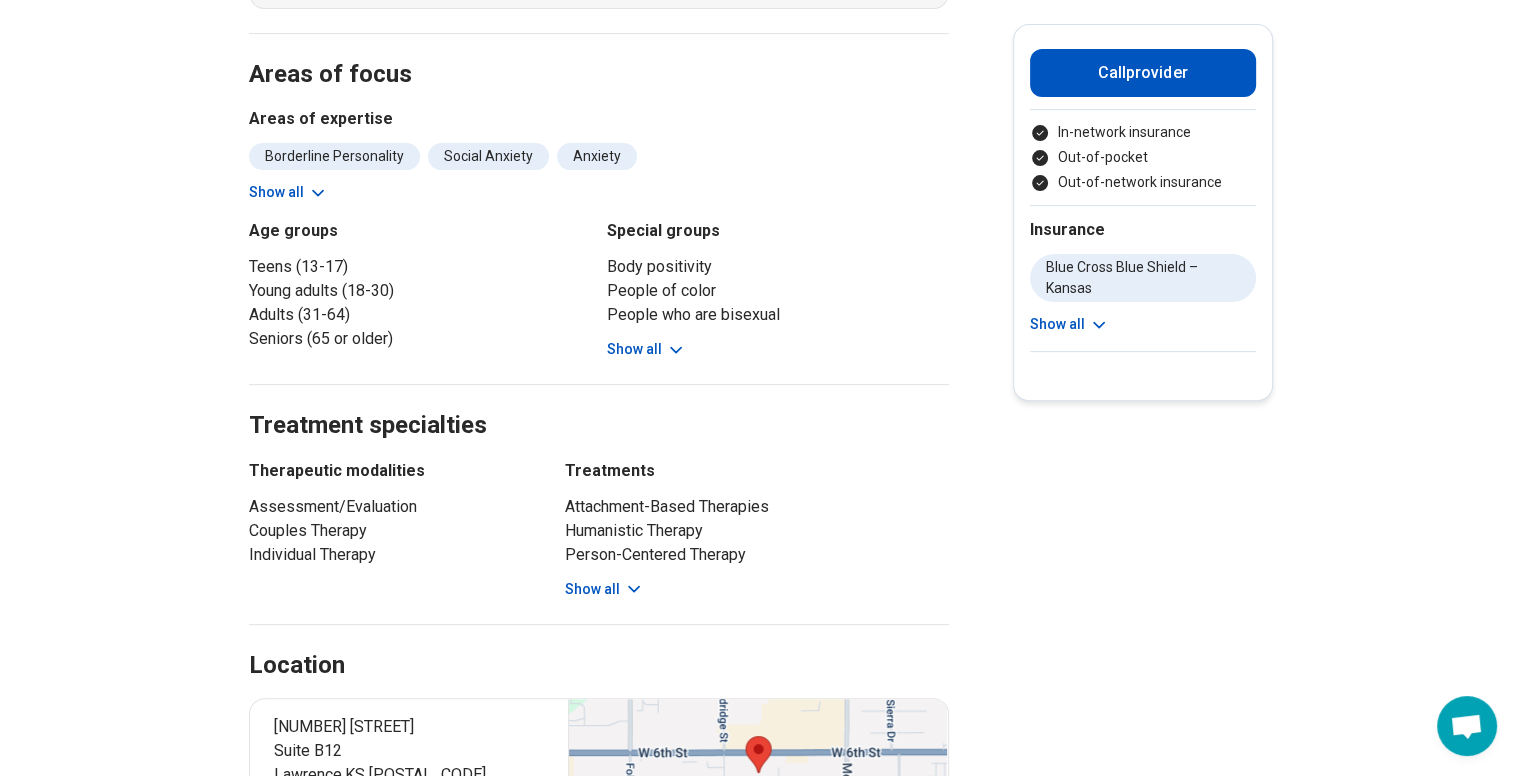 scroll, scrollTop: 636, scrollLeft: 0, axis: vertical 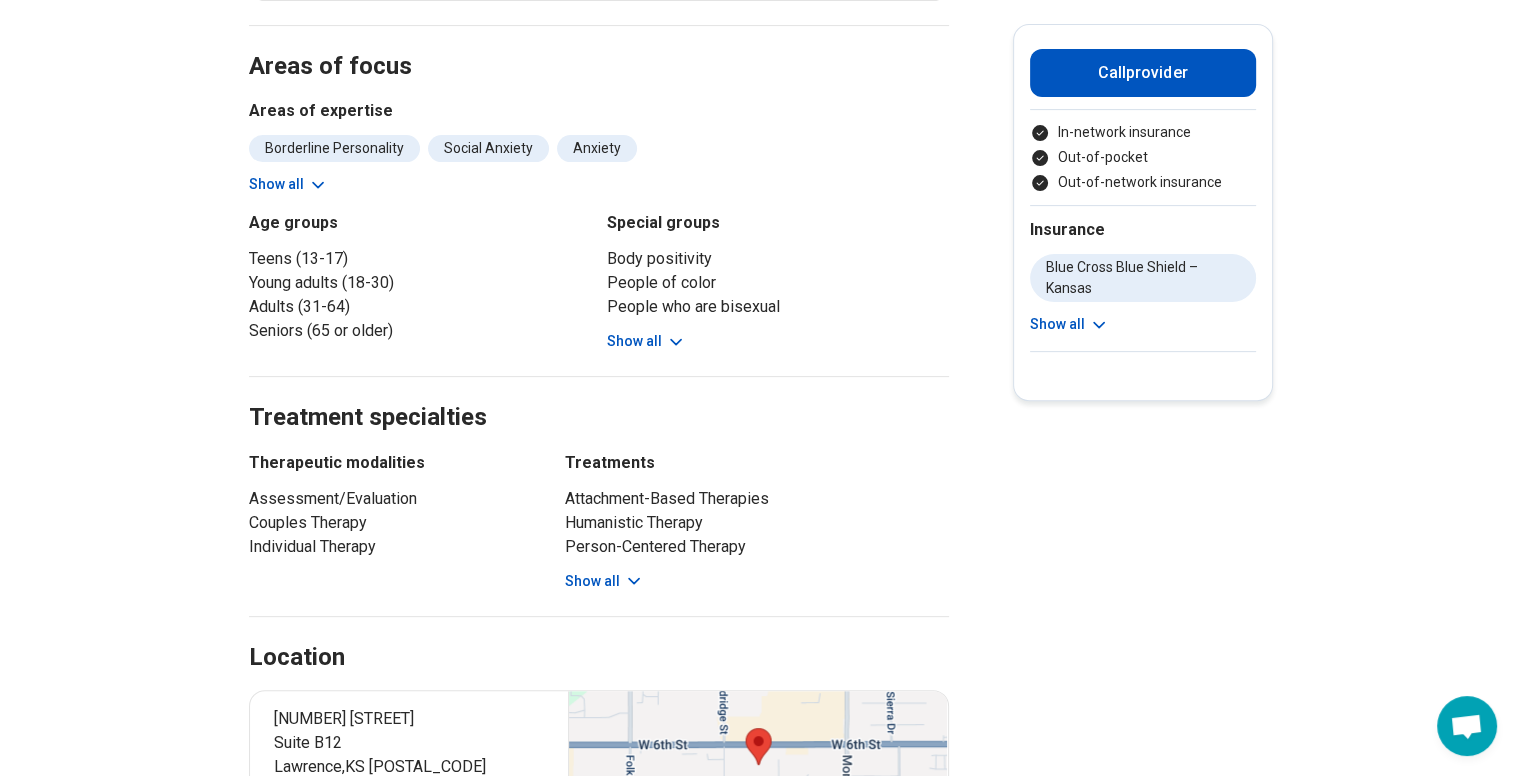 click on "Show all" at bounding box center (646, 341) 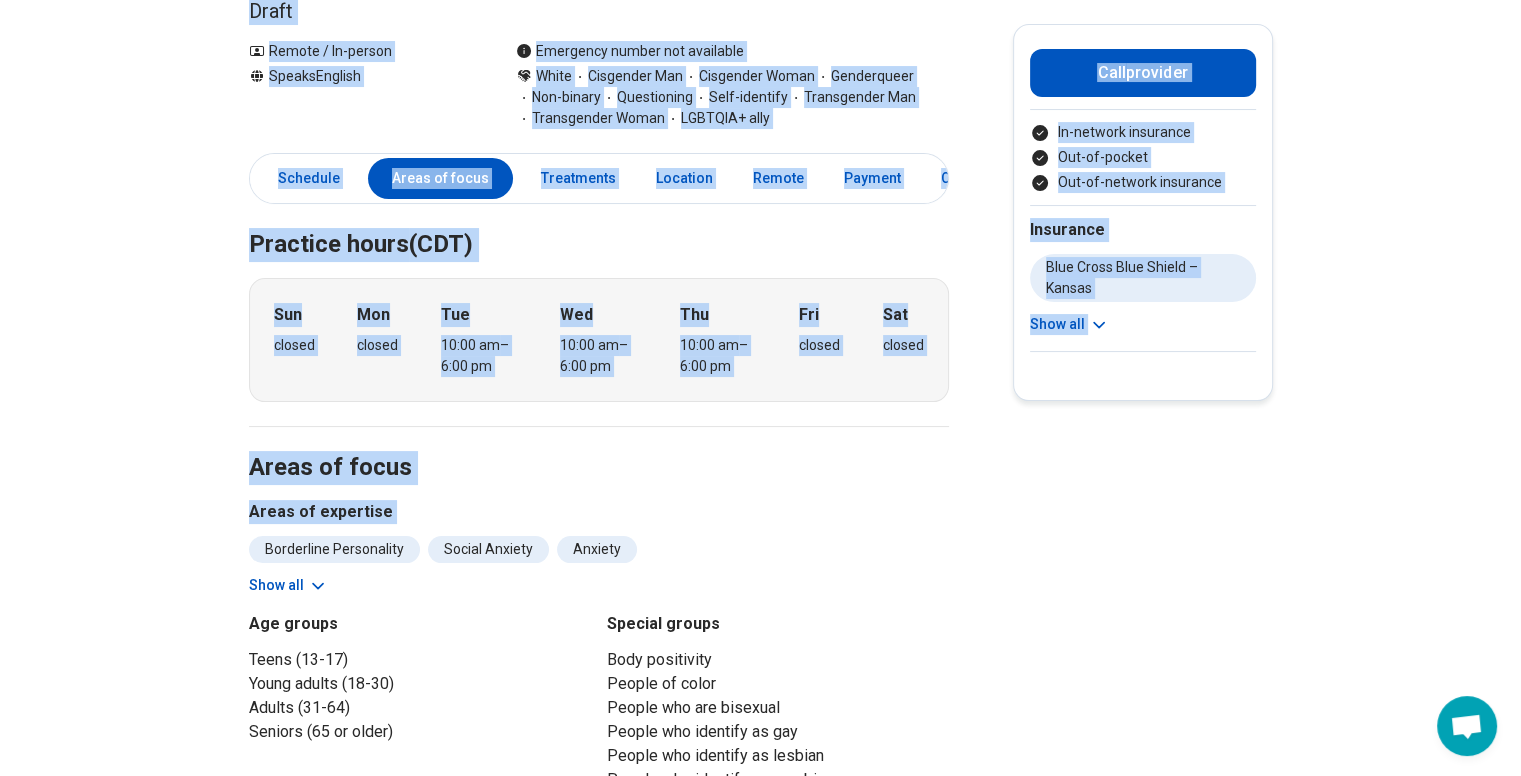 scroll, scrollTop: 32, scrollLeft: 0, axis: vertical 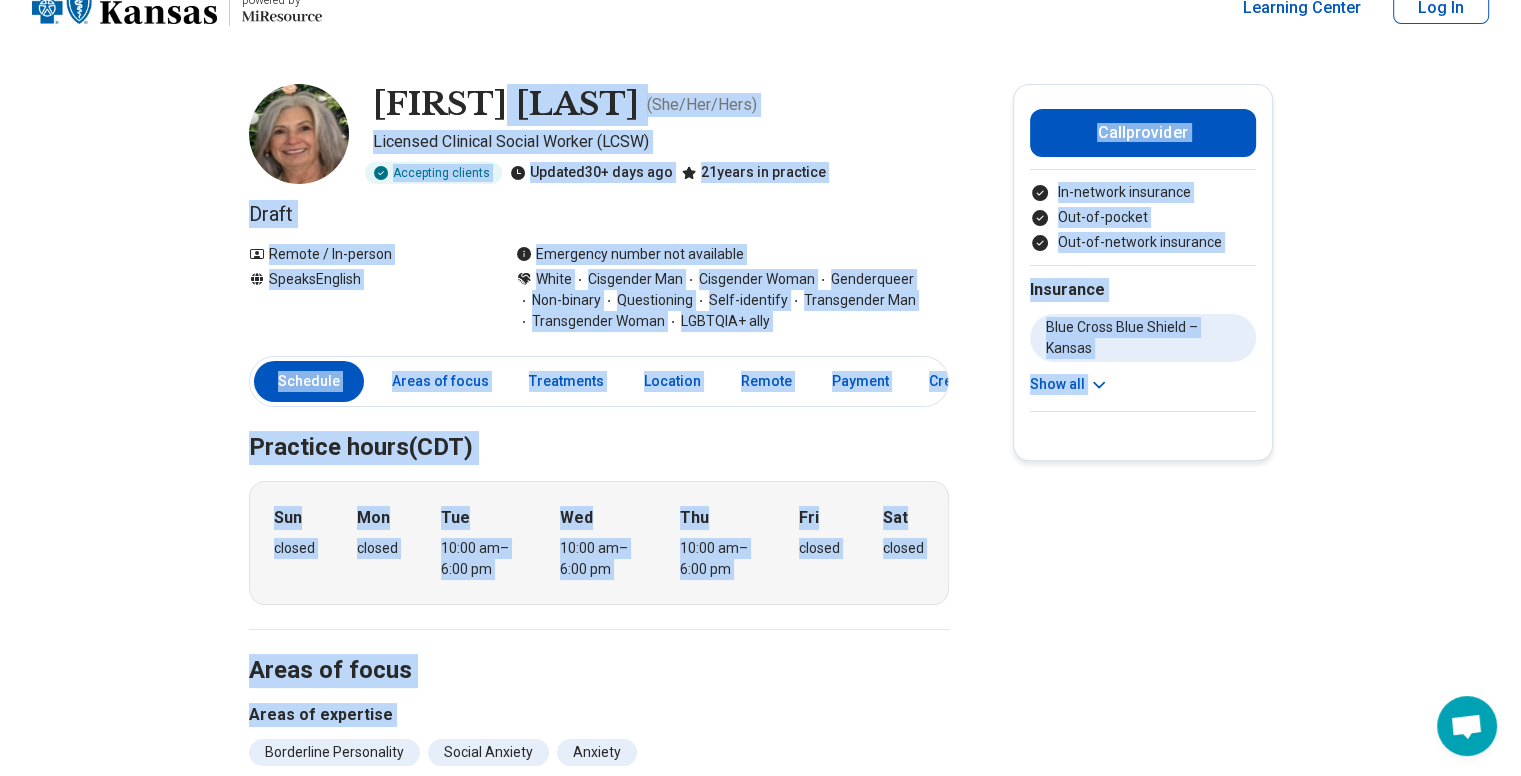 drag, startPoint x: 262, startPoint y: 124, endPoint x: 502, endPoint y: 95, distance: 241.74573 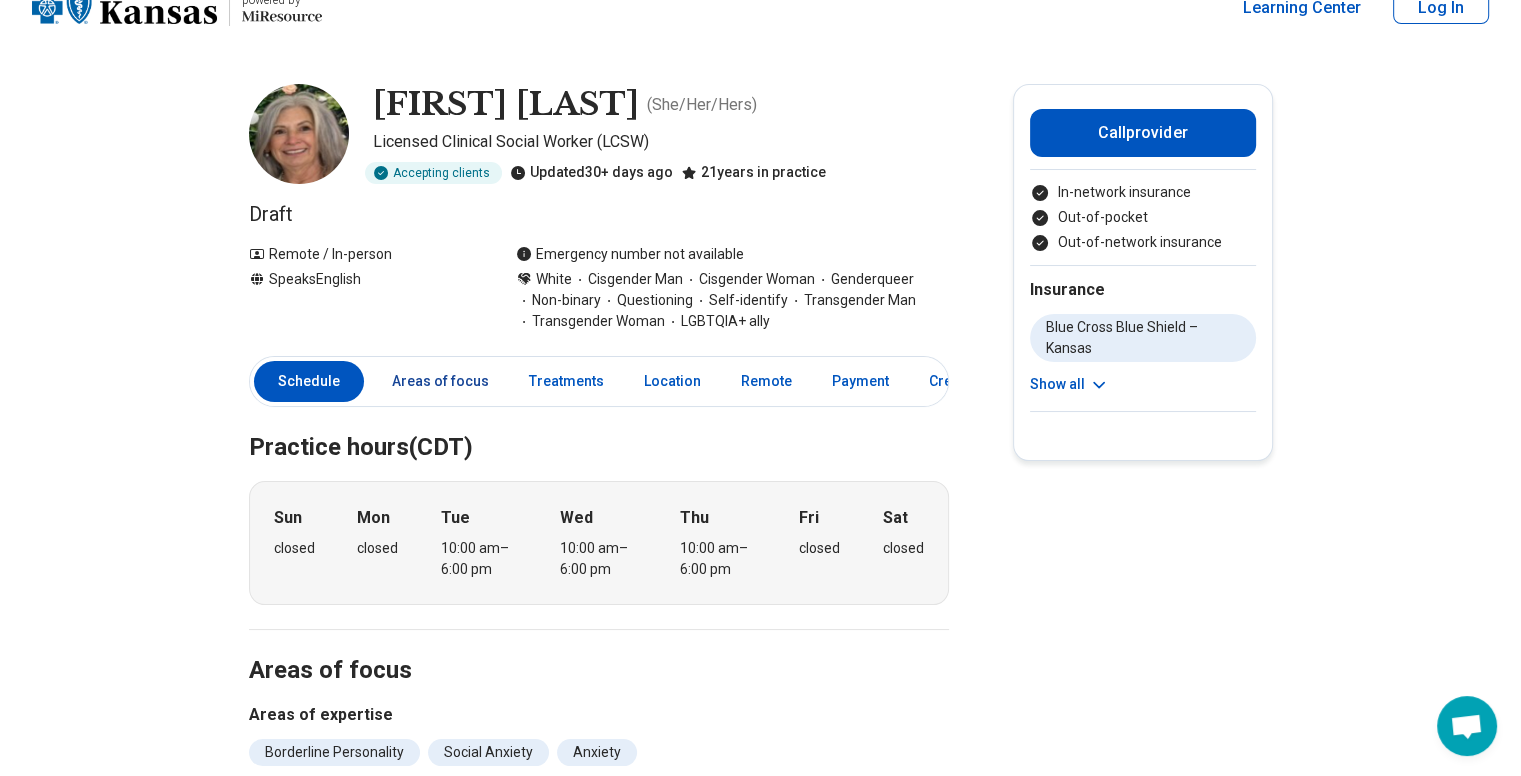 click on "Areas of focus" at bounding box center [440, 381] 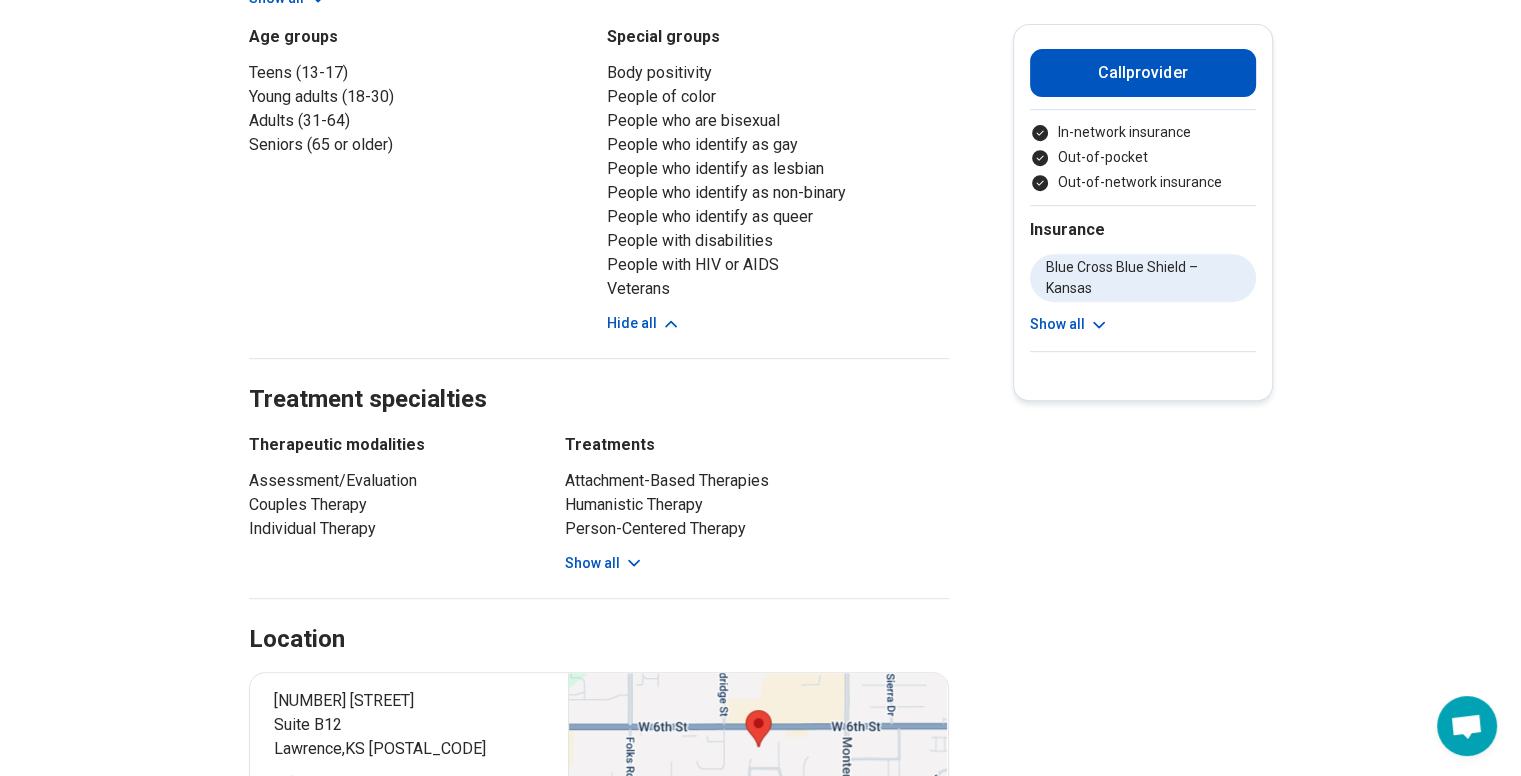 scroll, scrollTop: 832, scrollLeft: 0, axis: vertical 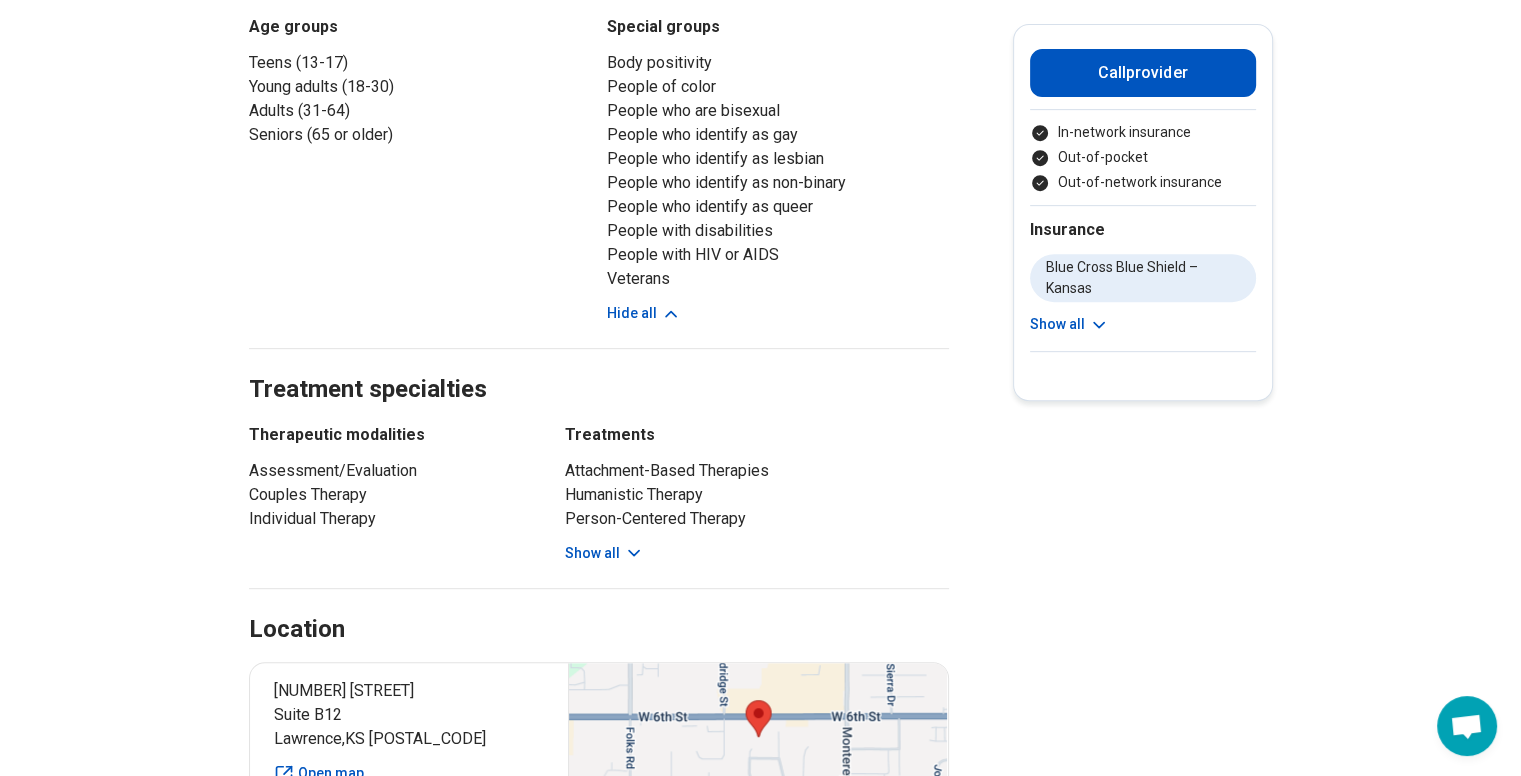 click on "Show all" at bounding box center (604, 553) 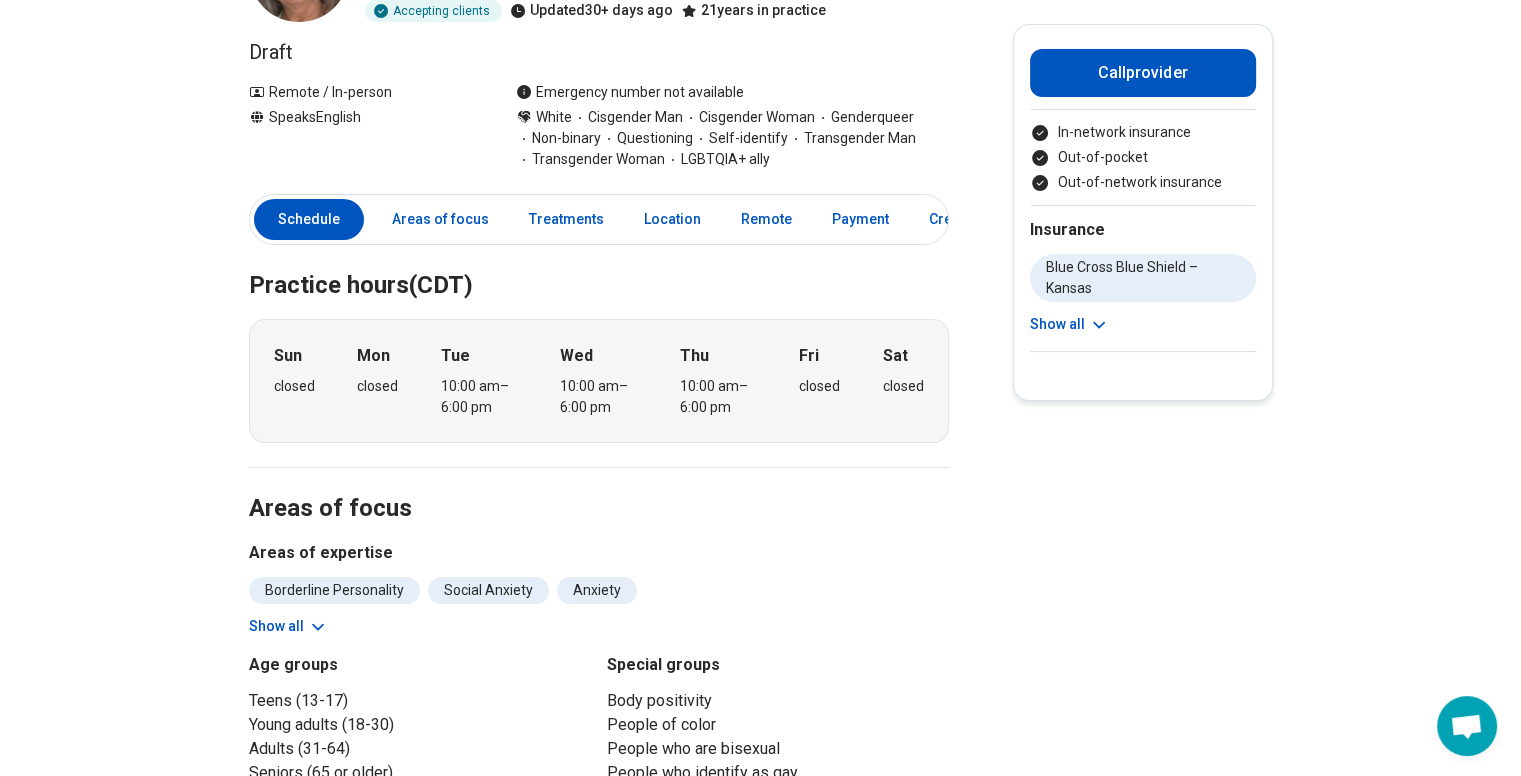 scroll, scrollTop: 0, scrollLeft: 0, axis: both 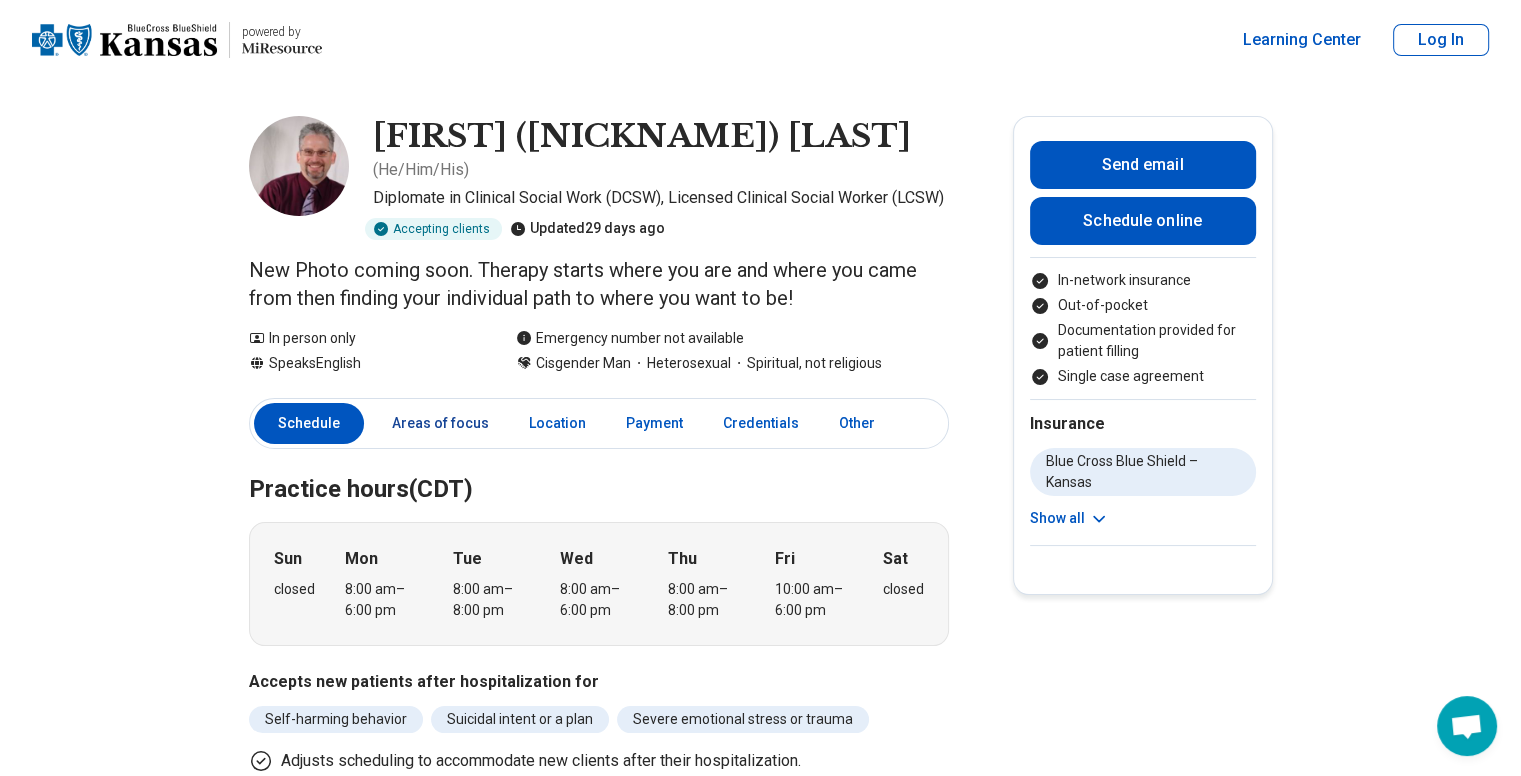 click on "Areas of focus" at bounding box center (440, 423) 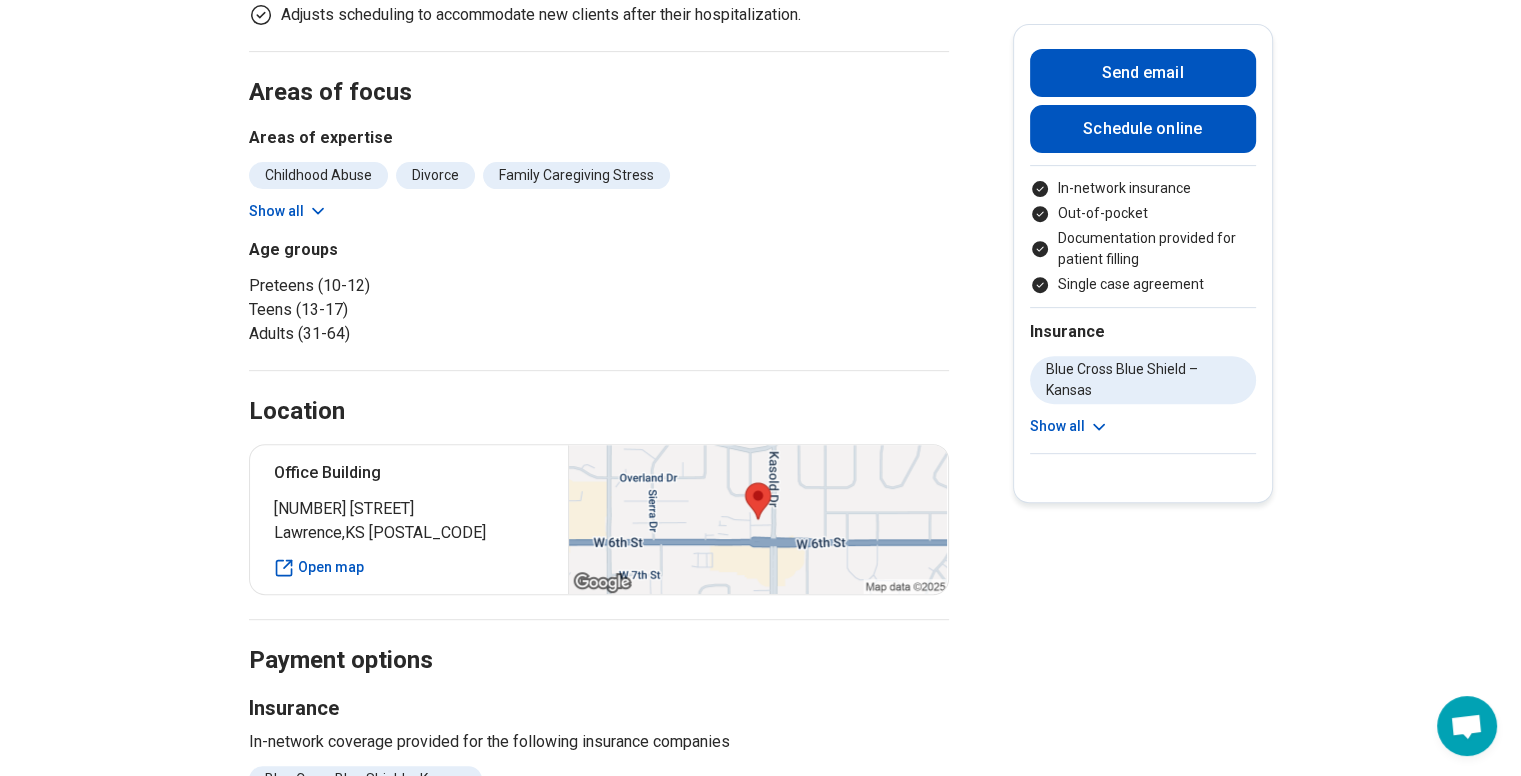 scroll, scrollTop: 773, scrollLeft: 0, axis: vertical 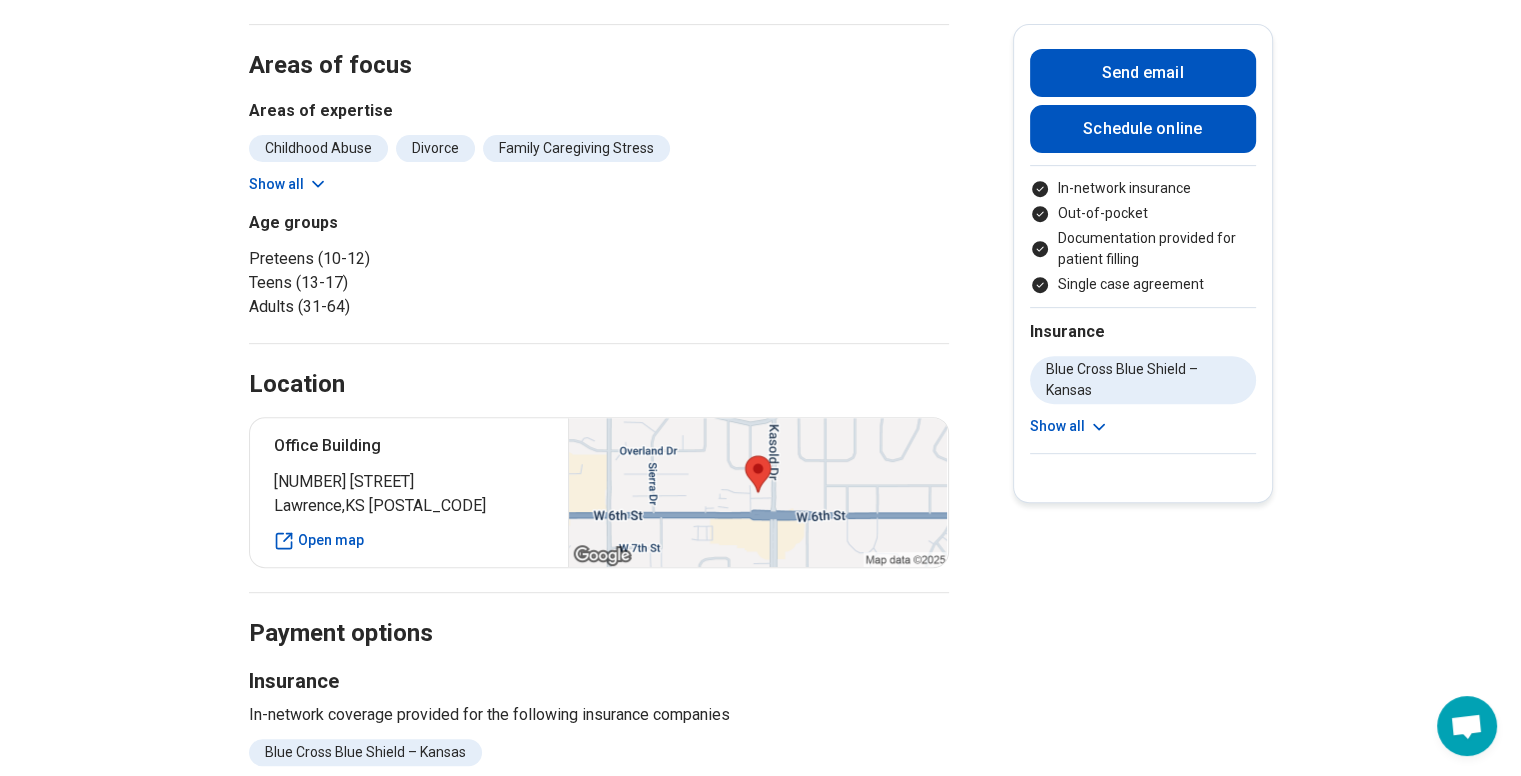 click on "Show all" at bounding box center (288, 184) 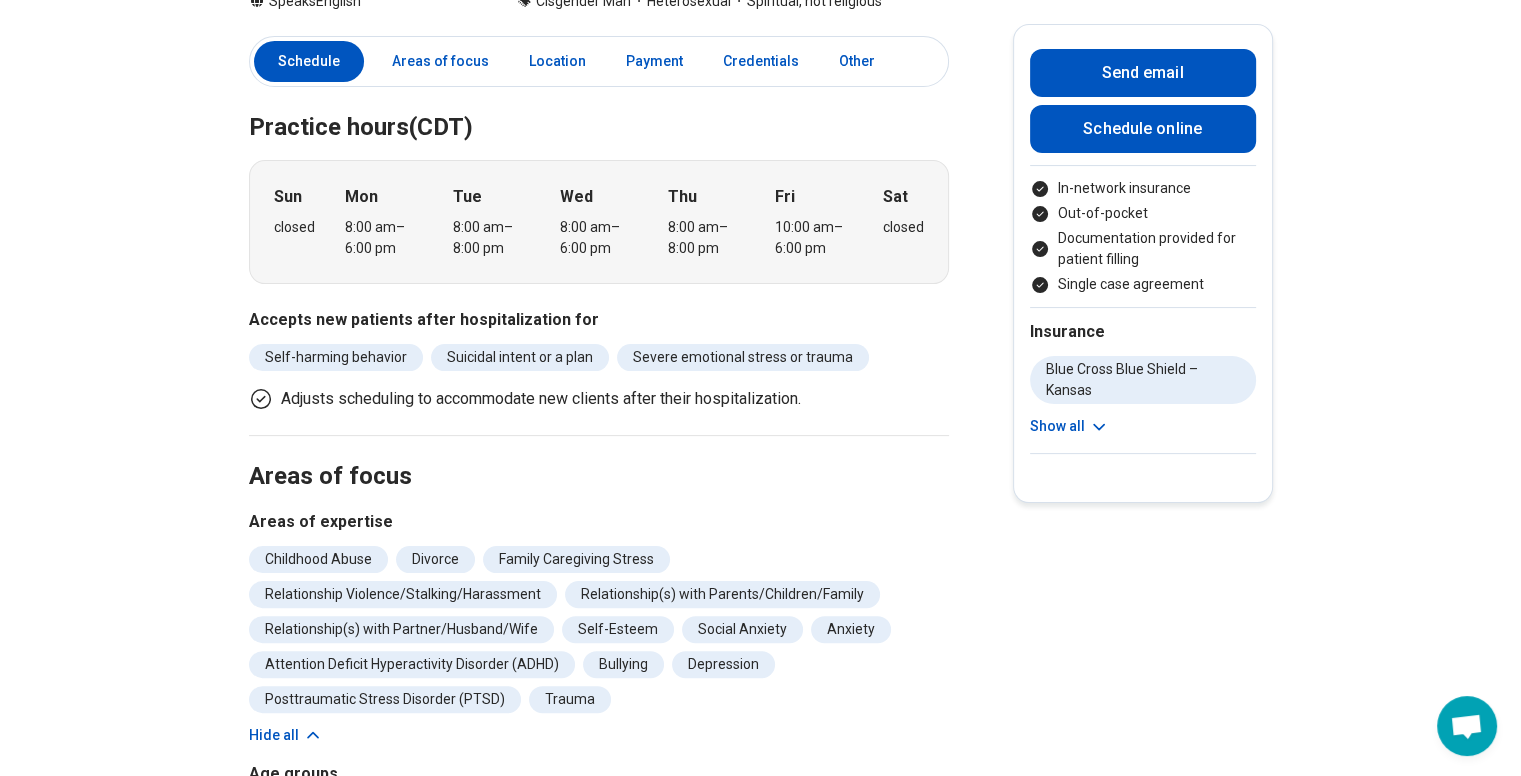 scroll, scrollTop: 0, scrollLeft: 0, axis: both 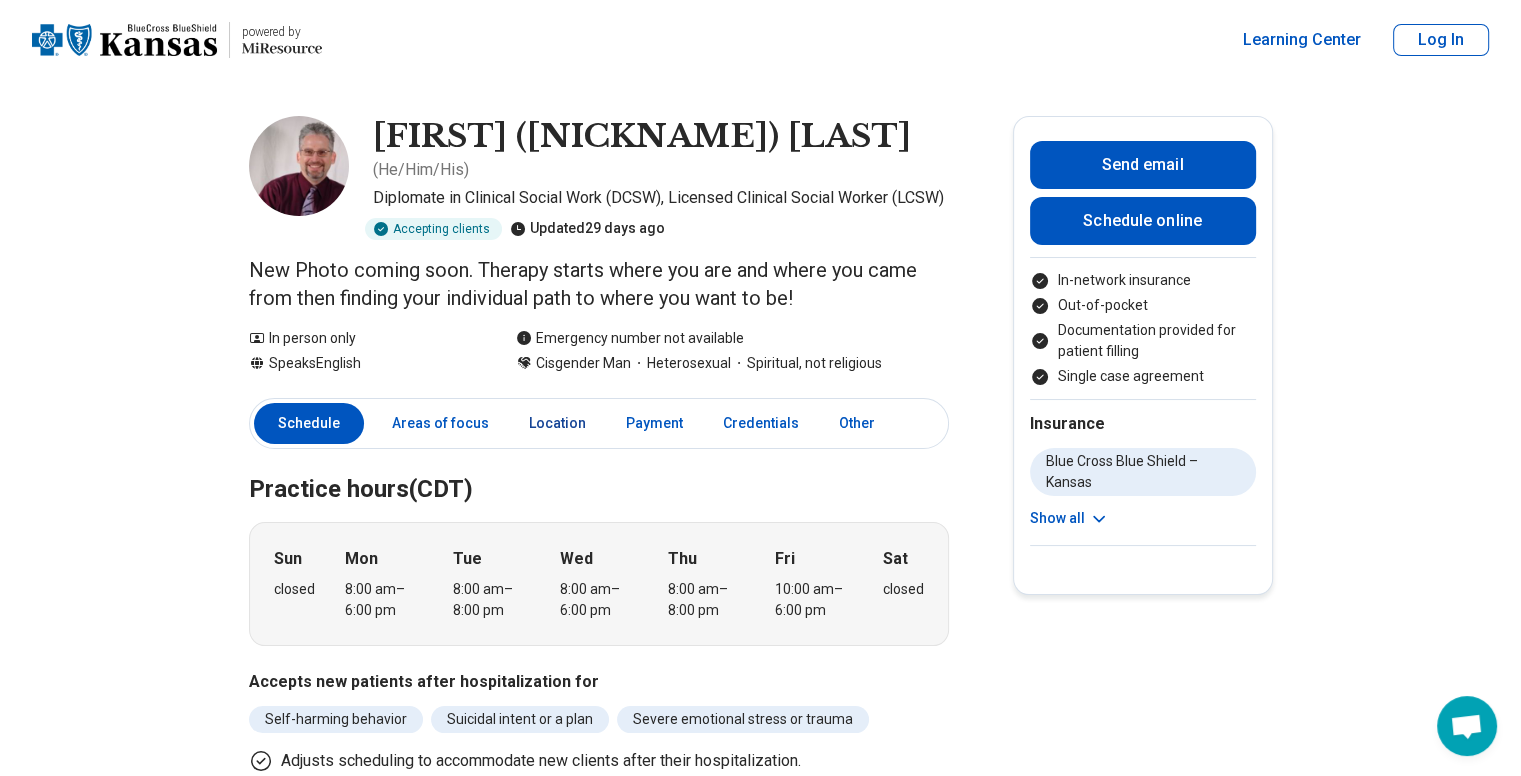 click on "Location" at bounding box center (557, 423) 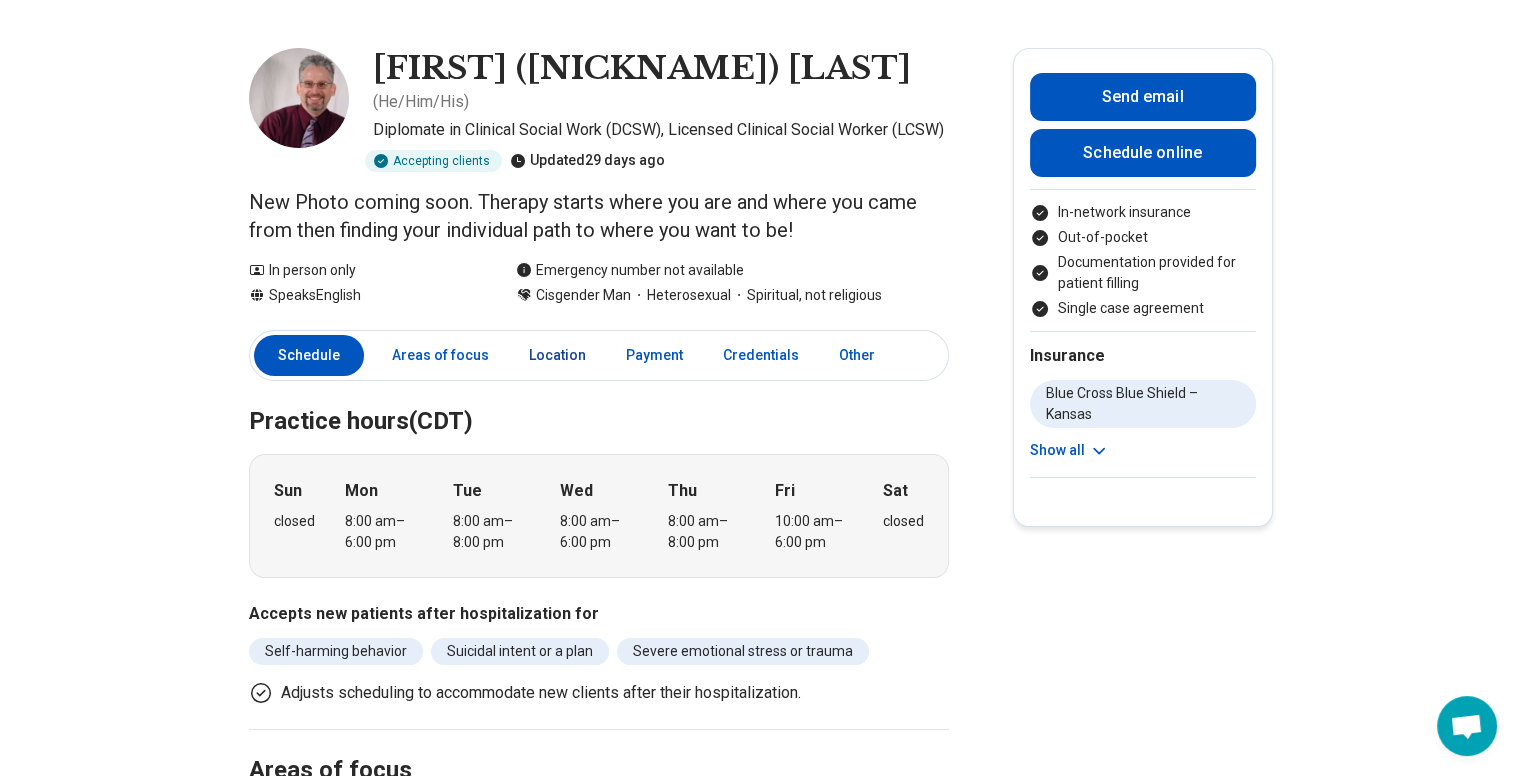 scroll, scrollTop: 0, scrollLeft: 0, axis: both 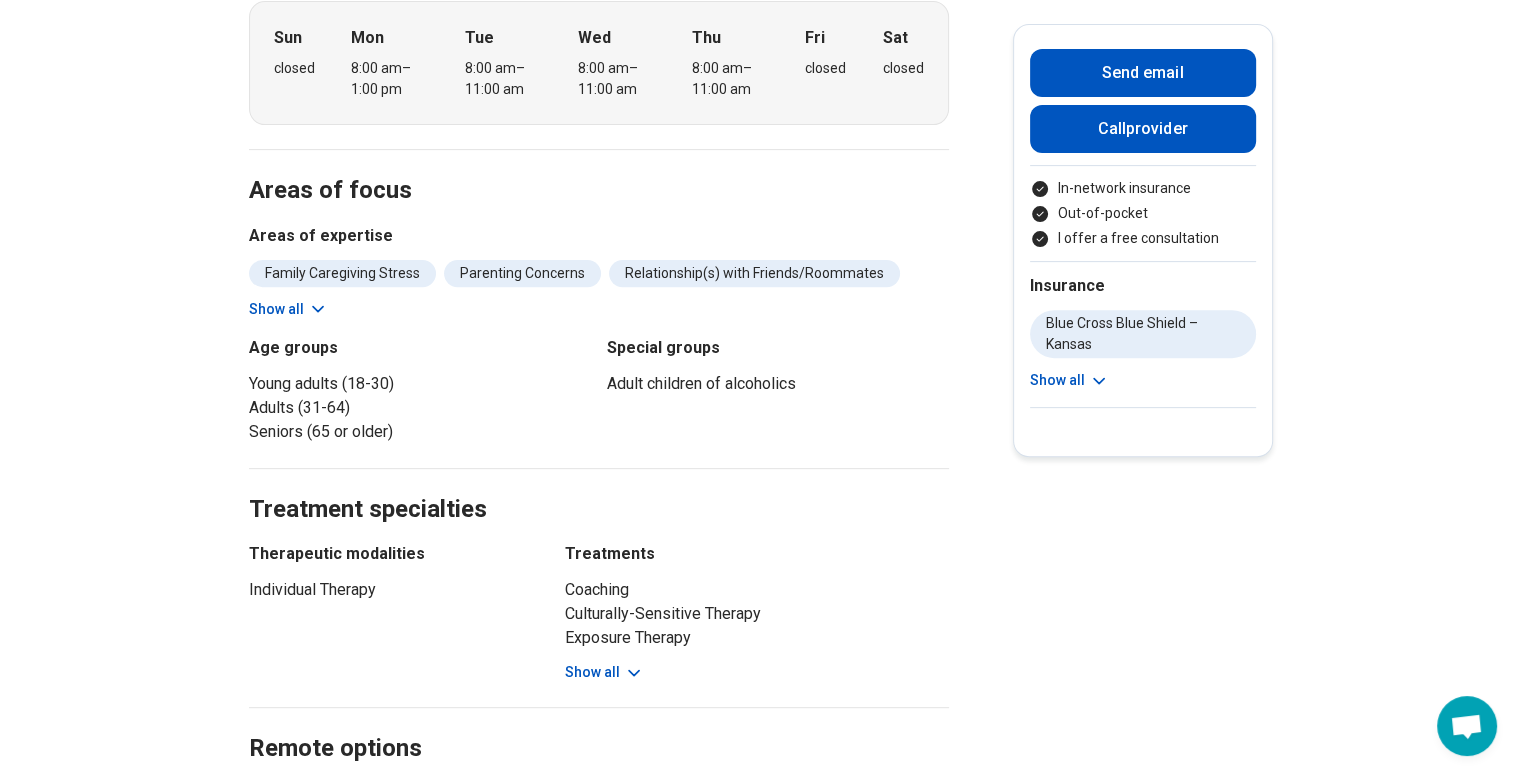 click on "Show all" at bounding box center [288, 309] 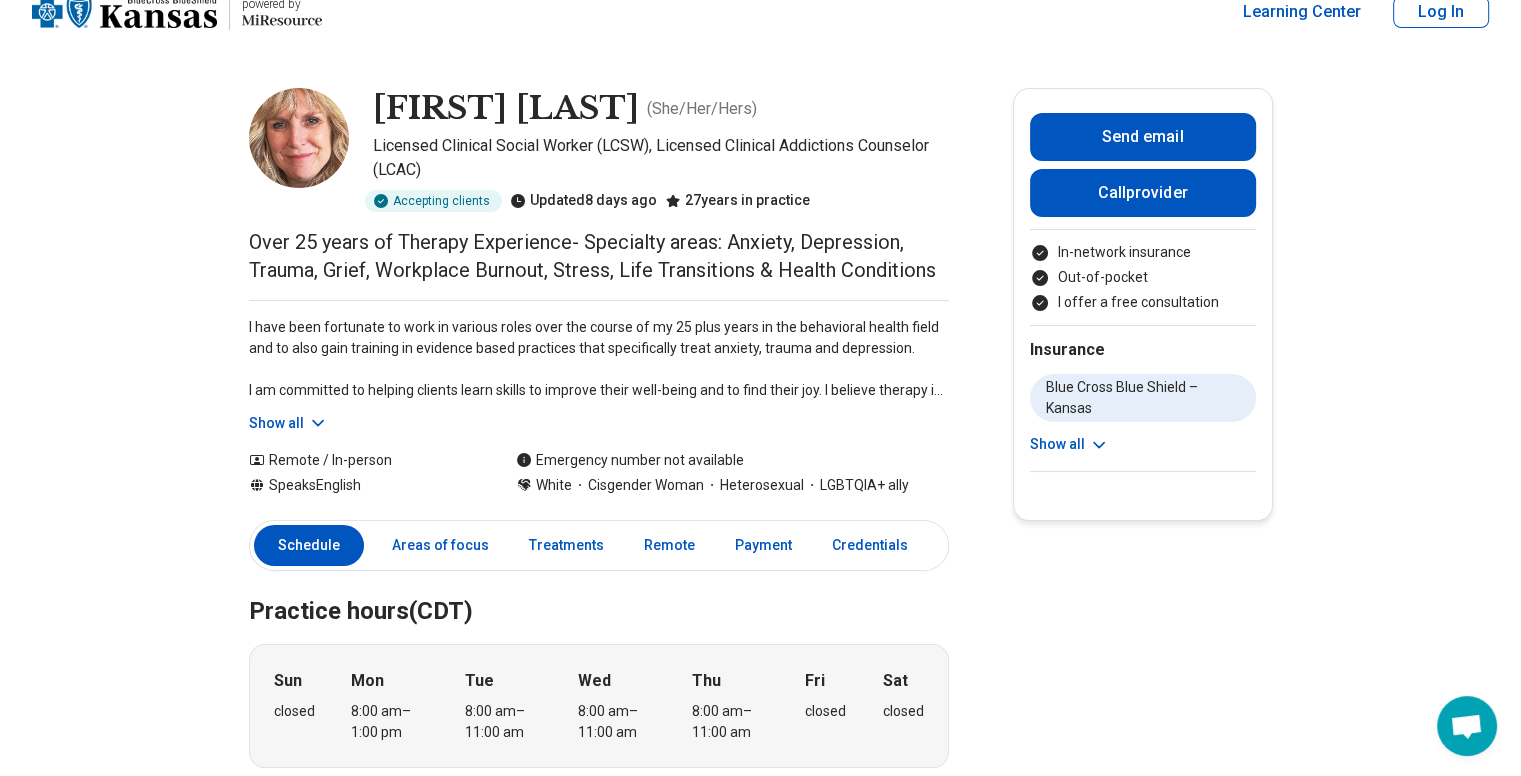 scroll, scrollTop: 0, scrollLeft: 0, axis: both 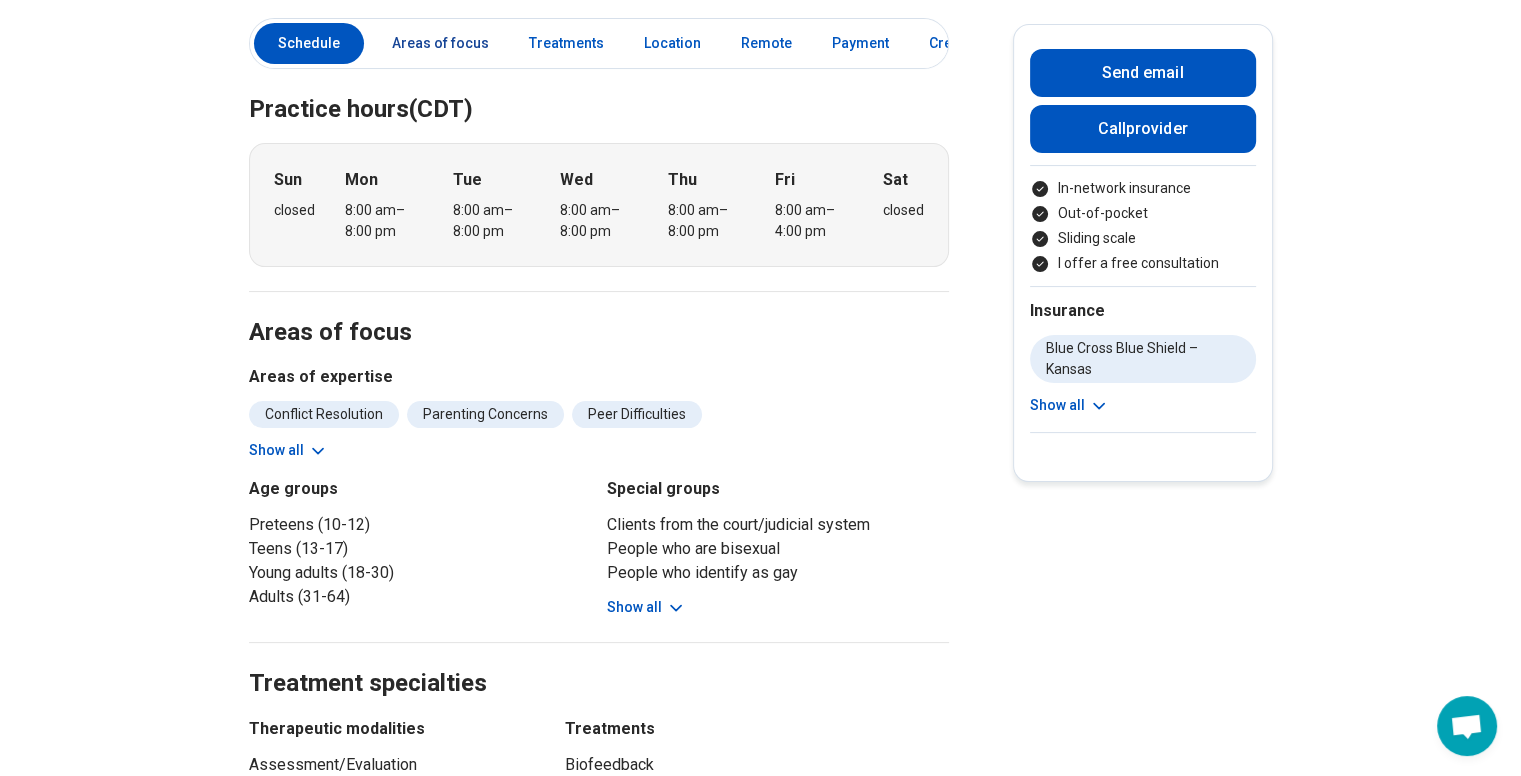 click on "Areas of focus" at bounding box center (440, 43) 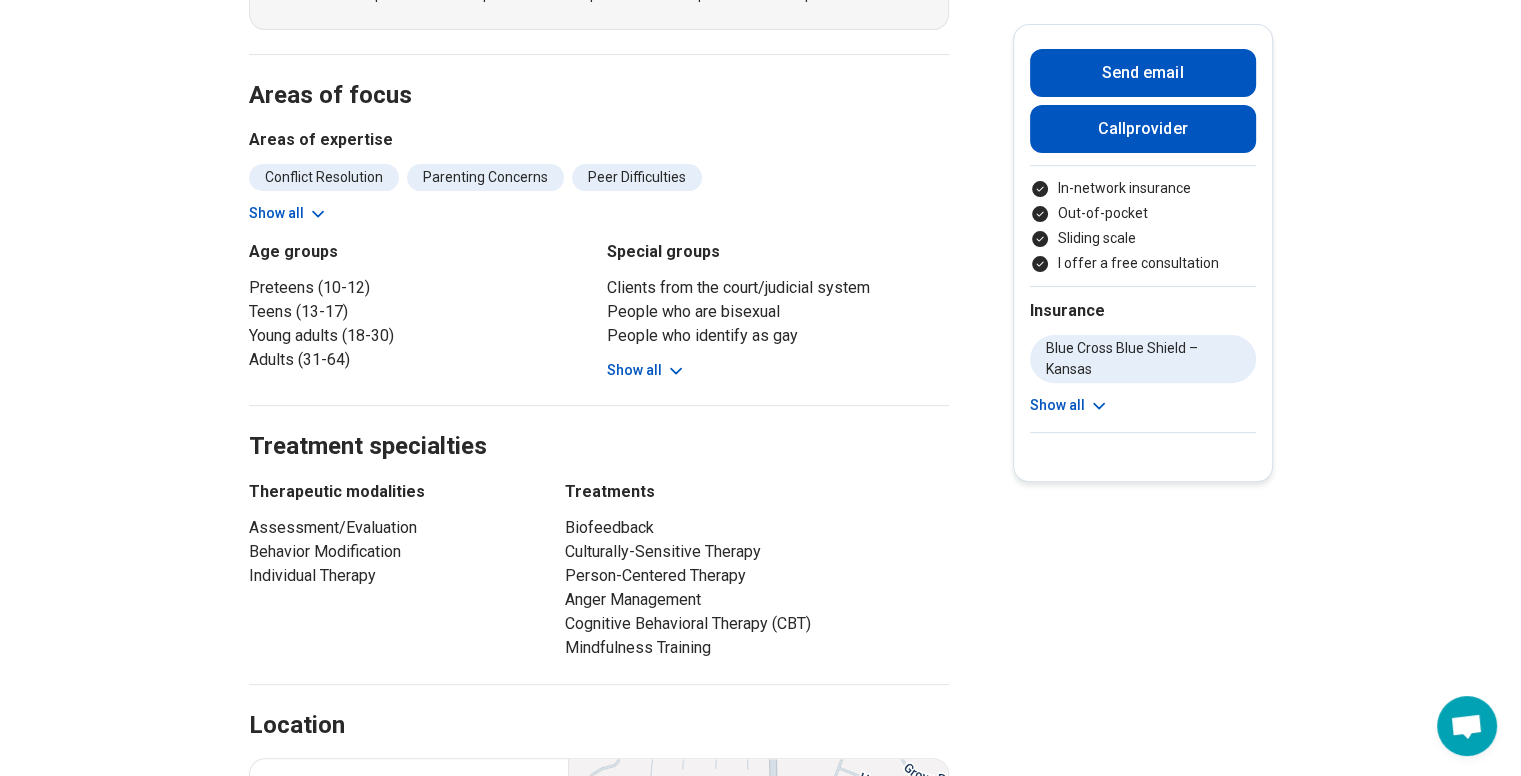 scroll, scrollTop: 622, scrollLeft: 0, axis: vertical 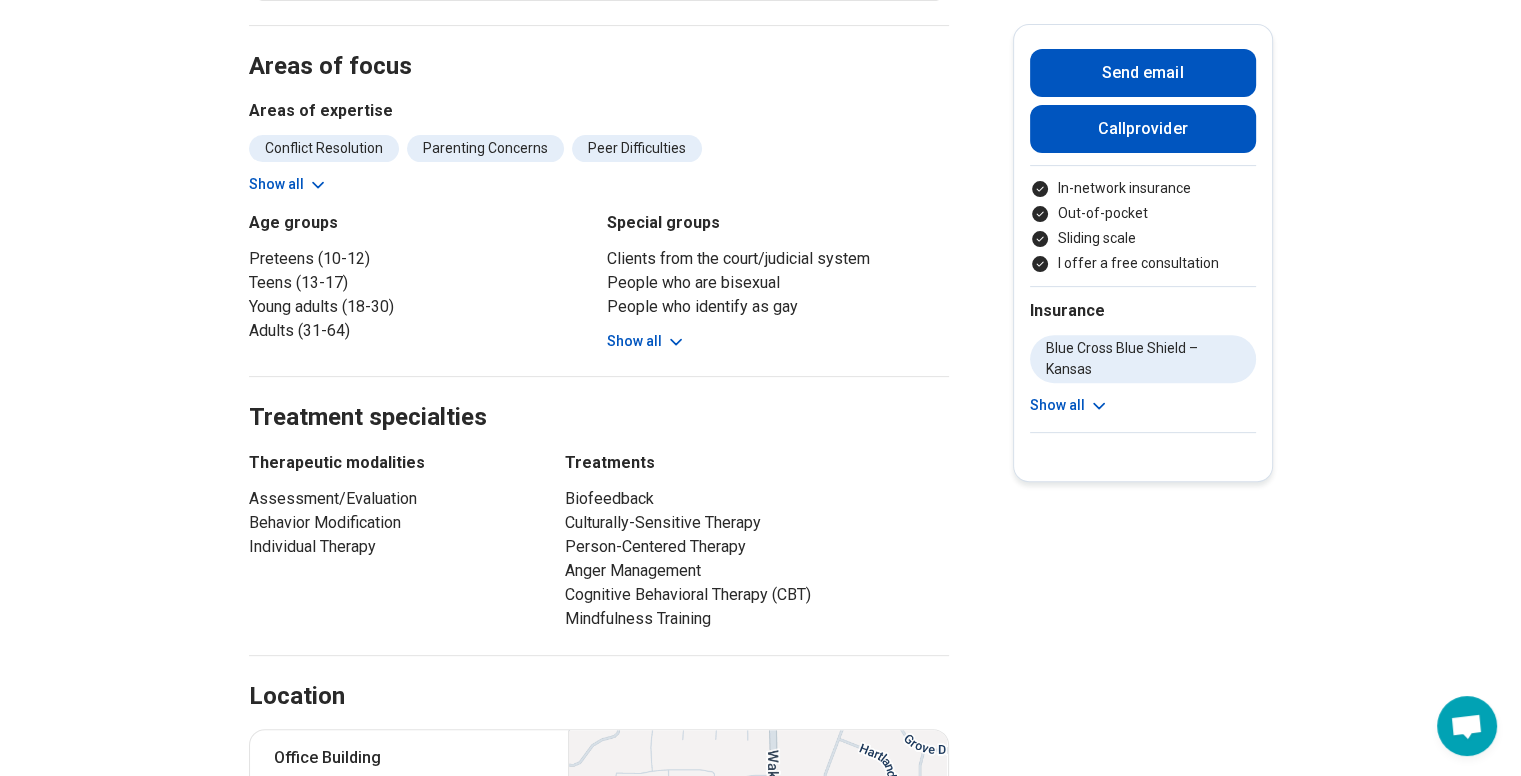 click 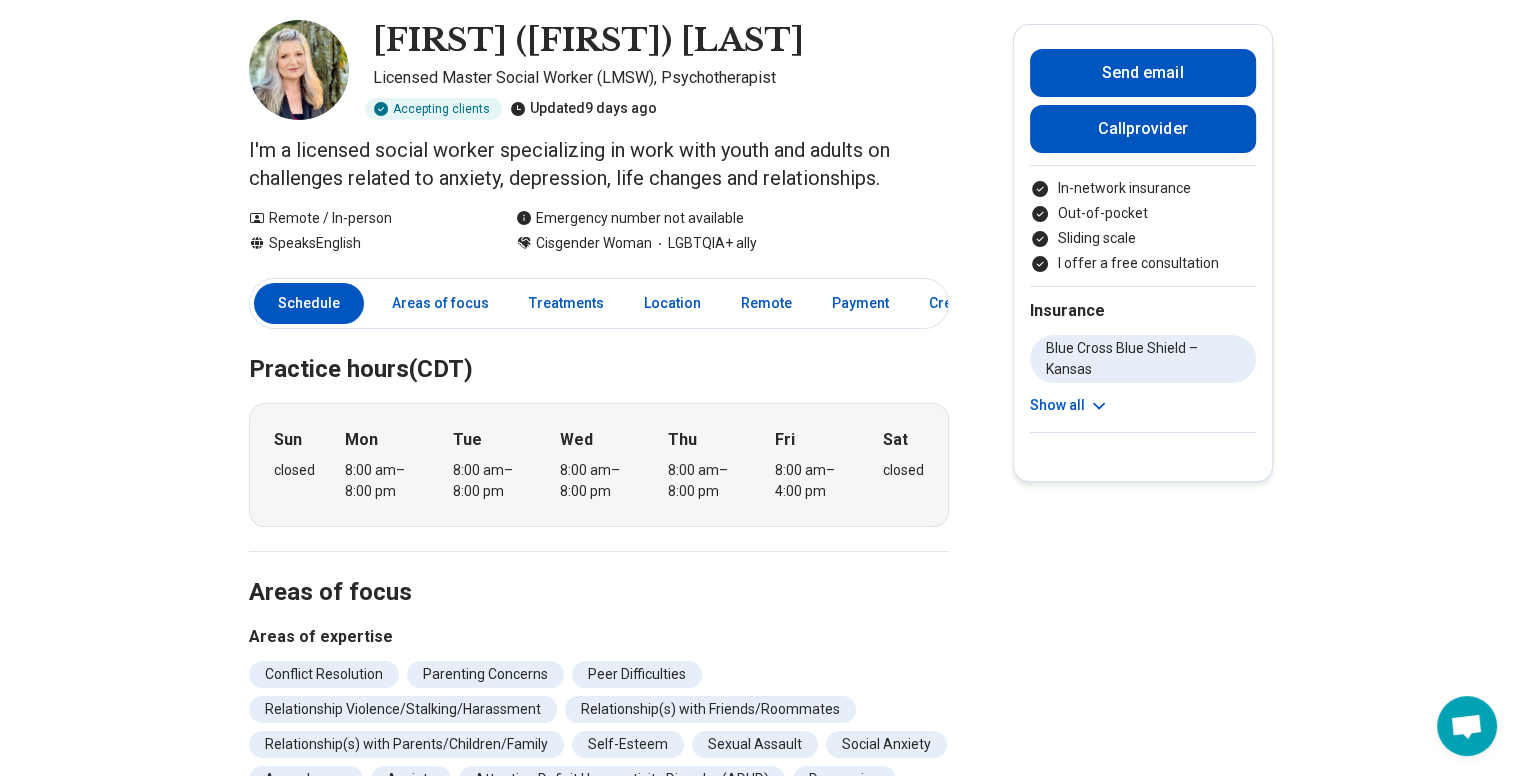 scroll, scrollTop: 0, scrollLeft: 0, axis: both 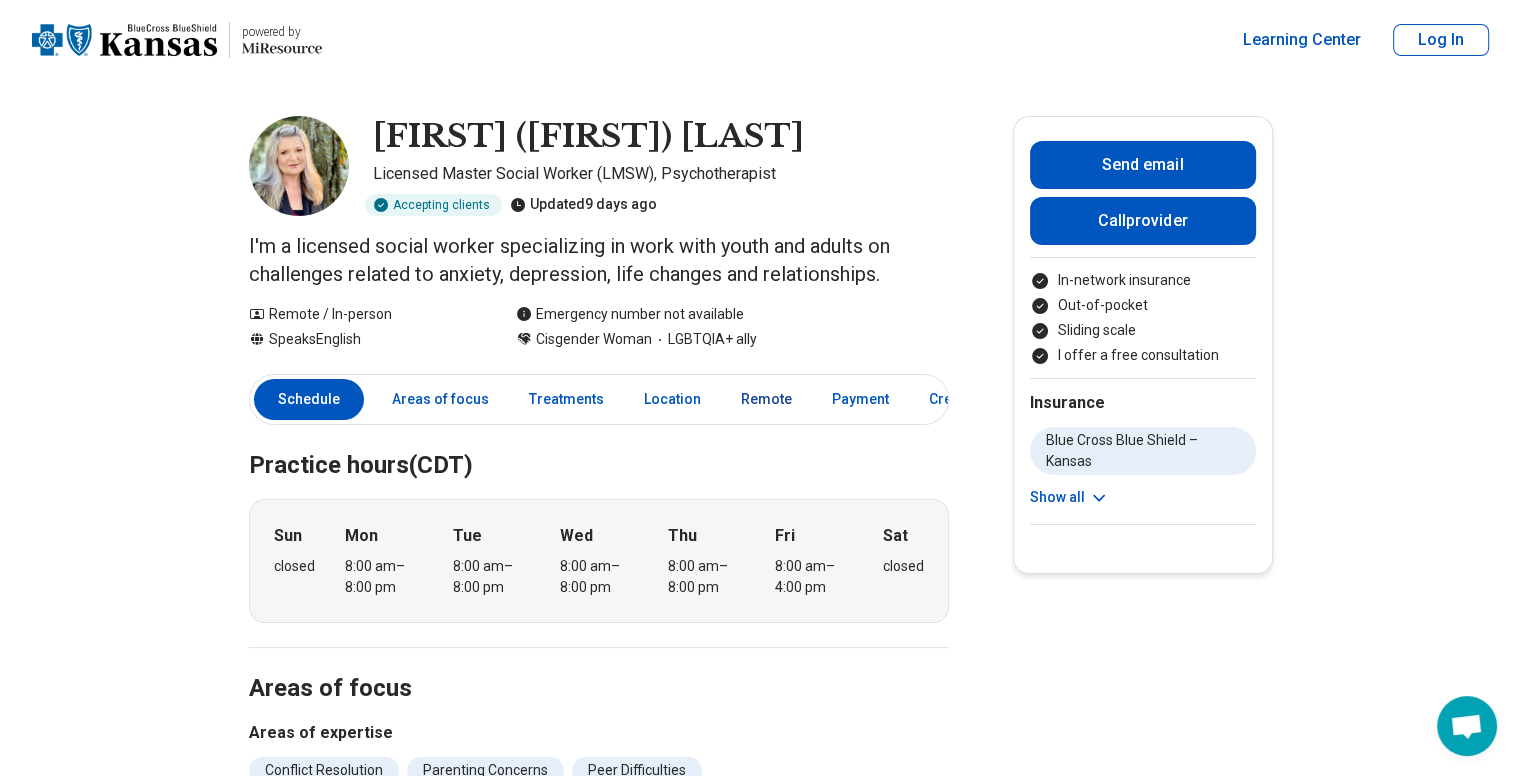 click on "Remote" at bounding box center (766, 399) 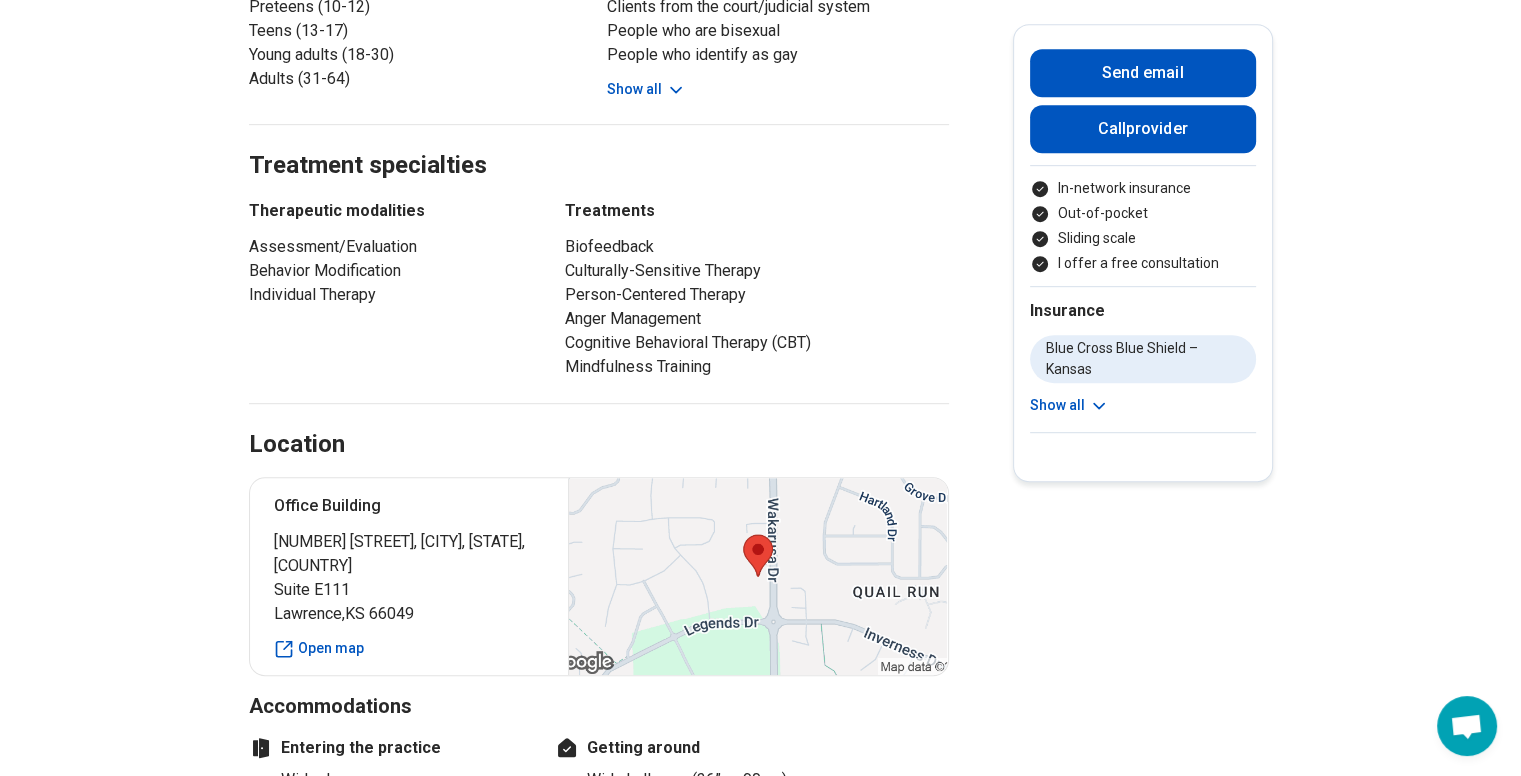 scroll, scrollTop: 686, scrollLeft: 0, axis: vertical 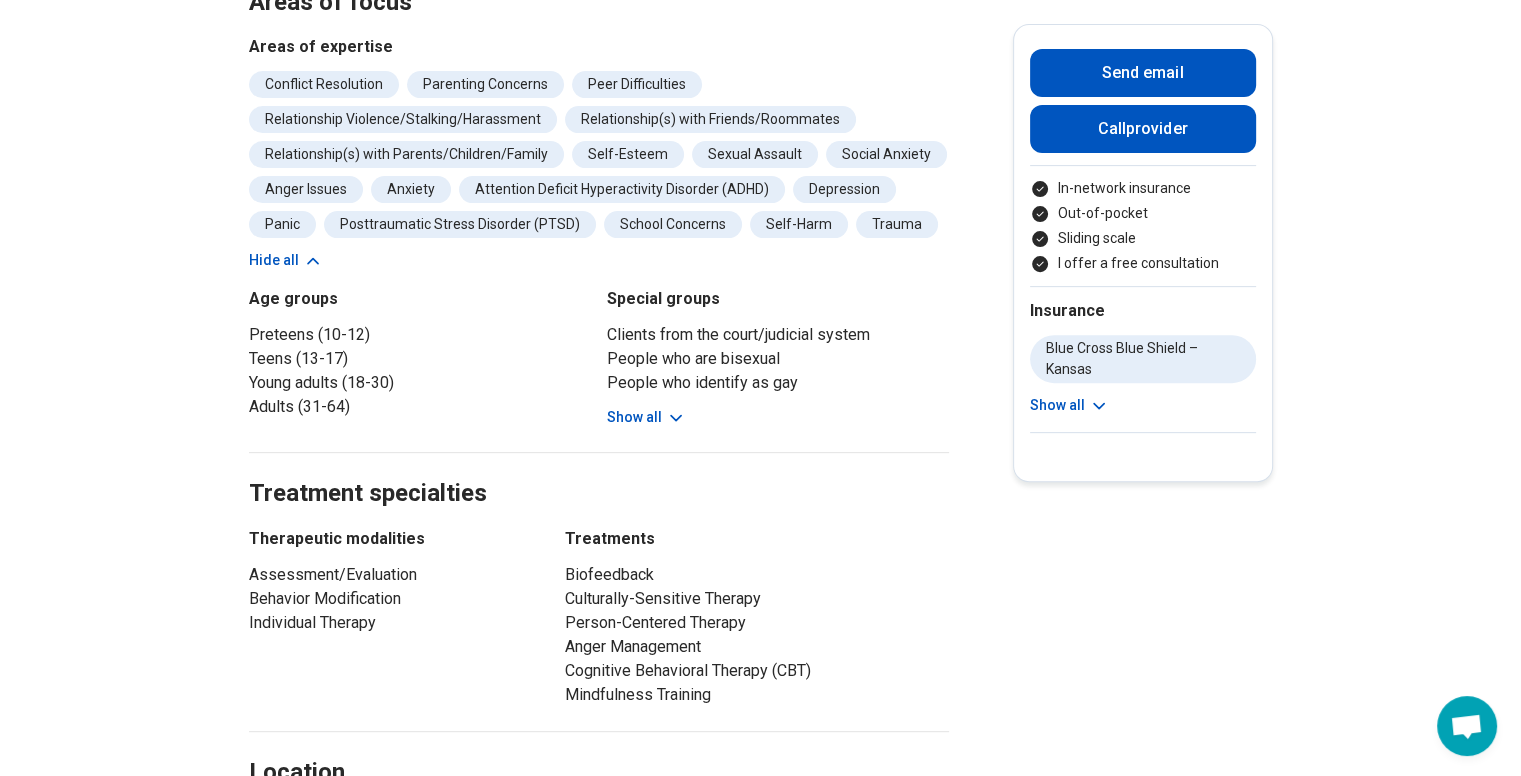 click on "Show all" at bounding box center (646, 417) 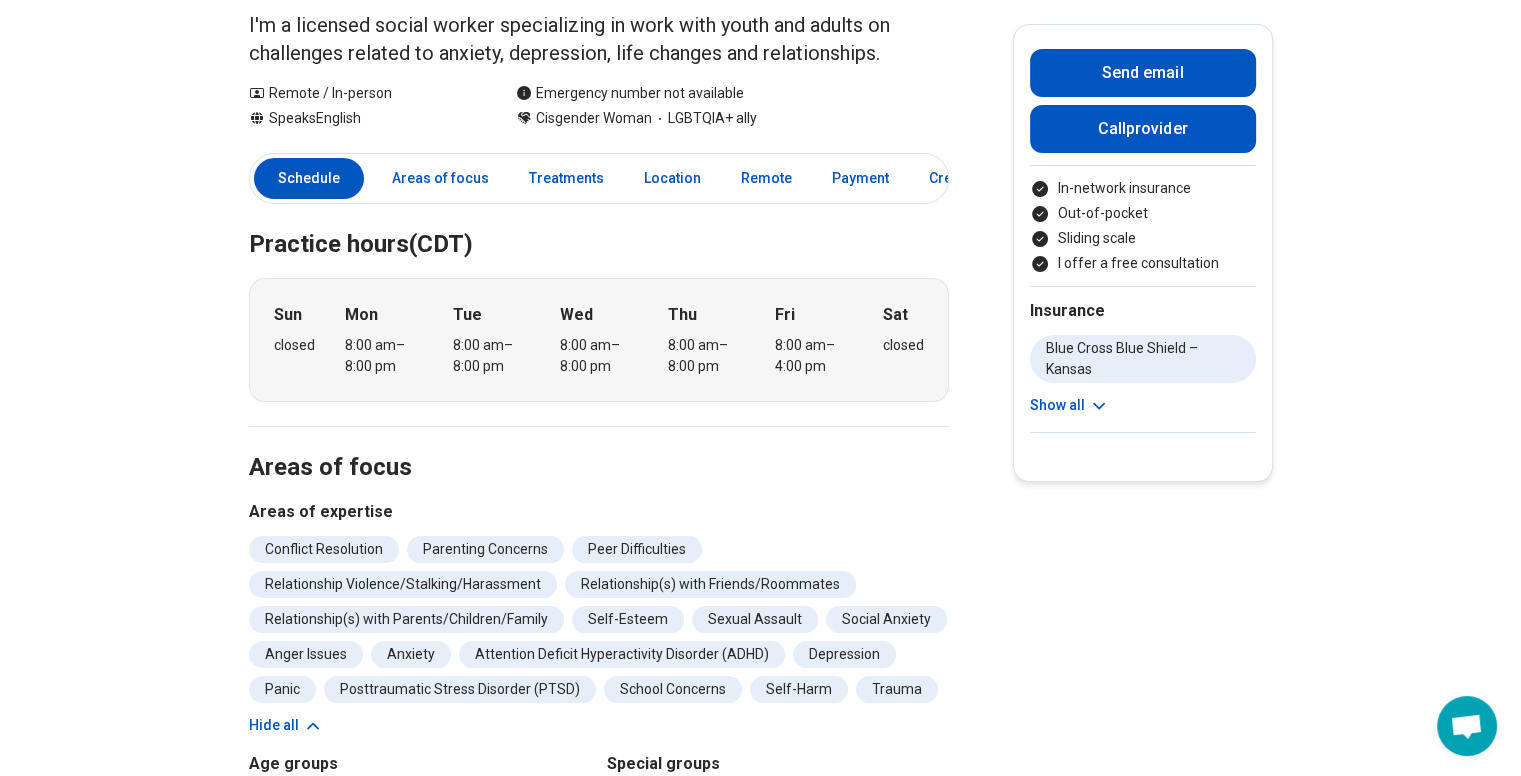 scroll, scrollTop: 220, scrollLeft: 0, axis: vertical 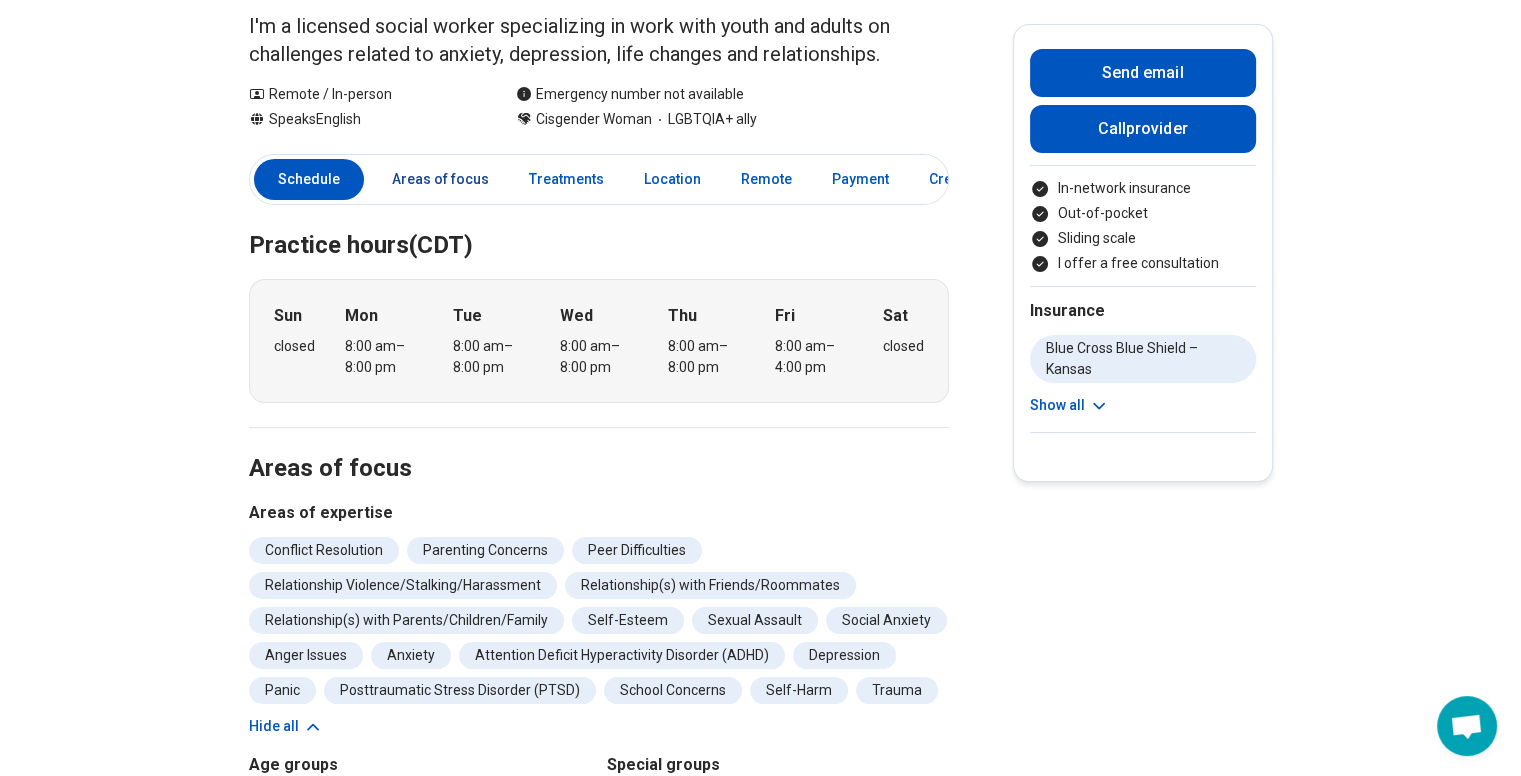 click on "Areas of focus" at bounding box center (440, 179) 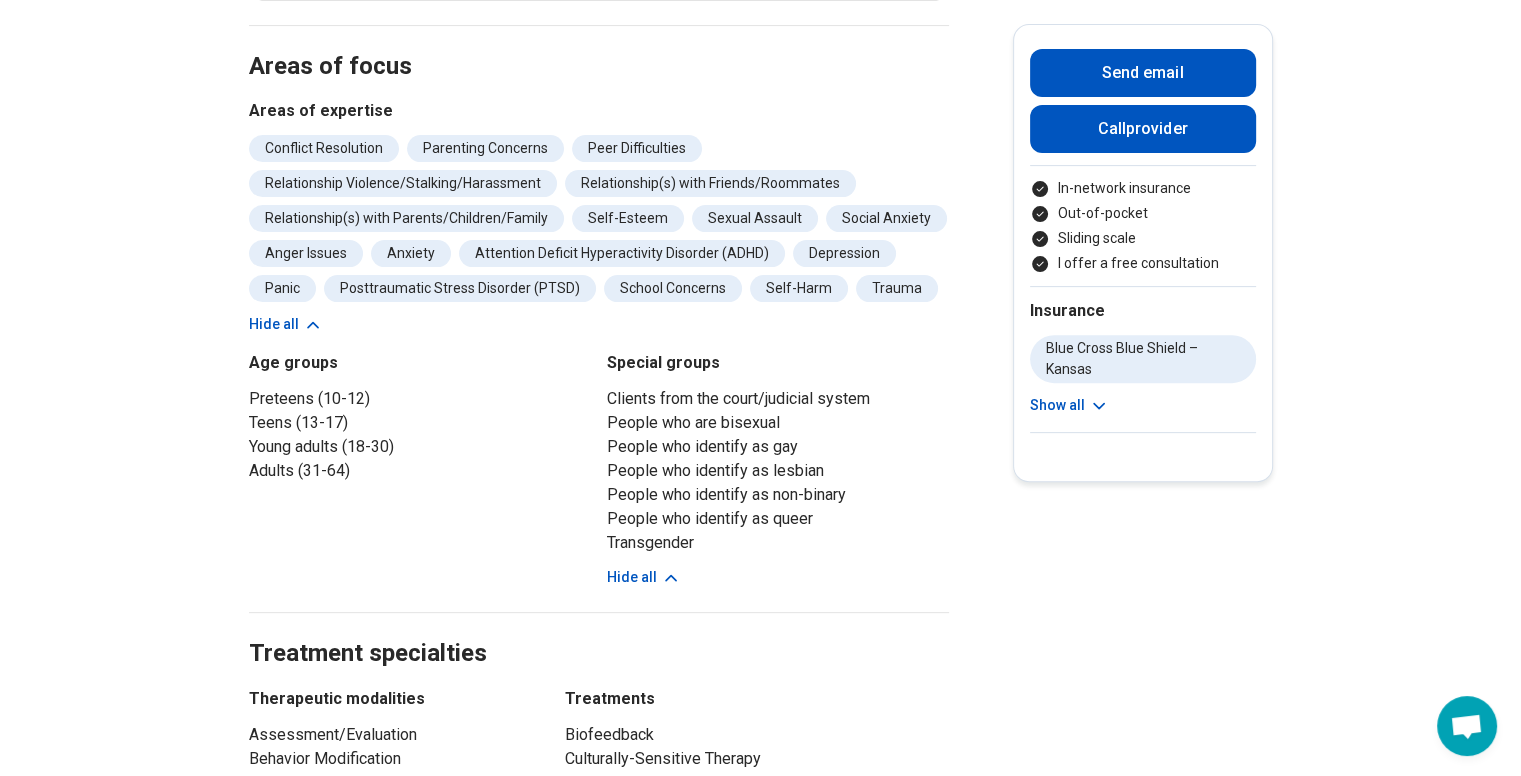 scroll, scrollTop: 0, scrollLeft: 0, axis: both 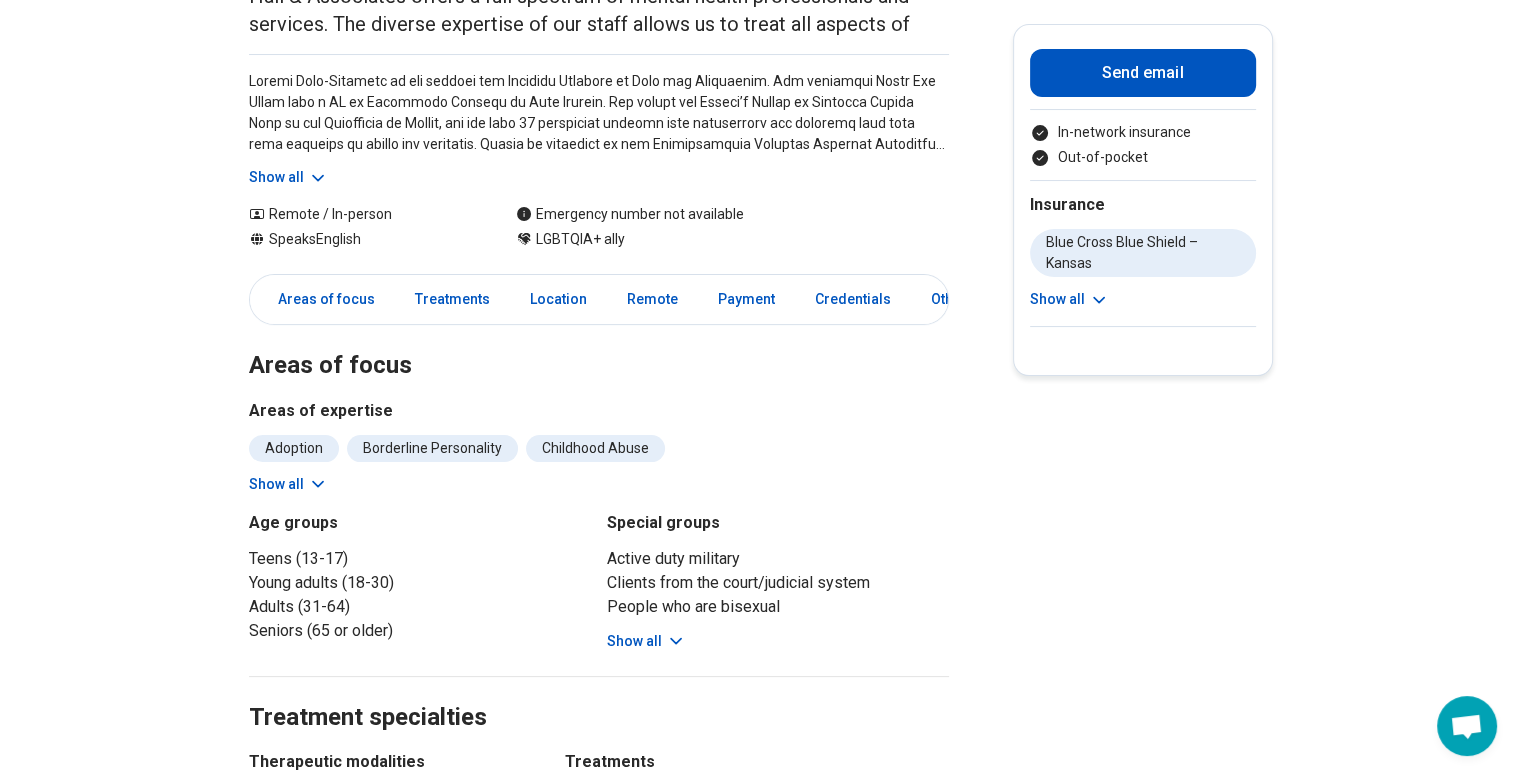 click on "Show all" at bounding box center [288, 484] 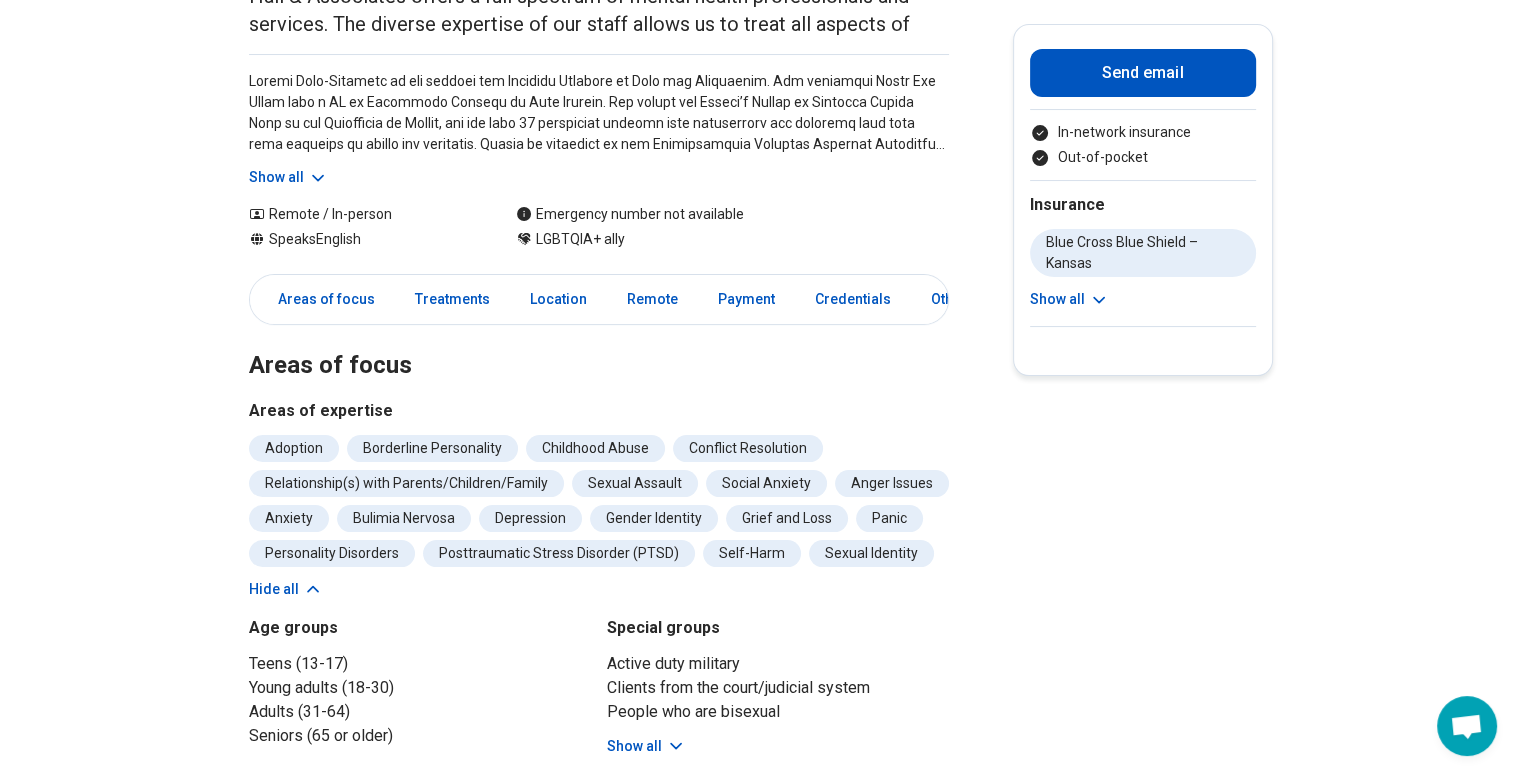scroll, scrollTop: 0, scrollLeft: 0, axis: both 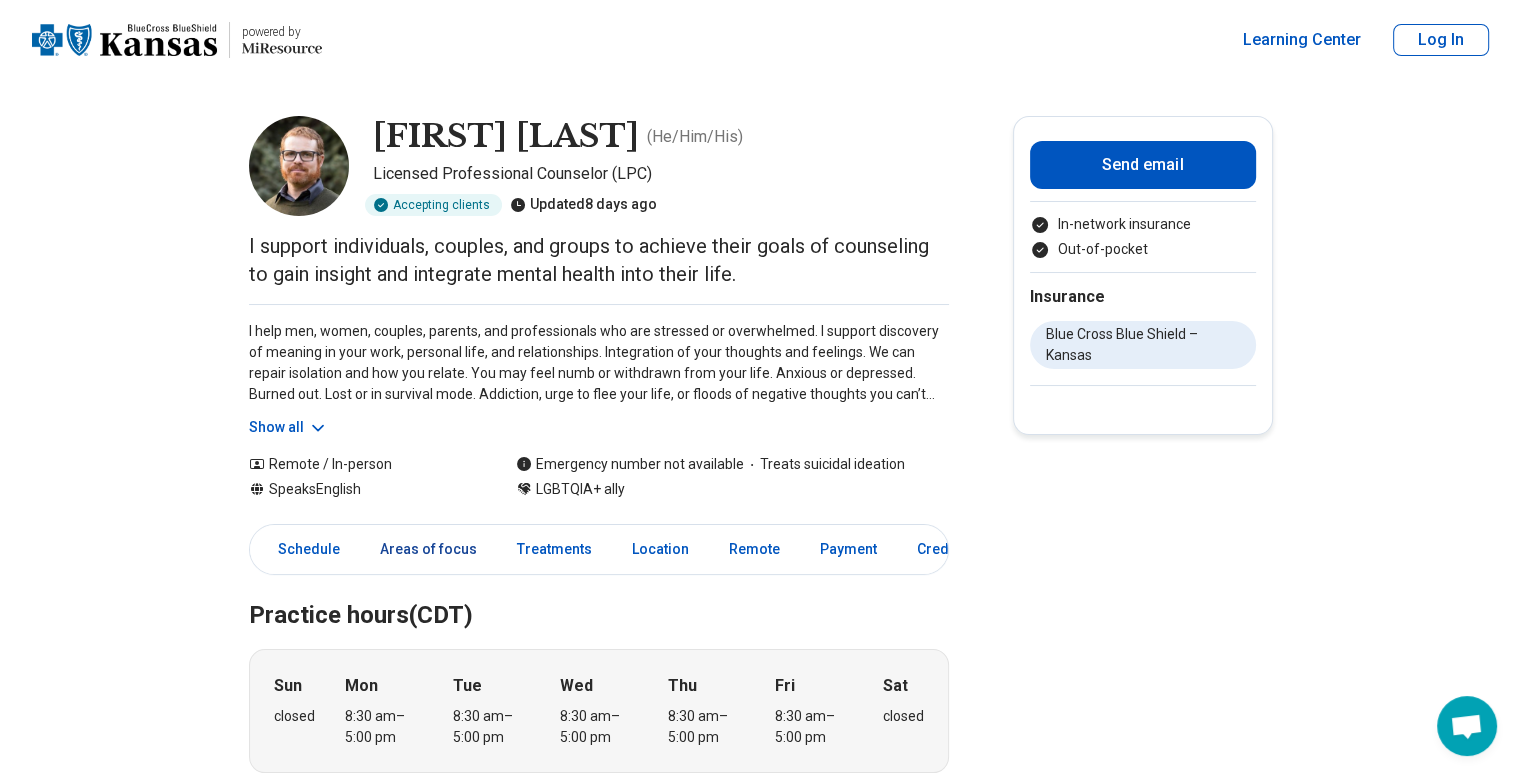 click on "Areas of focus" at bounding box center [428, 549] 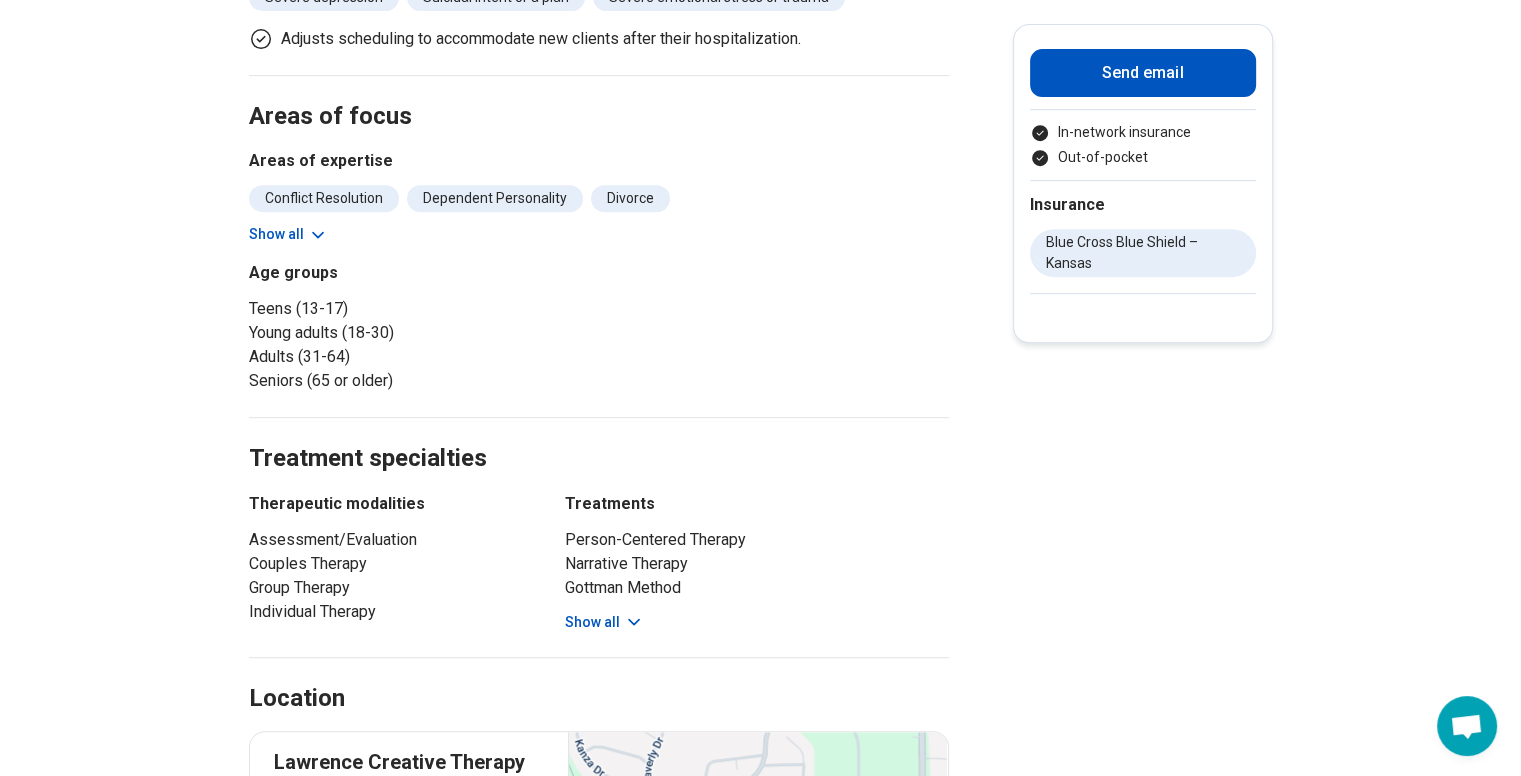 scroll, scrollTop: 899, scrollLeft: 0, axis: vertical 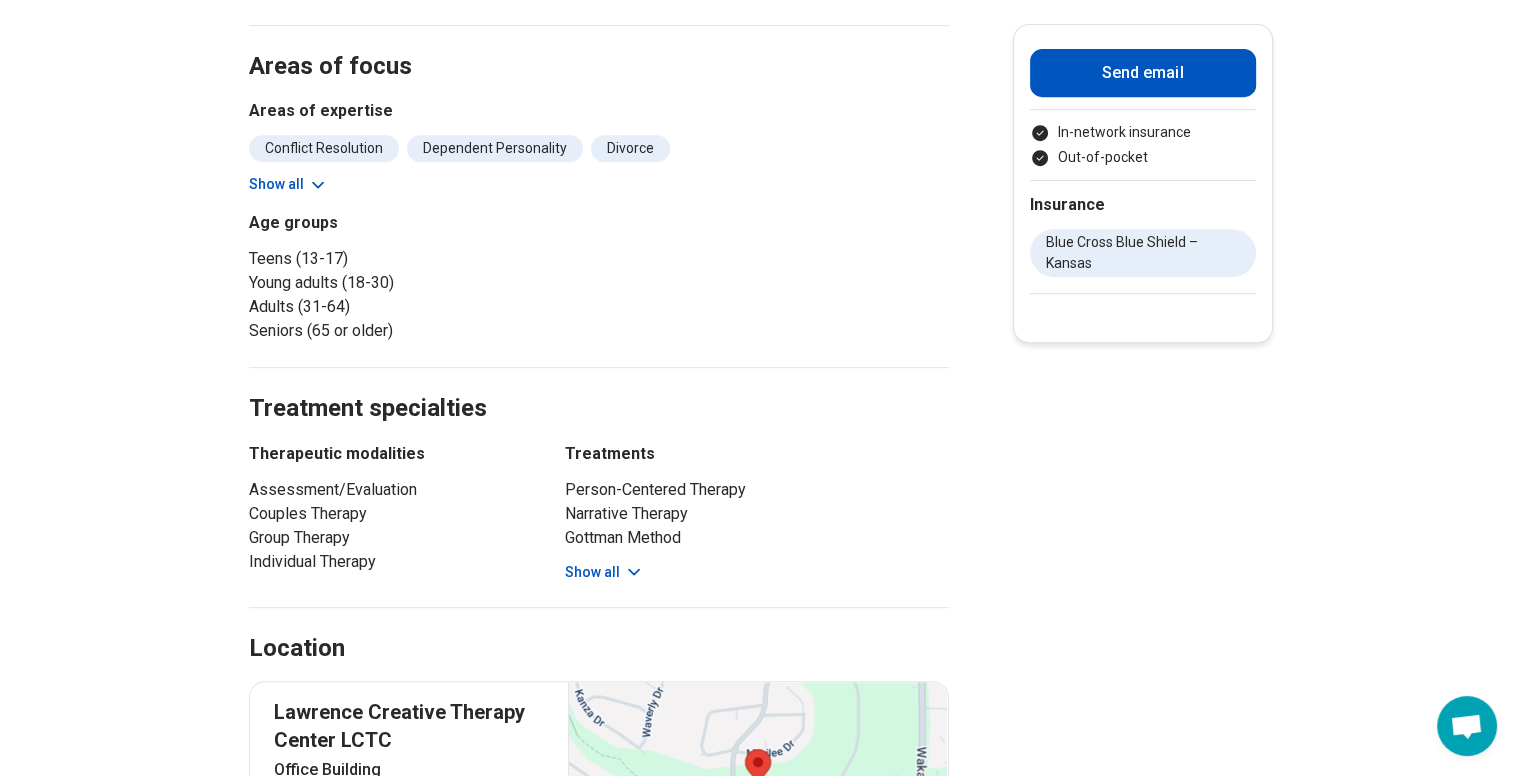 click on "Show all" at bounding box center (288, 184) 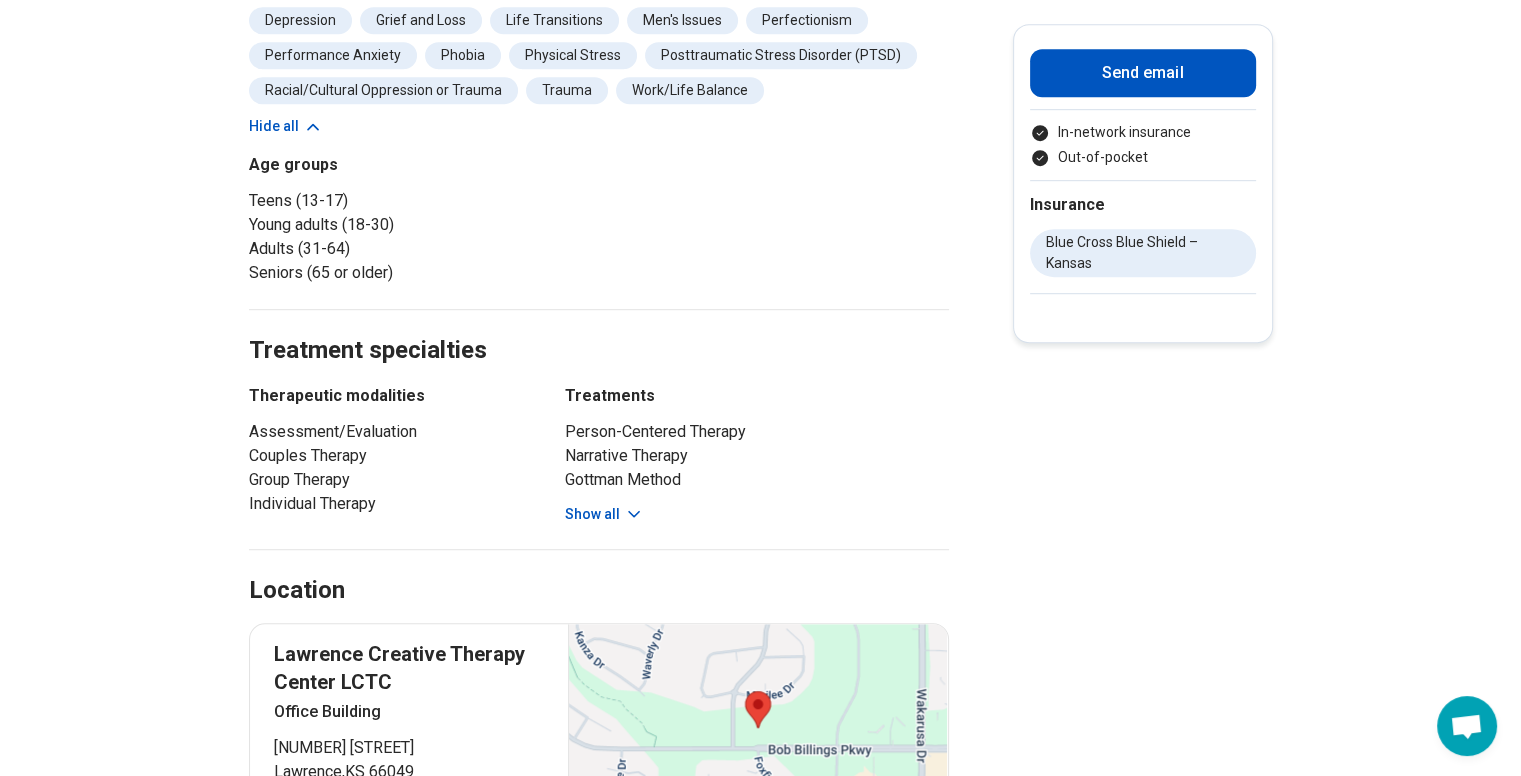 scroll, scrollTop: 1204, scrollLeft: 0, axis: vertical 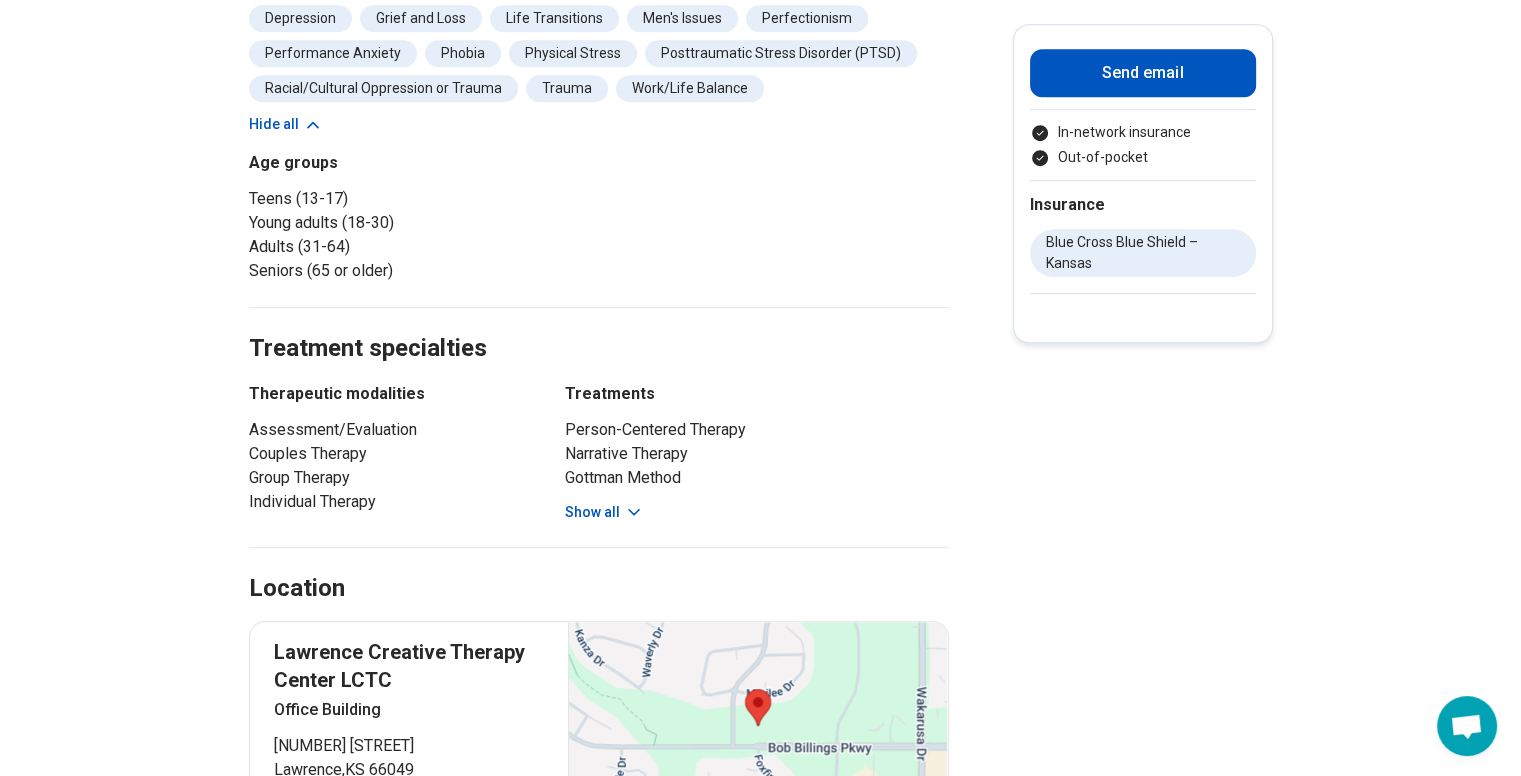 click on "Show all" at bounding box center [604, 512] 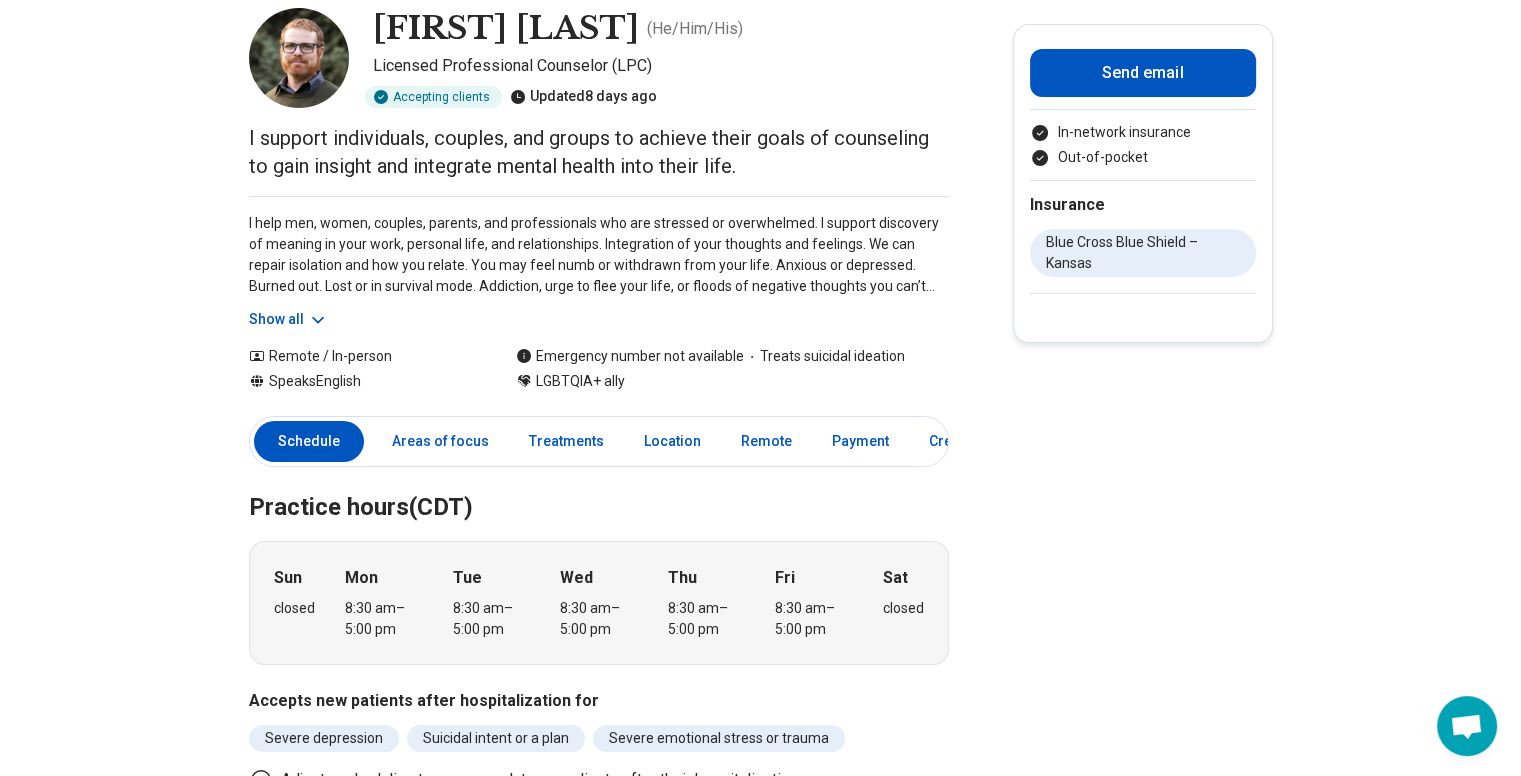 scroll, scrollTop: 0, scrollLeft: 0, axis: both 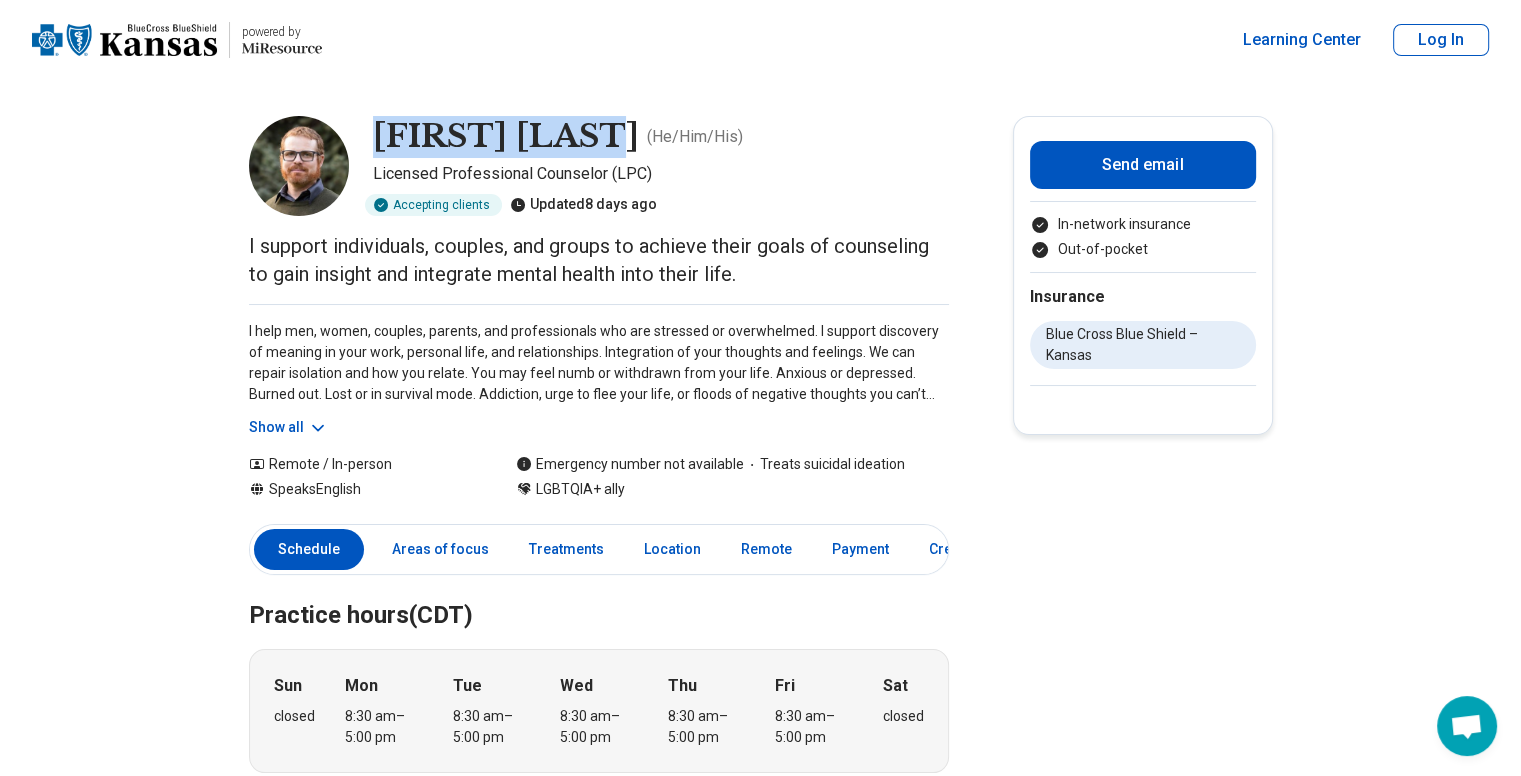 drag, startPoint x: 382, startPoint y: 131, endPoint x: 604, endPoint y: 154, distance: 223.18826 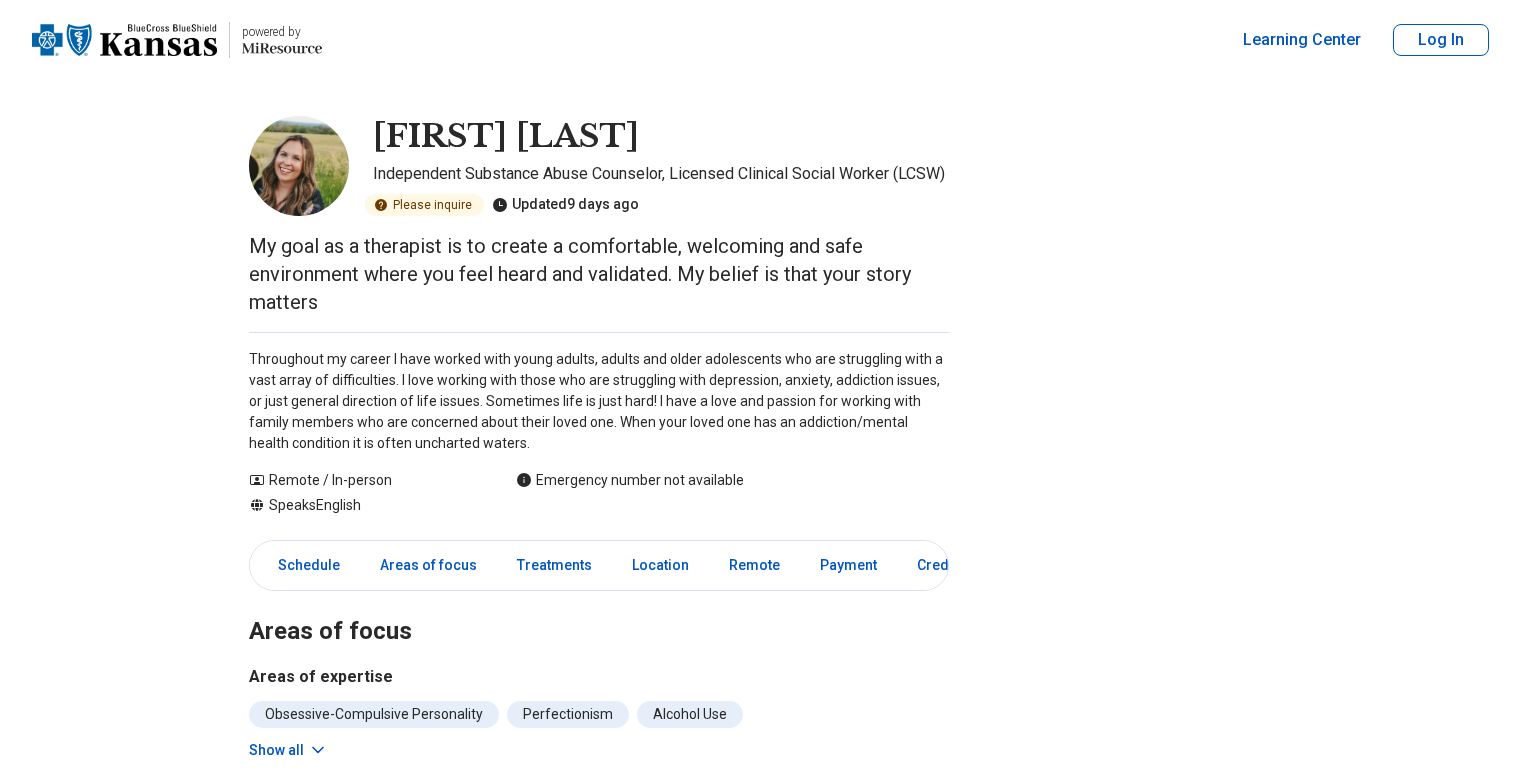 scroll, scrollTop: 0, scrollLeft: 0, axis: both 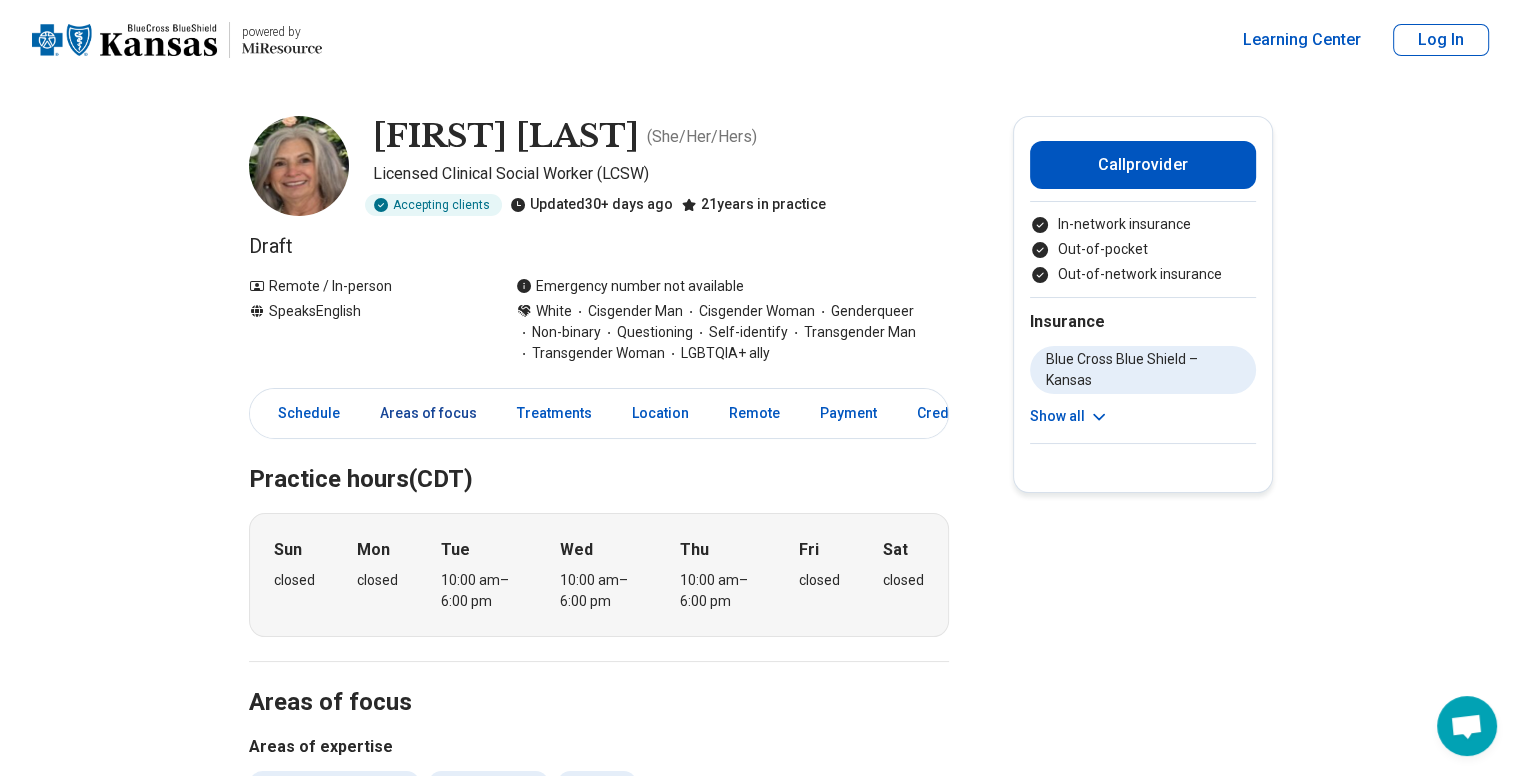 click on "Areas of focus" at bounding box center (428, 413) 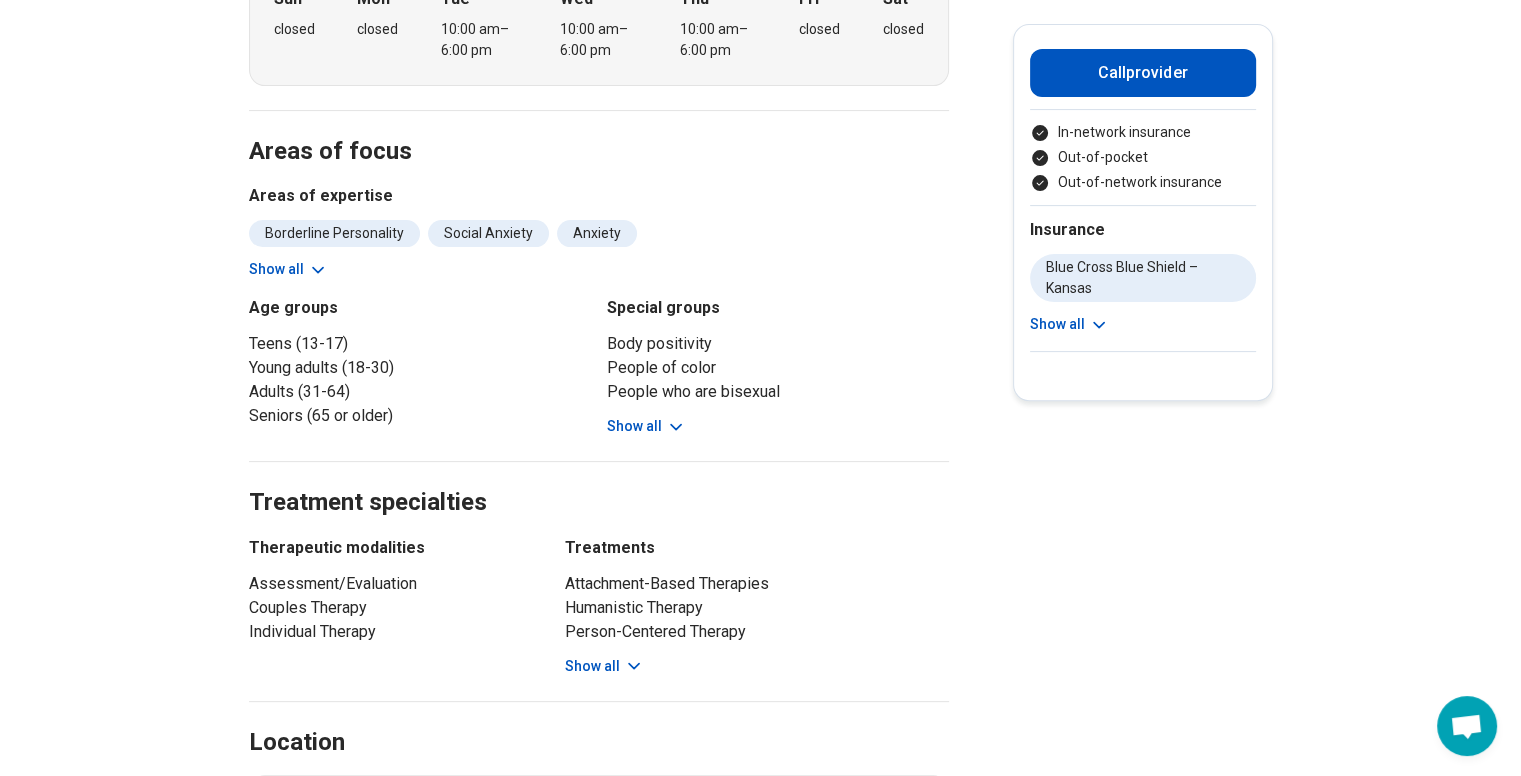 scroll, scrollTop: 636, scrollLeft: 0, axis: vertical 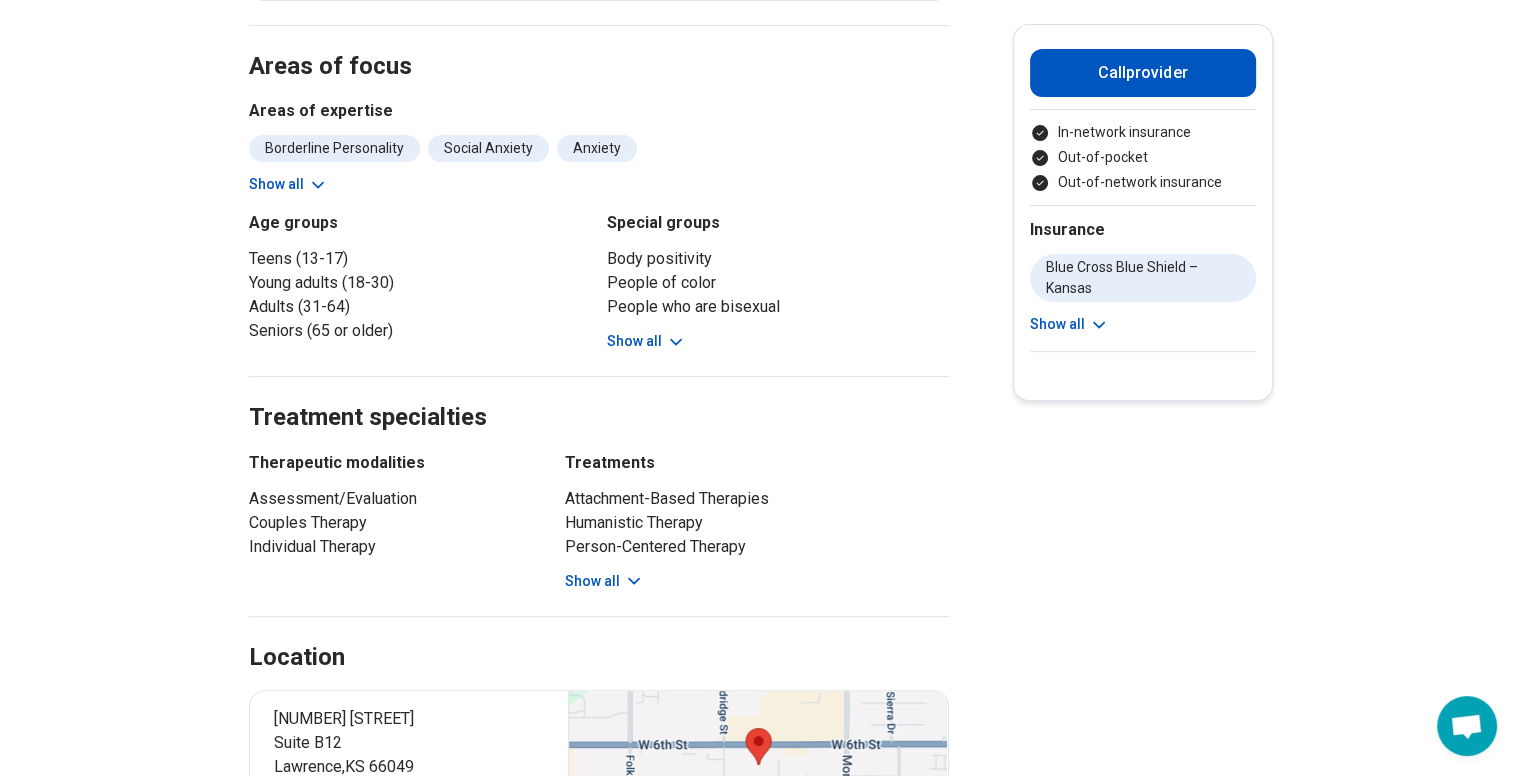 click on "Location" at bounding box center [599, 634] 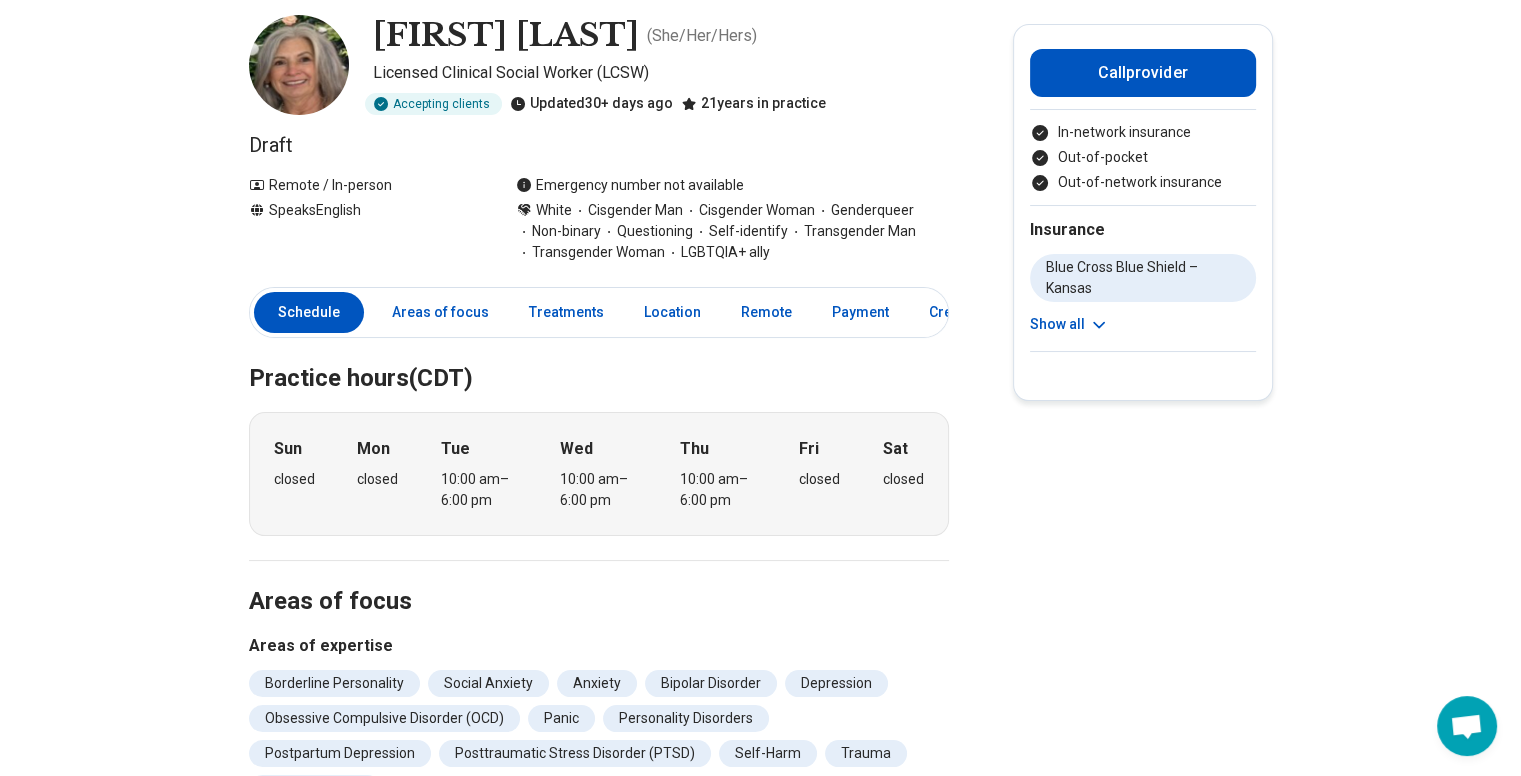 scroll, scrollTop: 0, scrollLeft: 0, axis: both 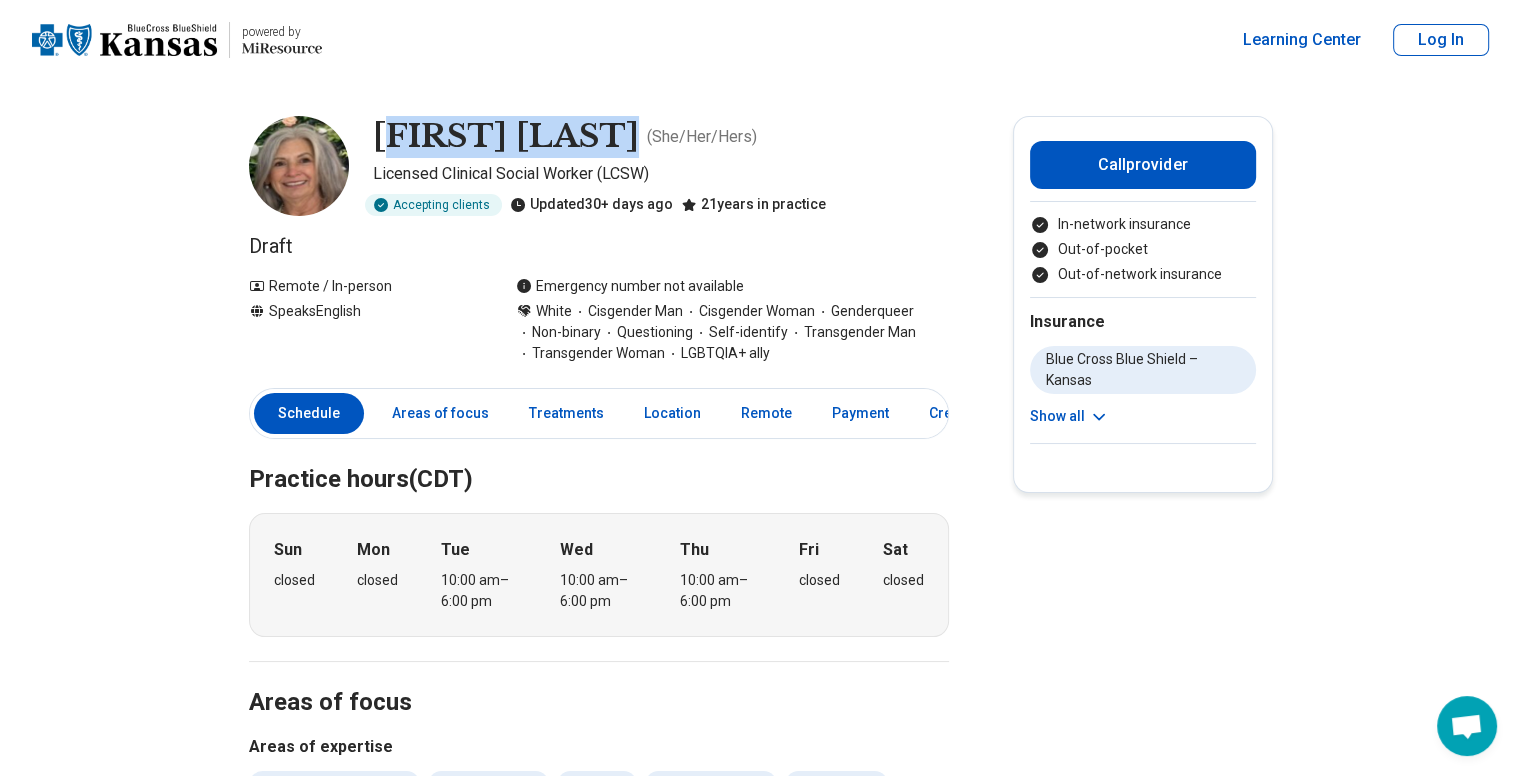 drag, startPoint x: 394, startPoint y: 131, endPoint x: 622, endPoint y: 100, distance: 230.09781 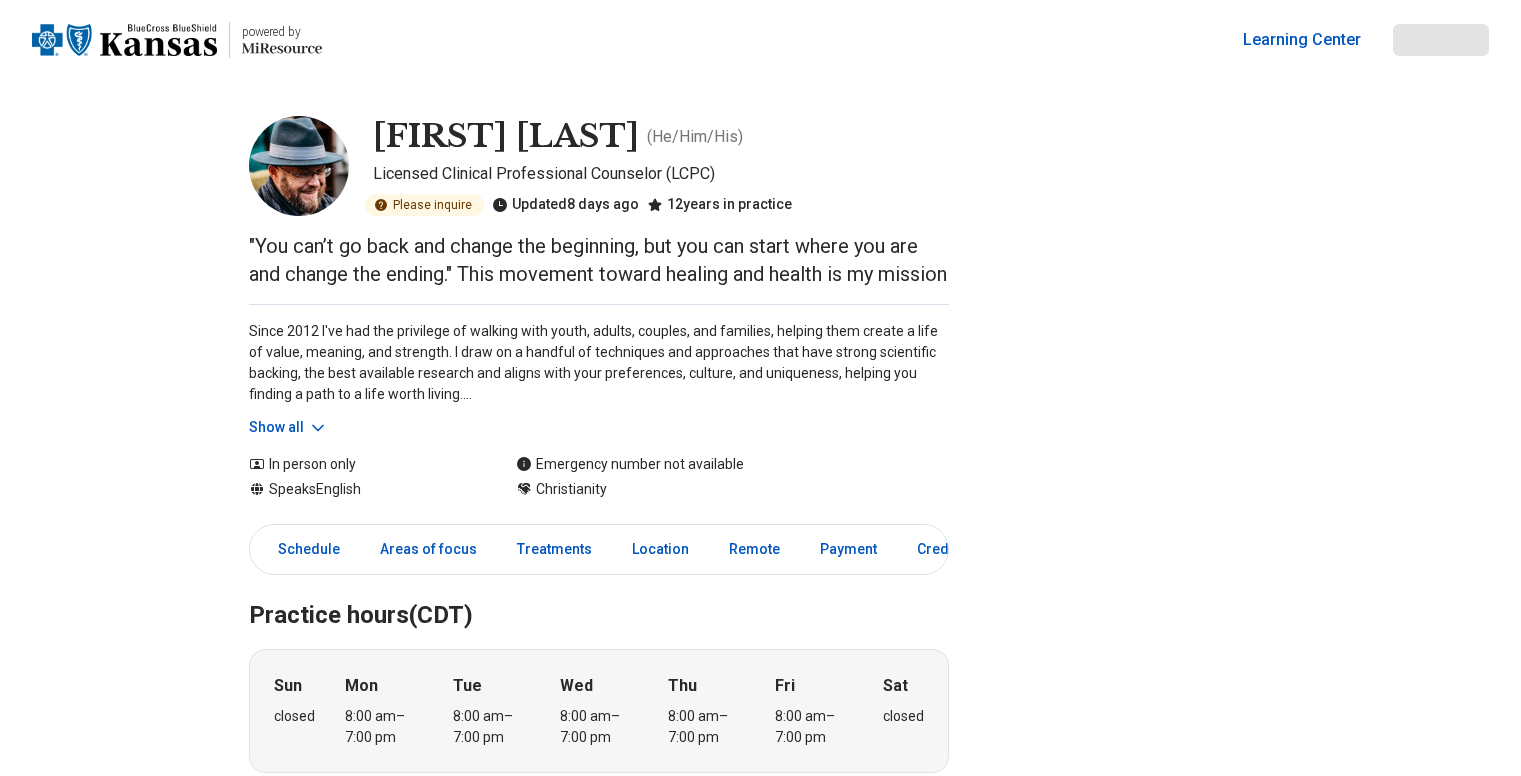 scroll, scrollTop: 0, scrollLeft: 0, axis: both 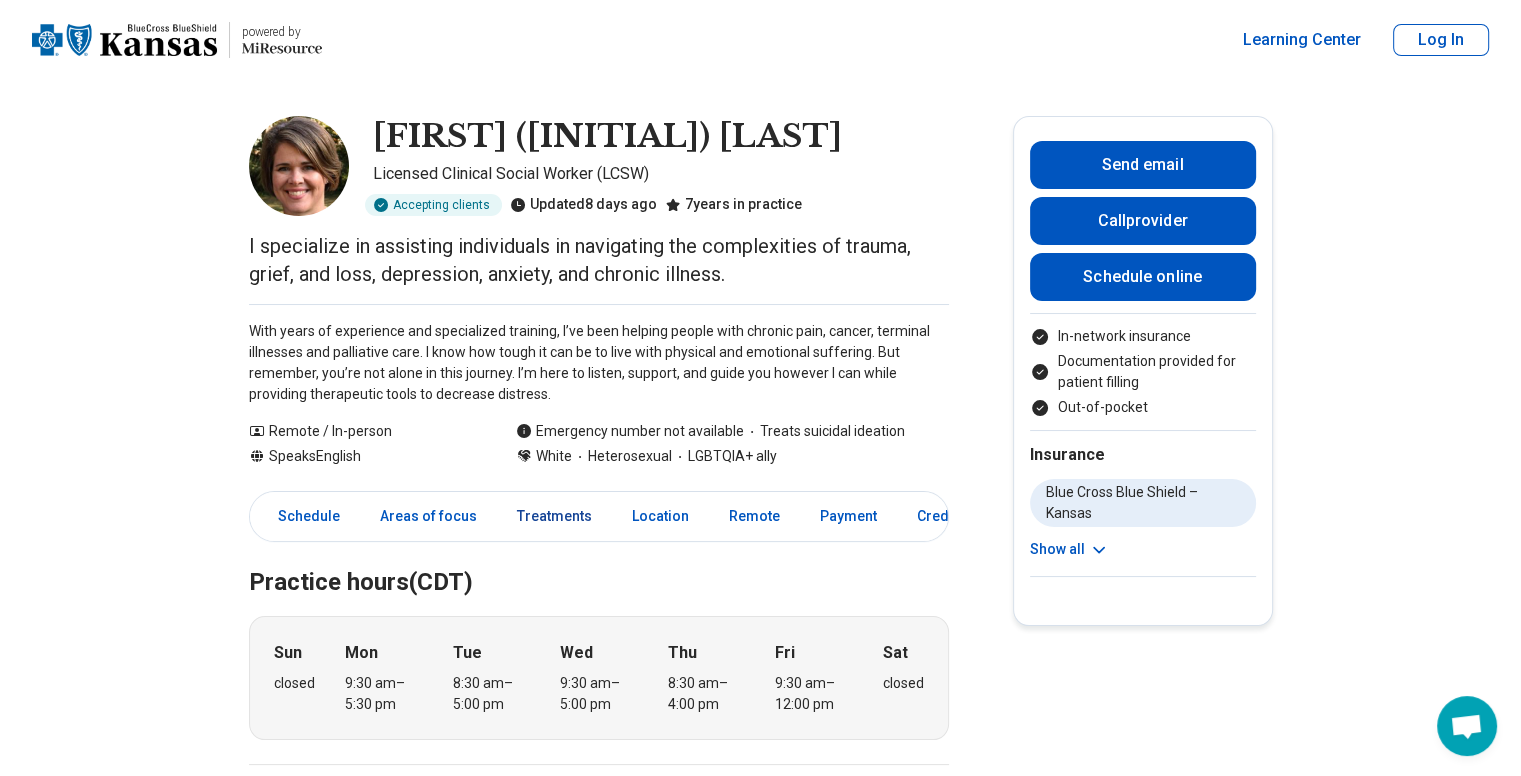 click on "Treatments" at bounding box center [554, 516] 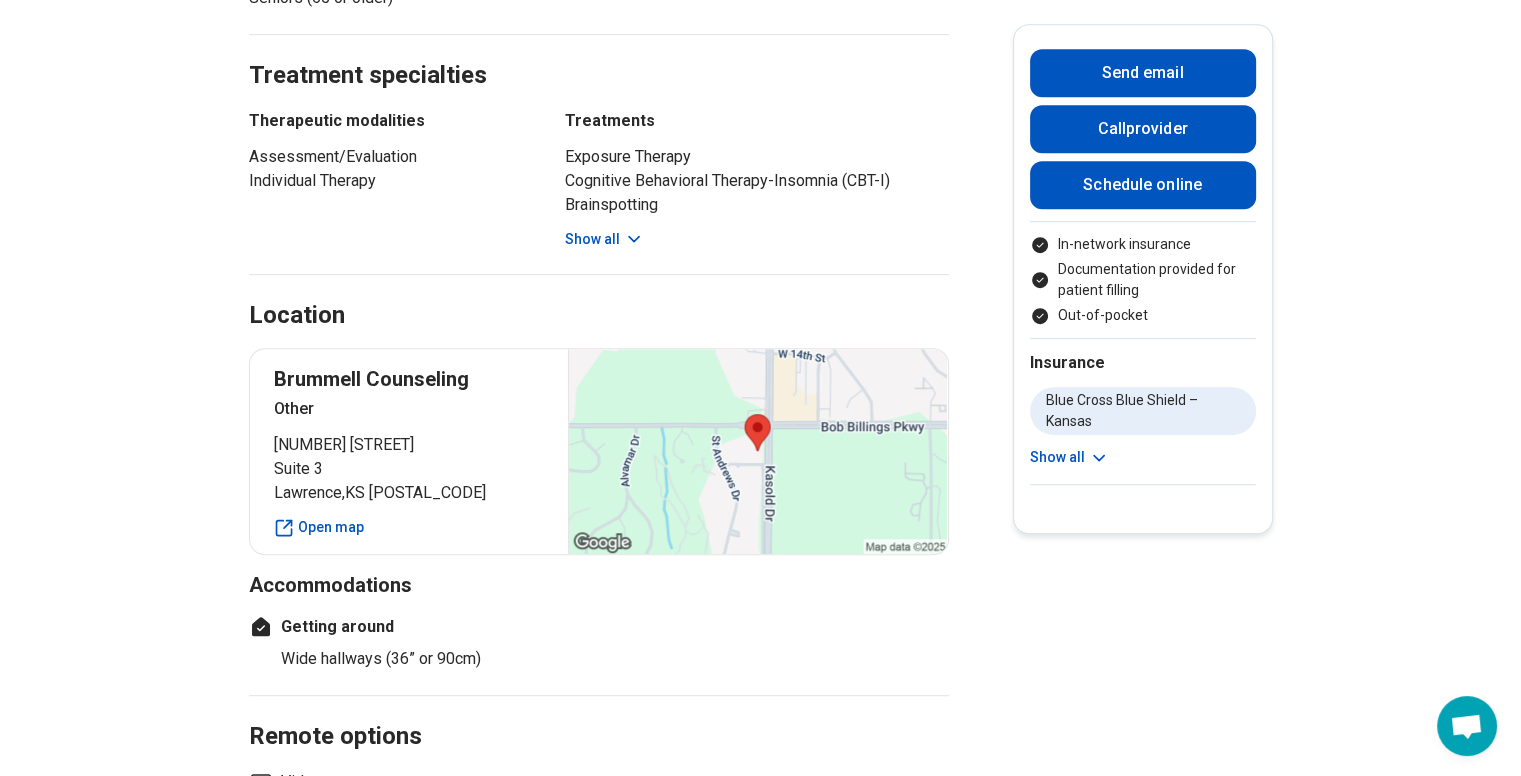 scroll, scrollTop: 1057, scrollLeft: 0, axis: vertical 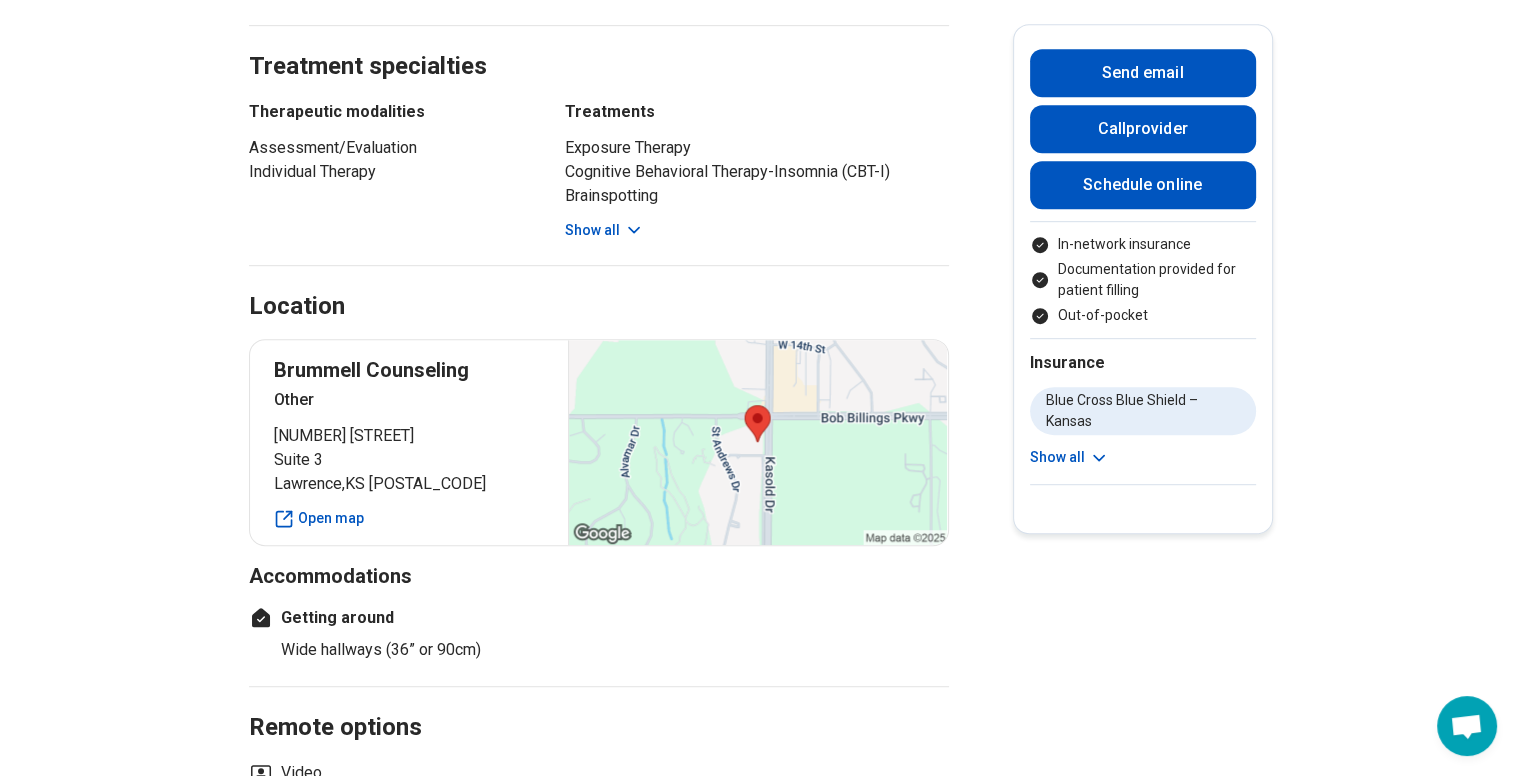 click on "Show all" at bounding box center [604, 230] 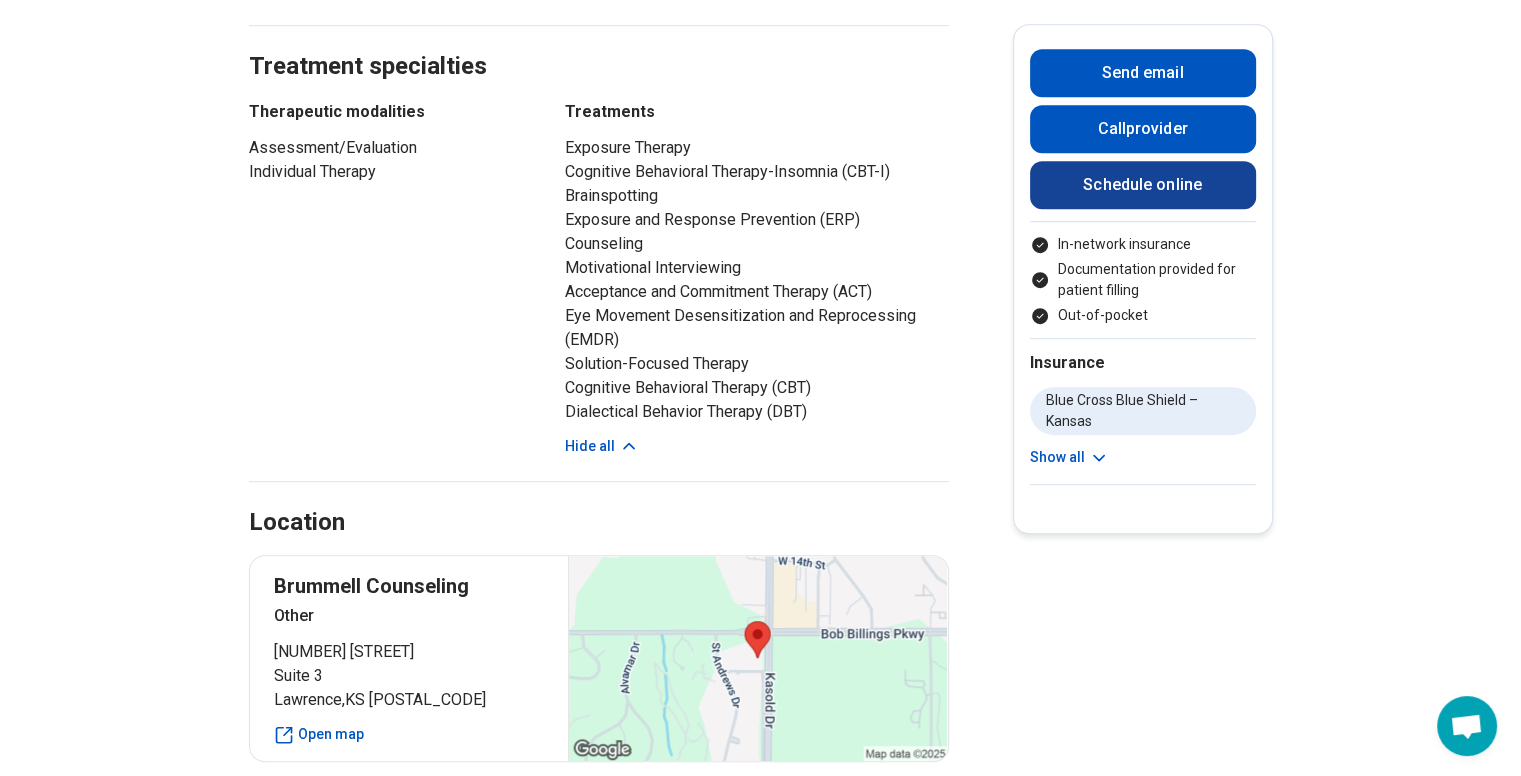 click on "Schedule online" at bounding box center [1143, 185] 